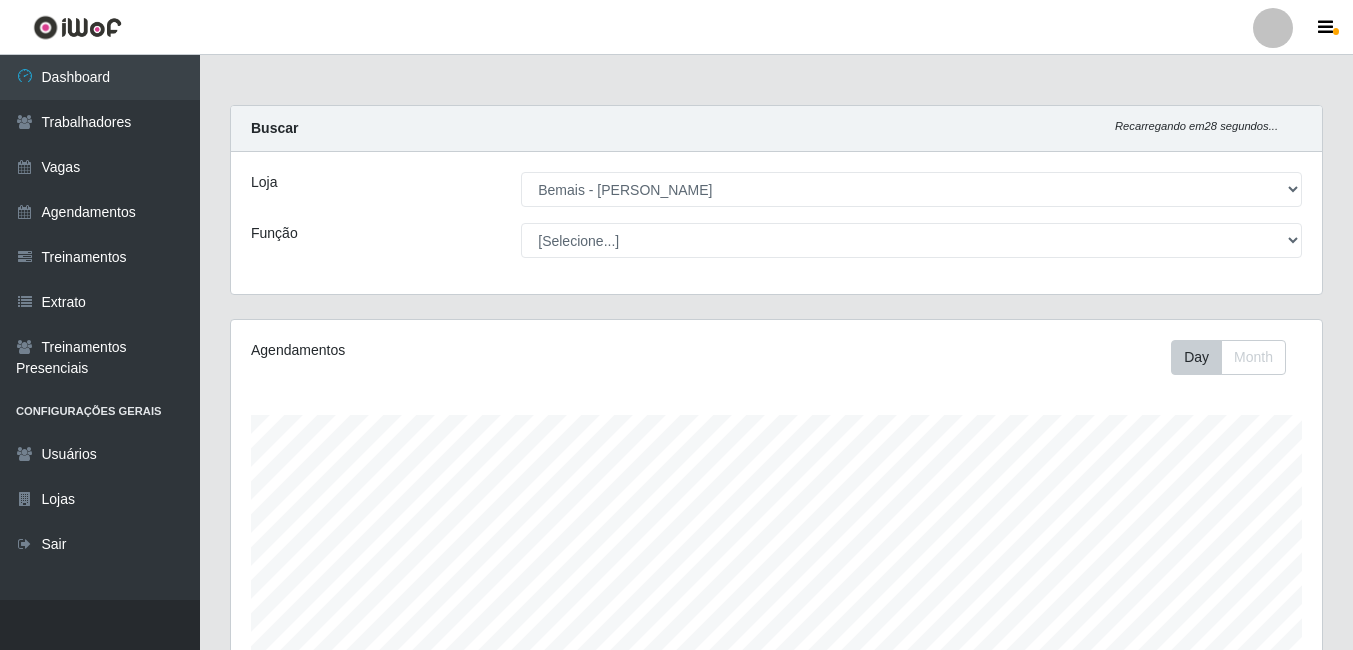 select on "230" 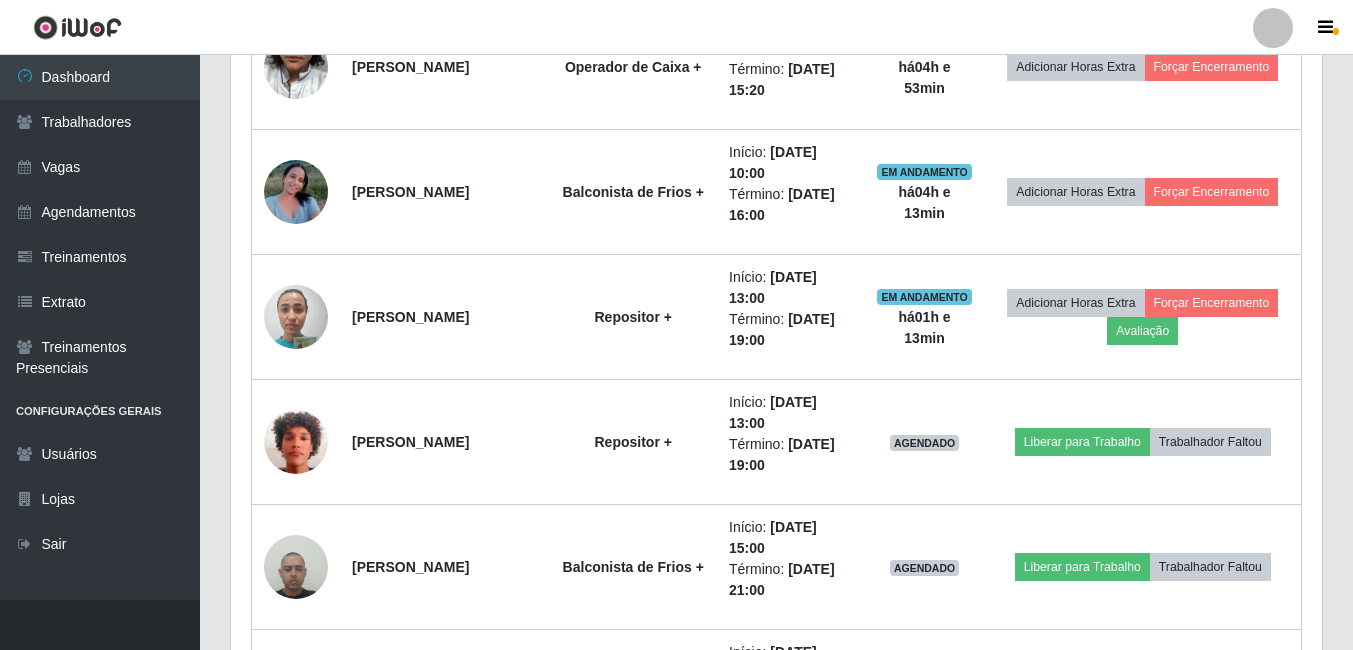 scroll, scrollTop: 999585, scrollLeft: 998909, axis: both 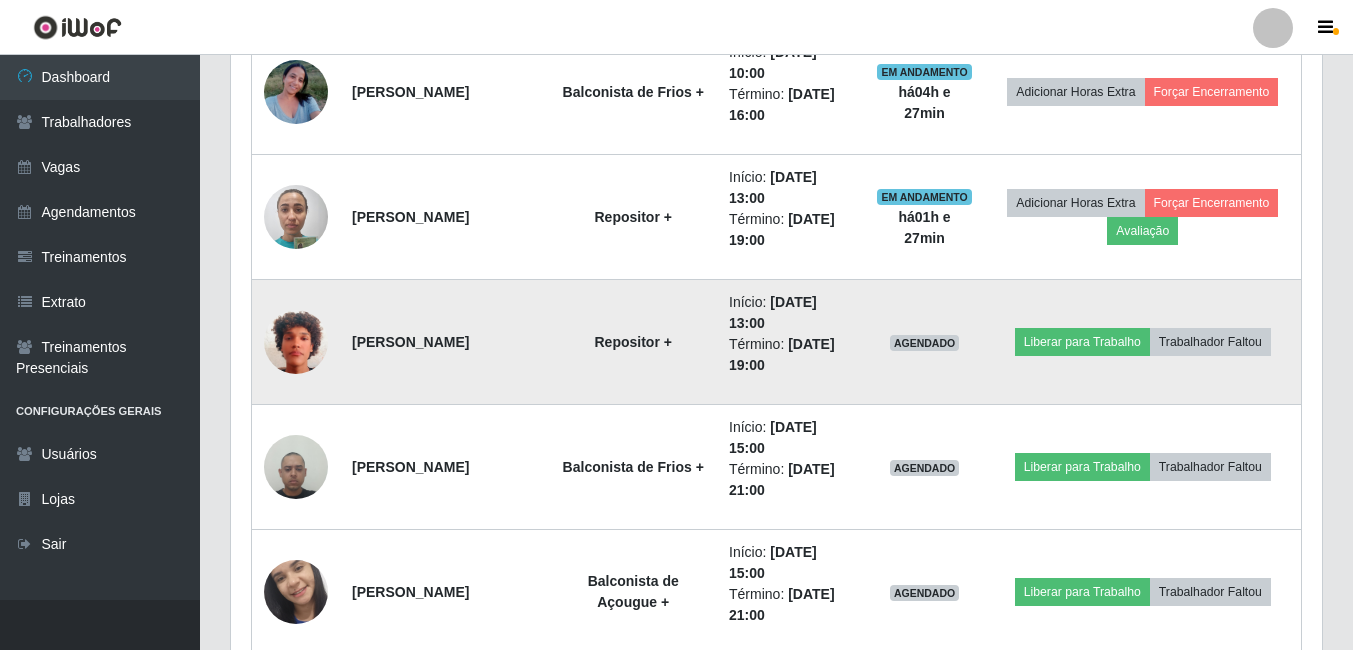 click at bounding box center [296, 342] 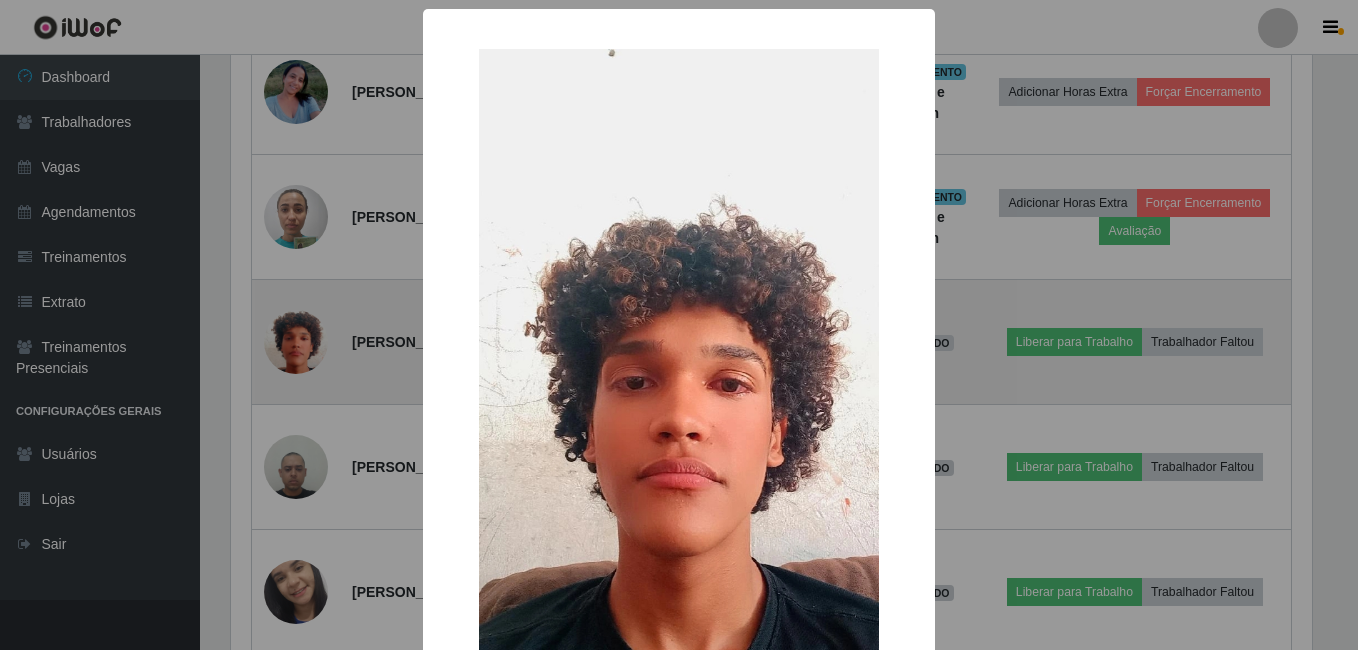 scroll, scrollTop: 999585, scrollLeft: 998919, axis: both 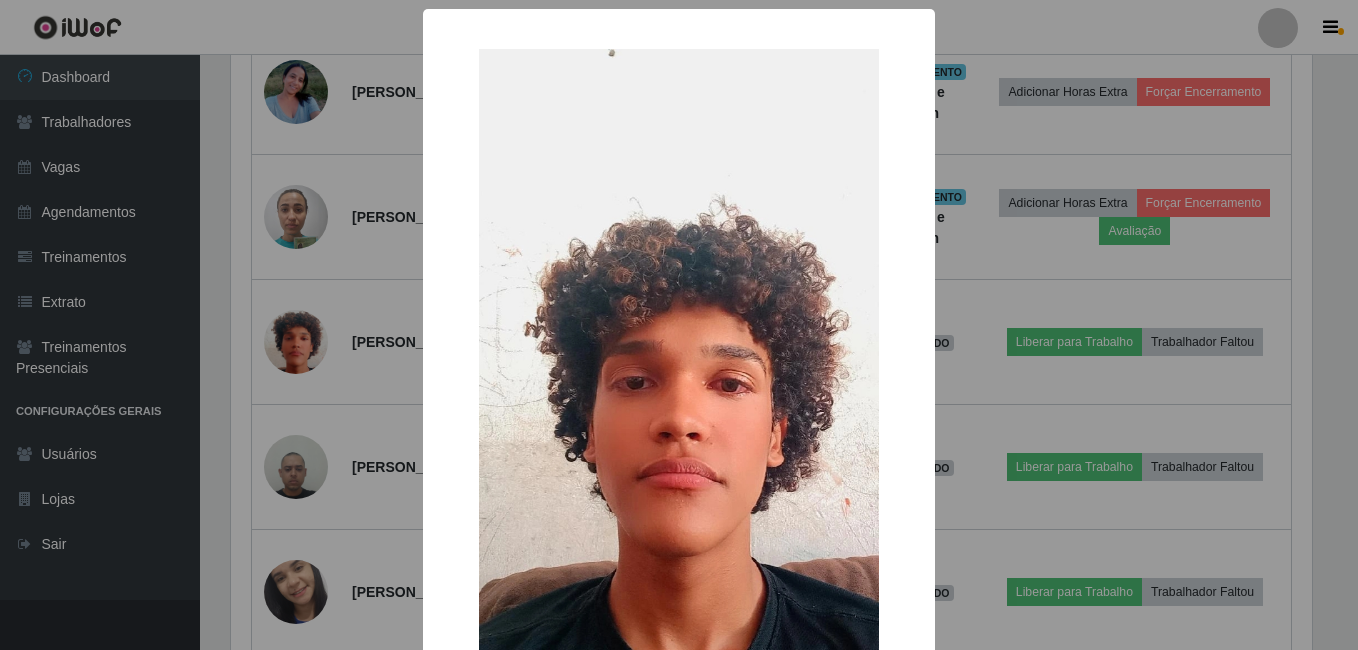click on "× OK Cancel" at bounding box center [679, 325] 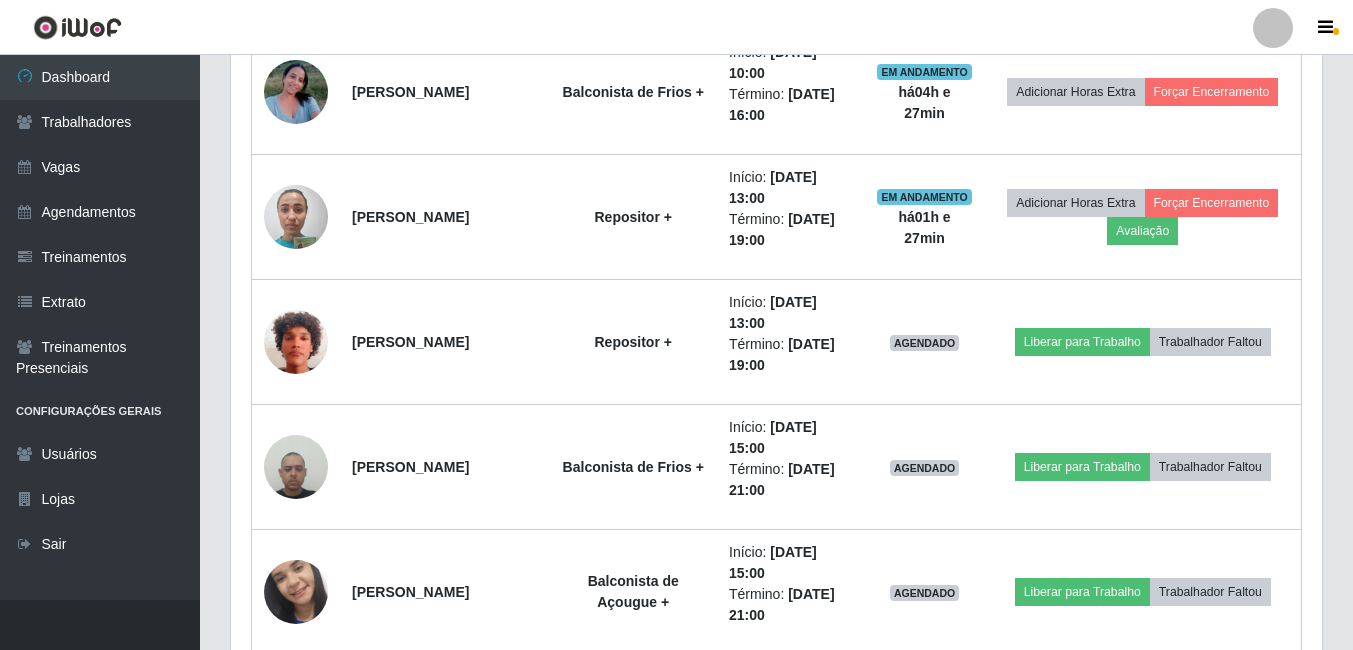 scroll, scrollTop: 999585, scrollLeft: 998909, axis: both 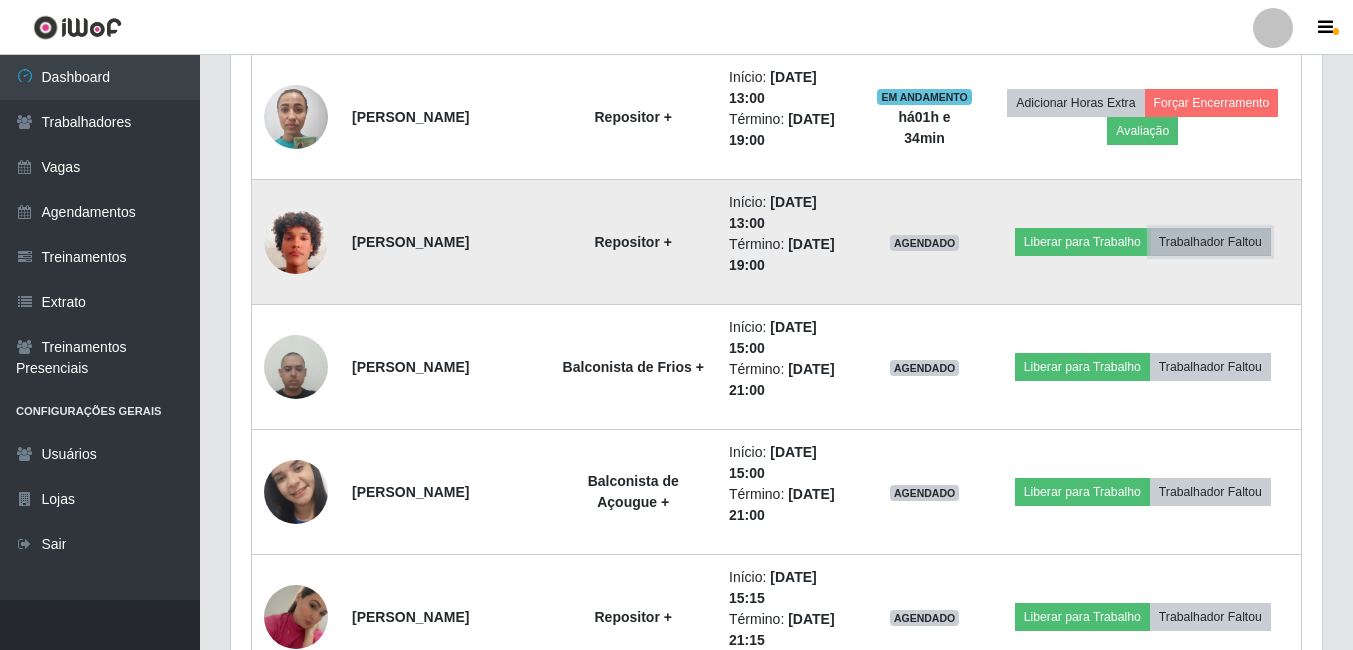 click on "Trabalhador Faltou" at bounding box center (1210, 242) 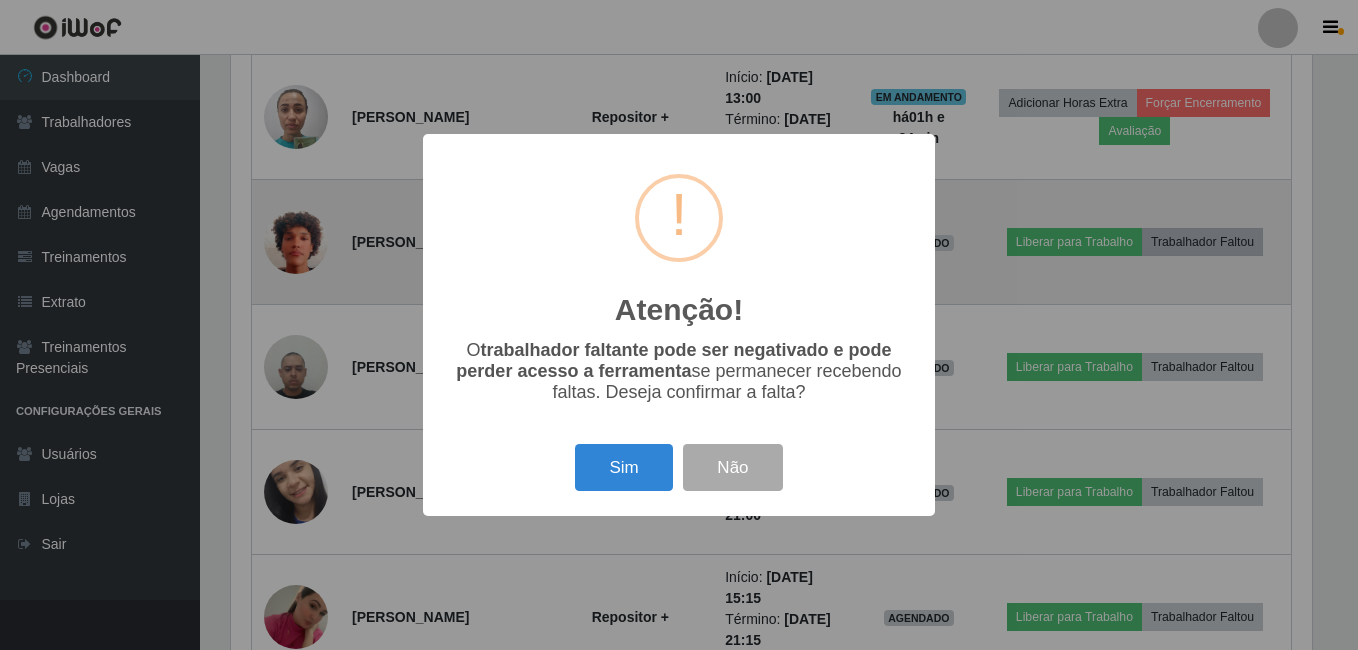 scroll, scrollTop: 999585, scrollLeft: 998919, axis: both 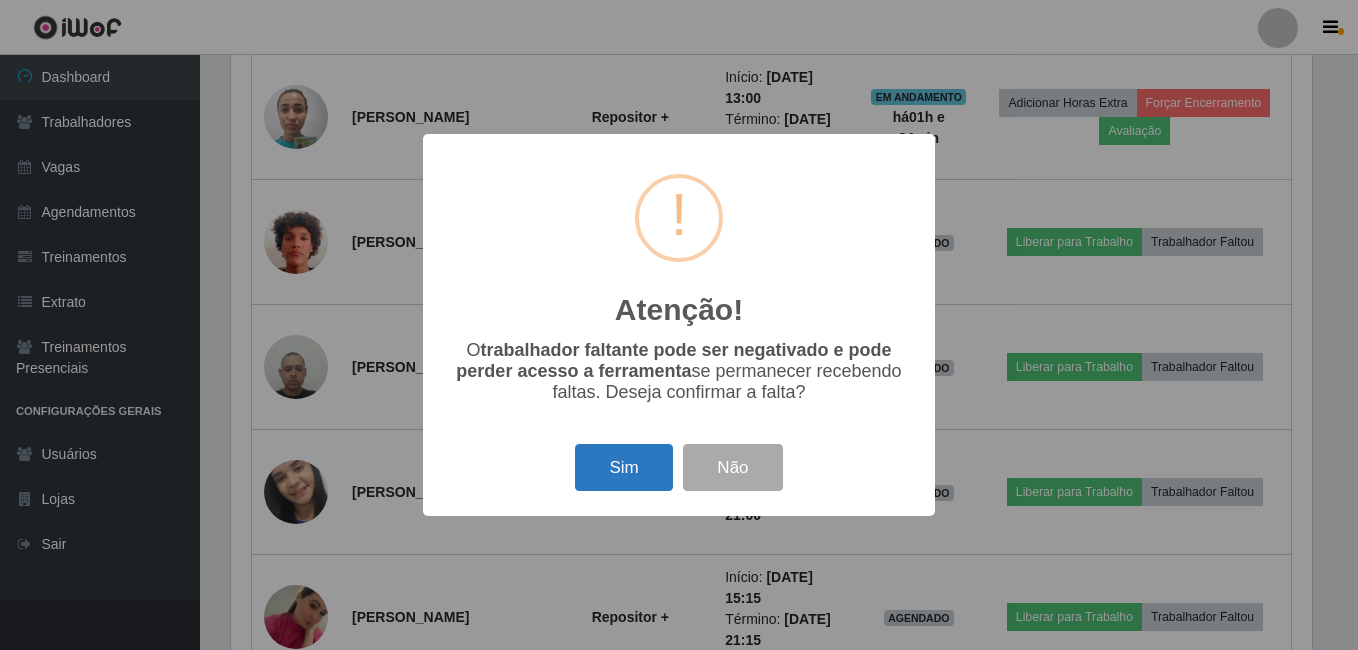 click on "Sim" at bounding box center (623, 467) 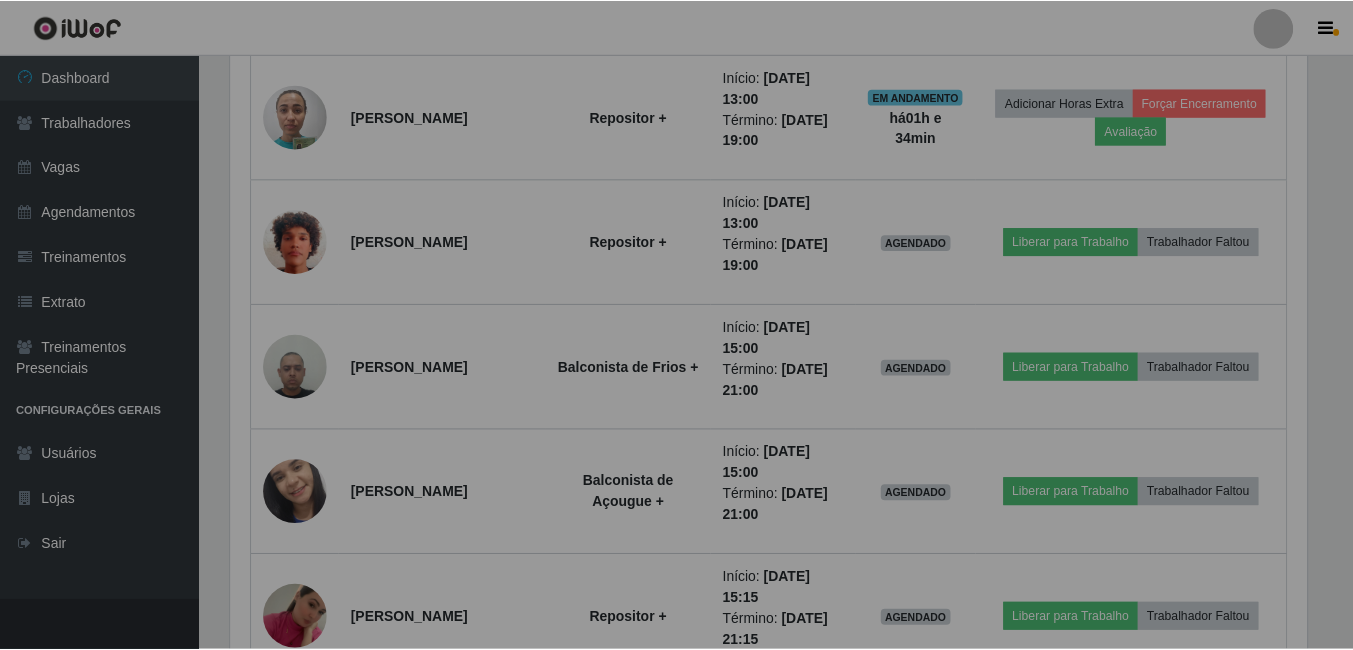 scroll, scrollTop: 999585, scrollLeft: 998909, axis: both 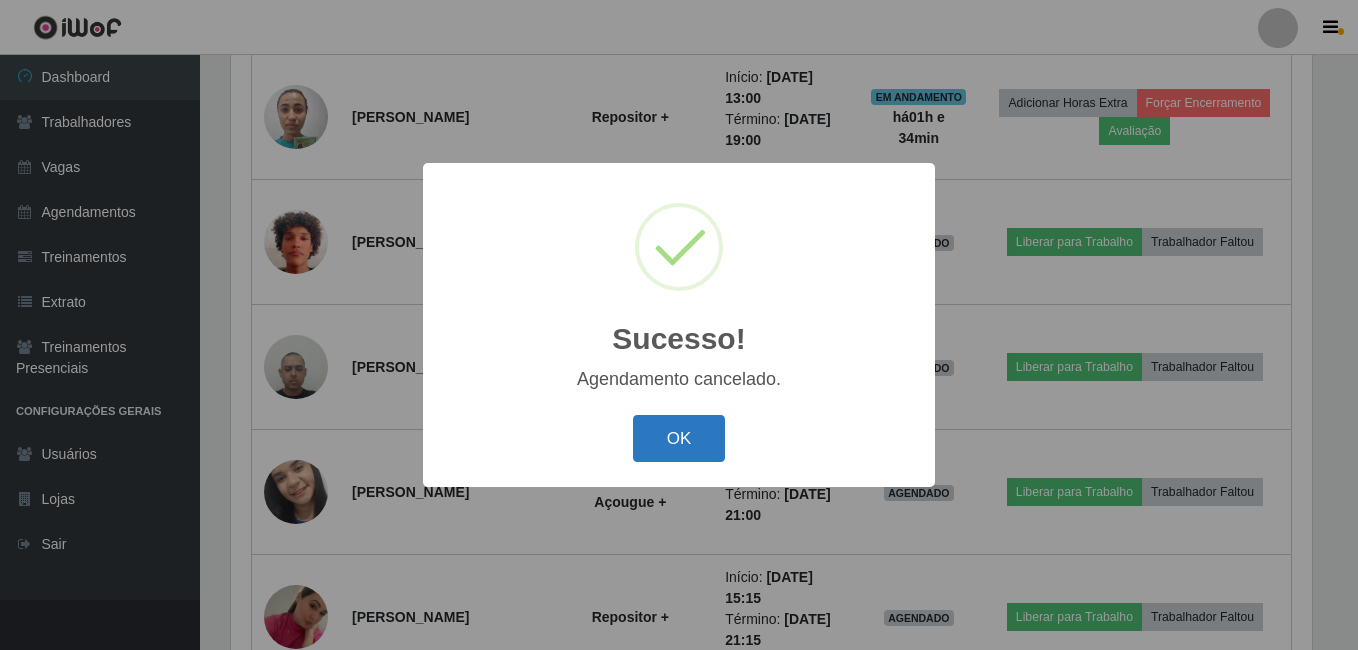 click on "OK" at bounding box center (679, 438) 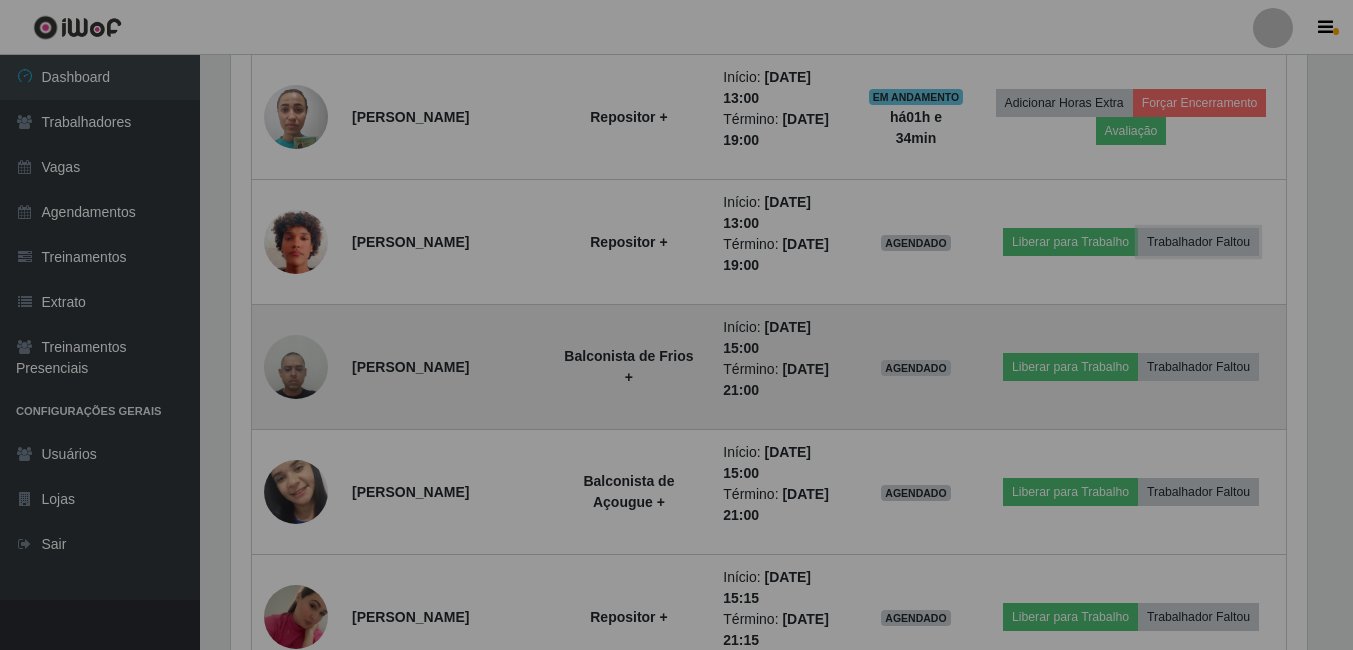 scroll, scrollTop: 999585, scrollLeft: 998909, axis: both 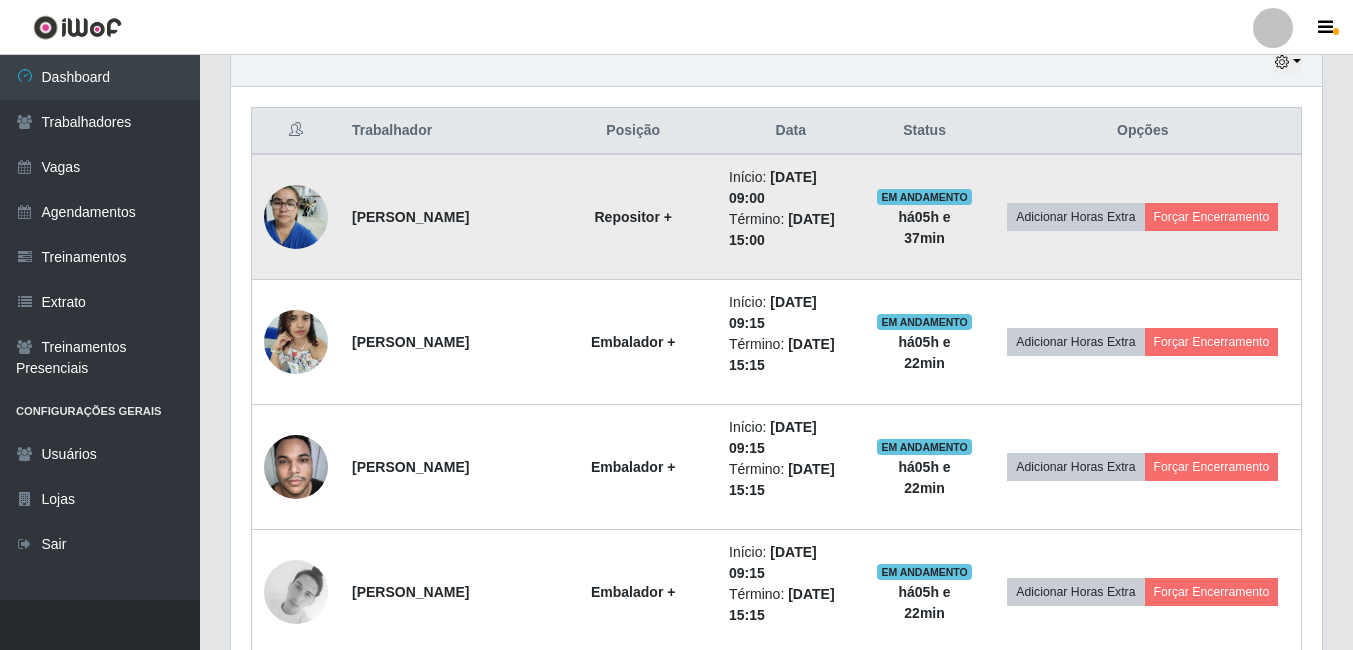 type 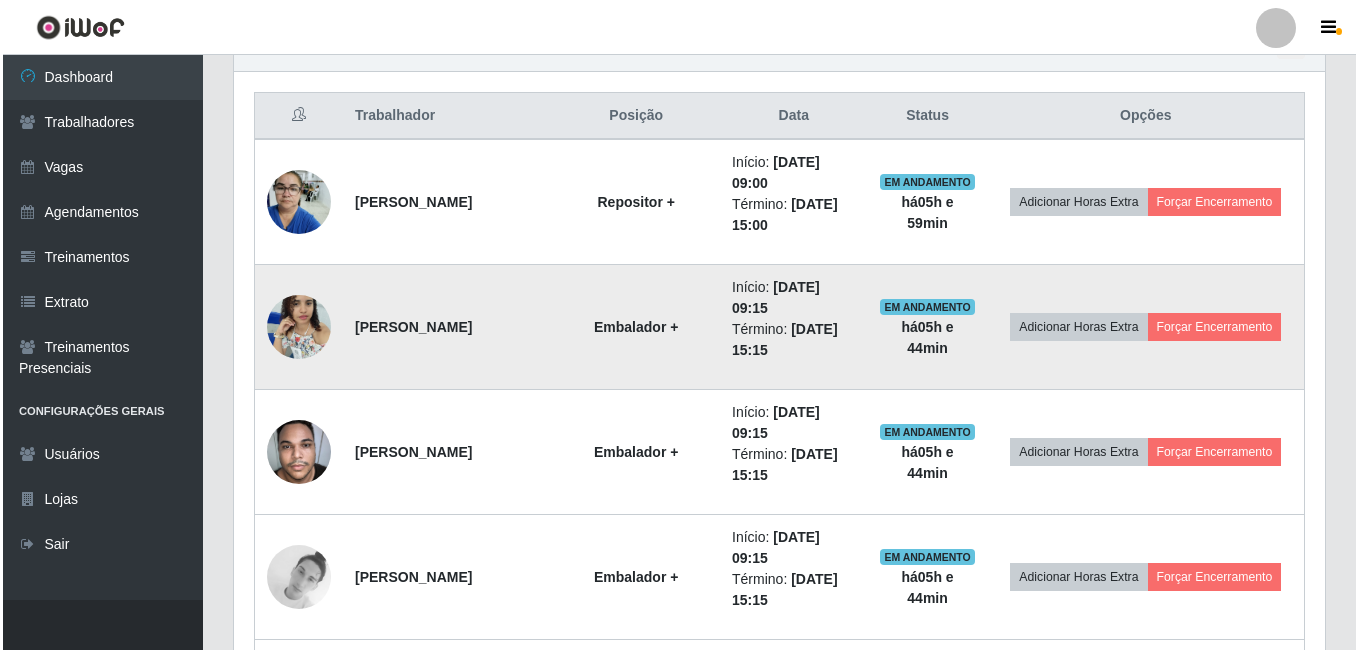 scroll, scrollTop: 722, scrollLeft: 0, axis: vertical 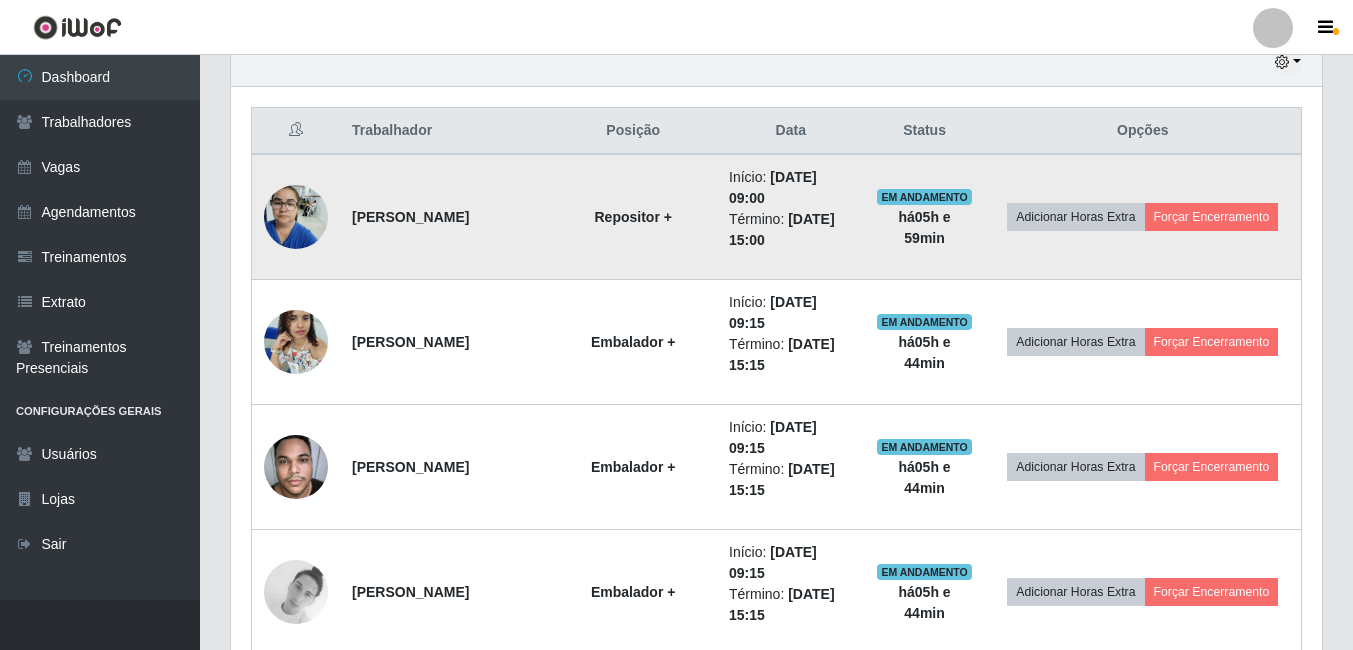 drag, startPoint x: 412, startPoint y: 229, endPoint x: 390, endPoint y: 233, distance: 22.36068 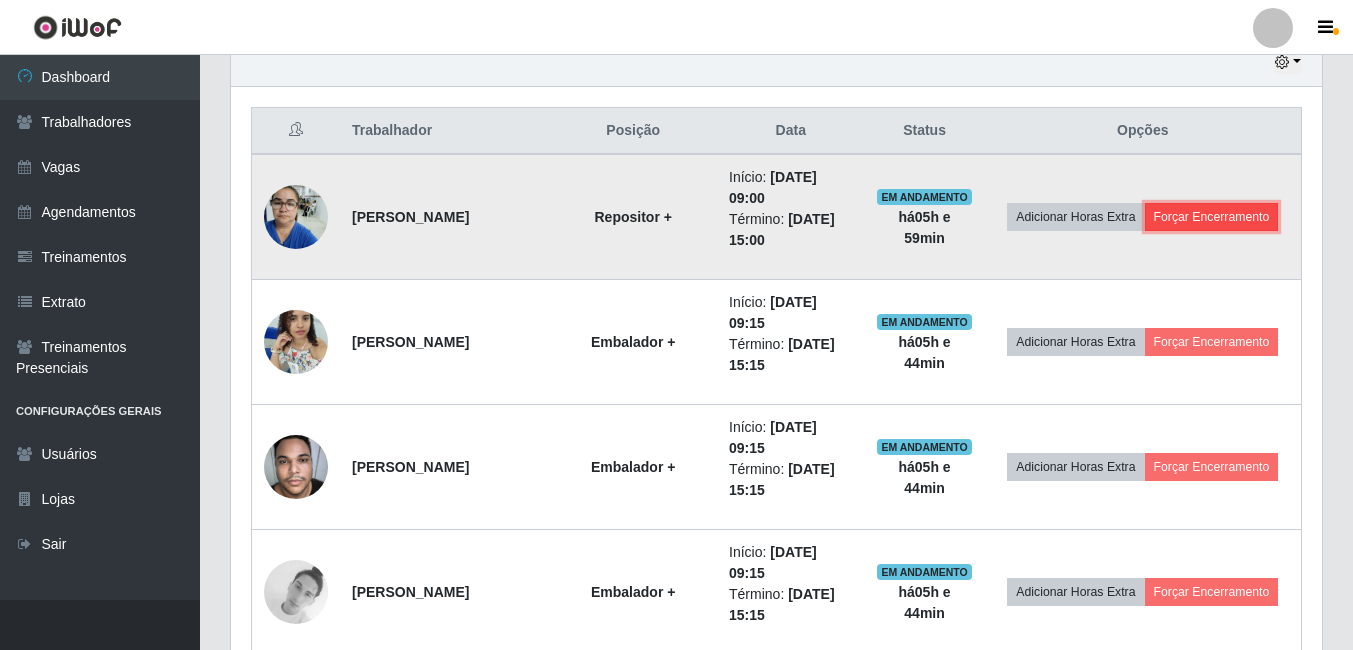 click on "Forçar Encerramento" at bounding box center (1212, 217) 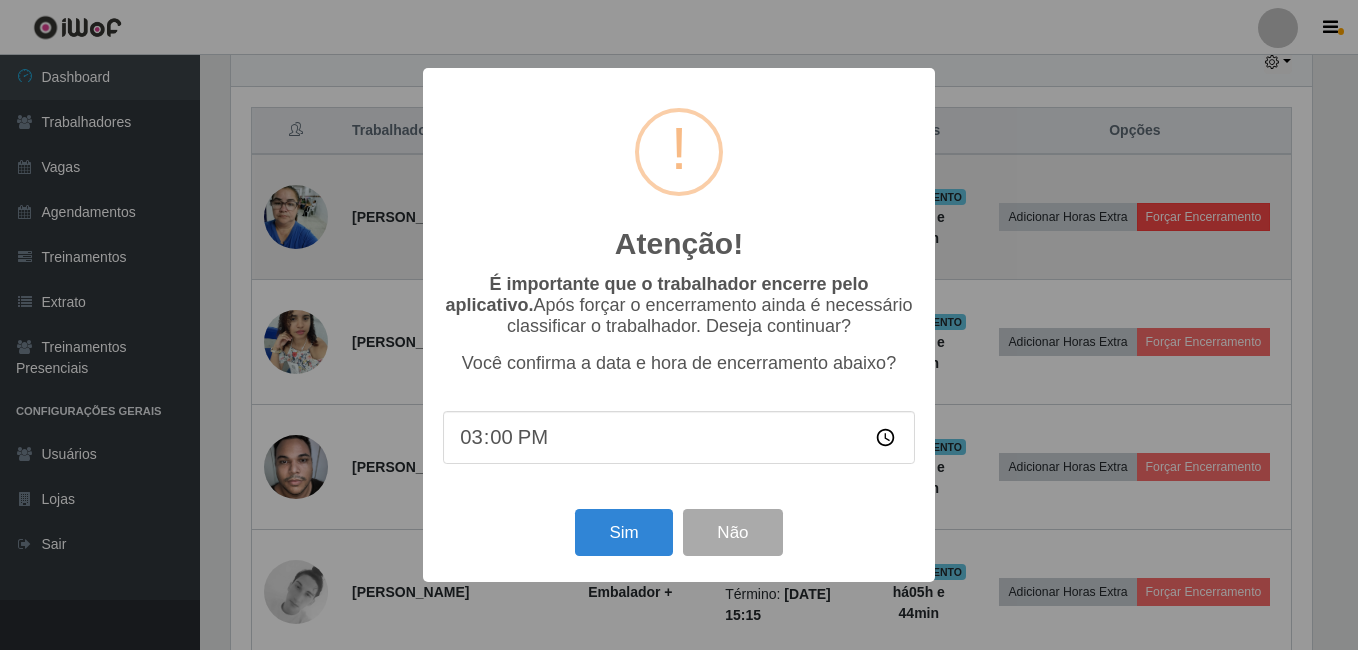 scroll, scrollTop: 999585, scrollLeft: 998919, axis: both 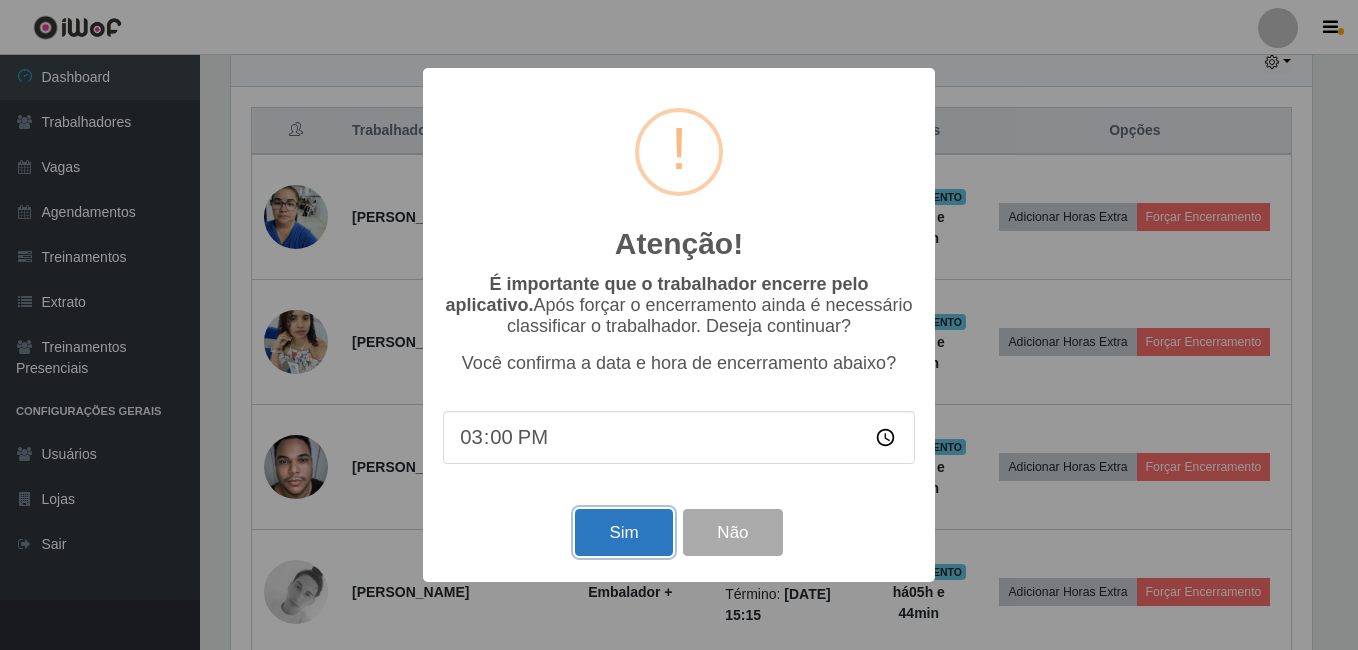 click on "Sim" at bounding box center [623, 532] 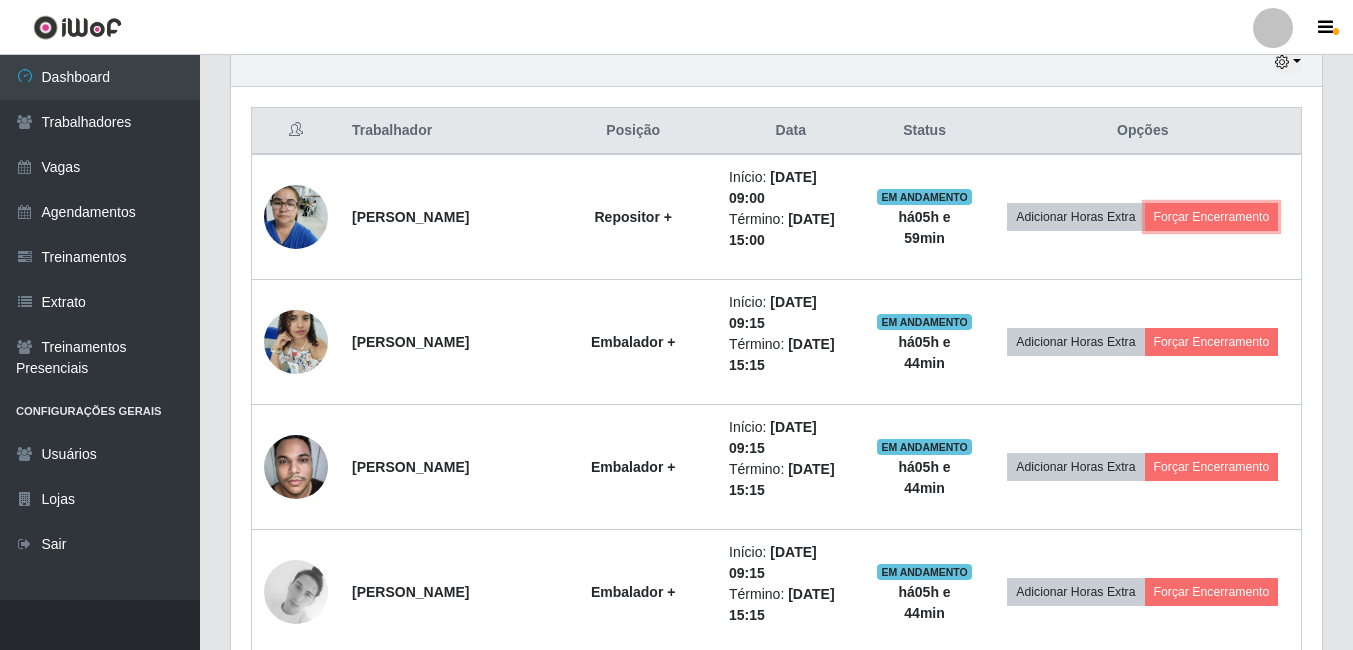 scroll, scrollTop: 999585, scrollLeft: 998909, axis: both 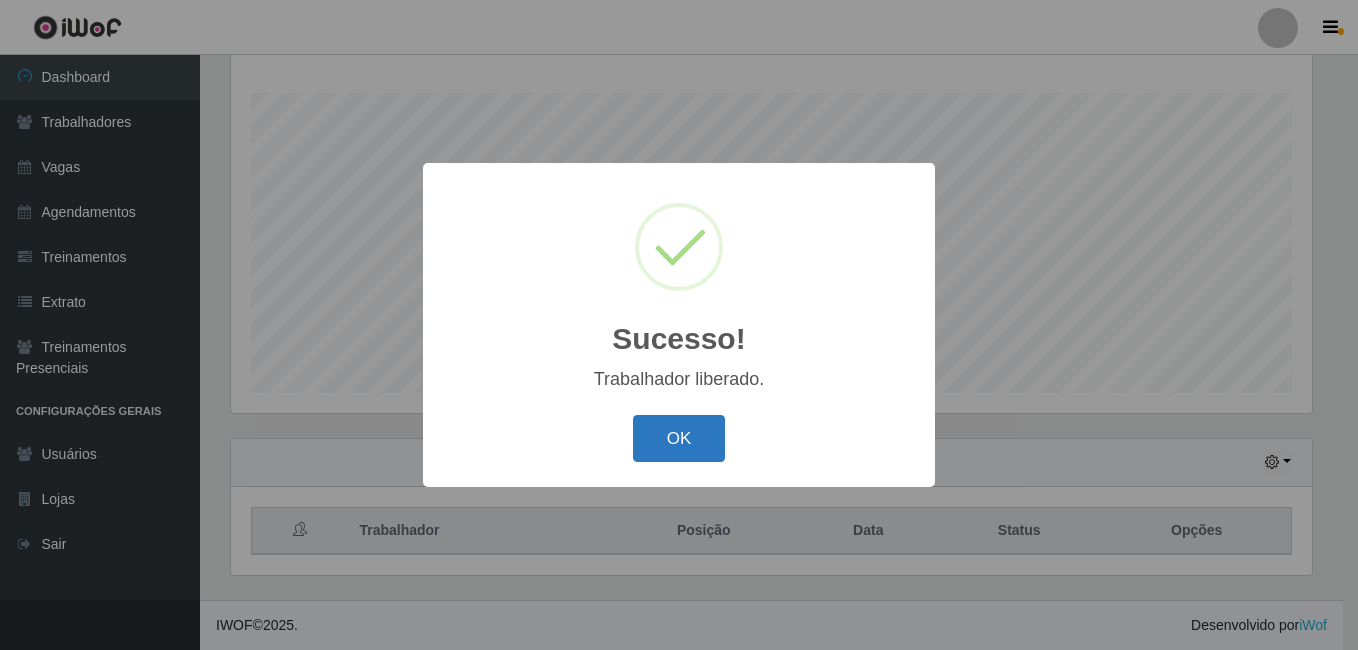 click on "OK" at bounding box center [679, 438] 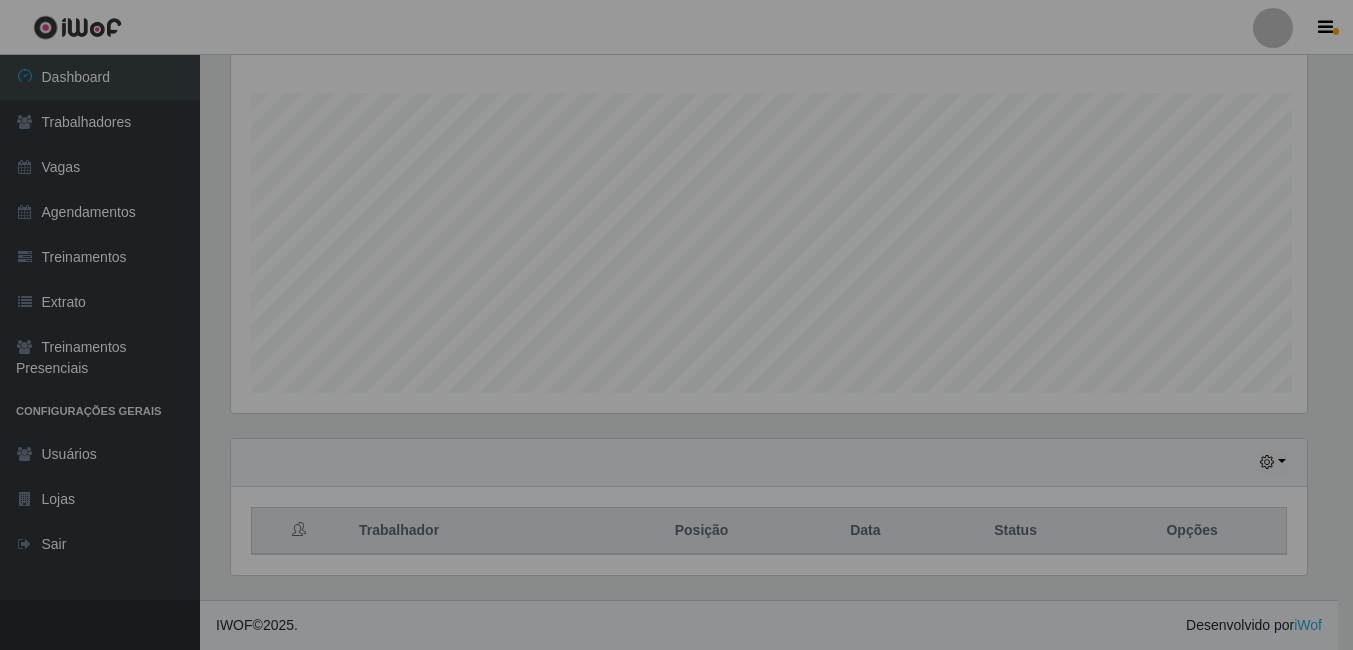 scroll, scrollTop: 999585, scrollLeft: 998909, axis: both 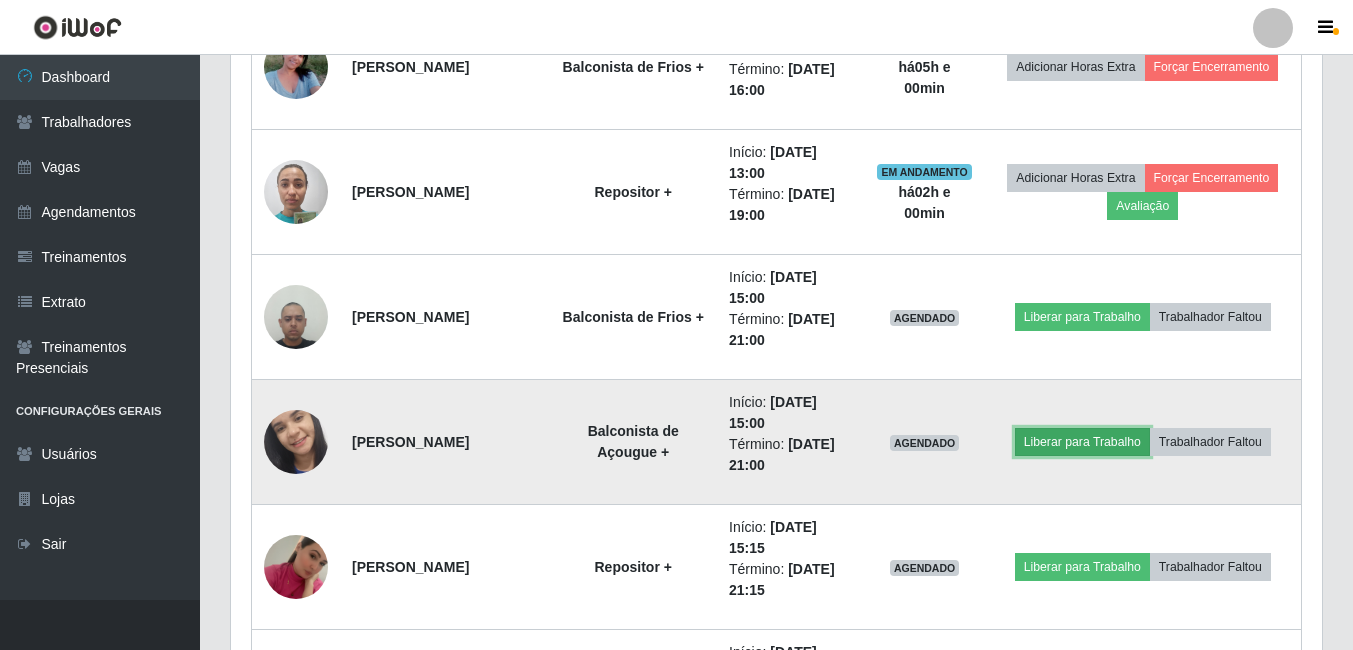 click on "Liberar para Trabalho" at bounding box center (1082, 442) 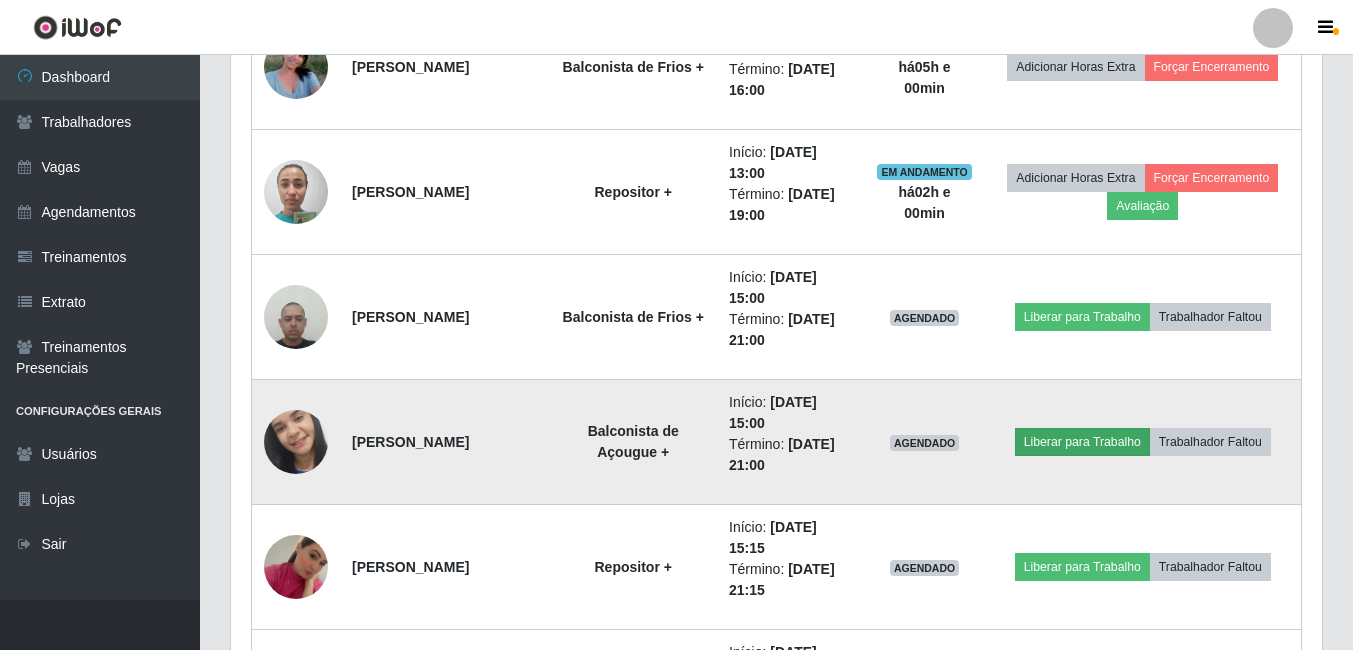 scroll, scrollTop: 999585, scrollLeft: 998919, axis: both 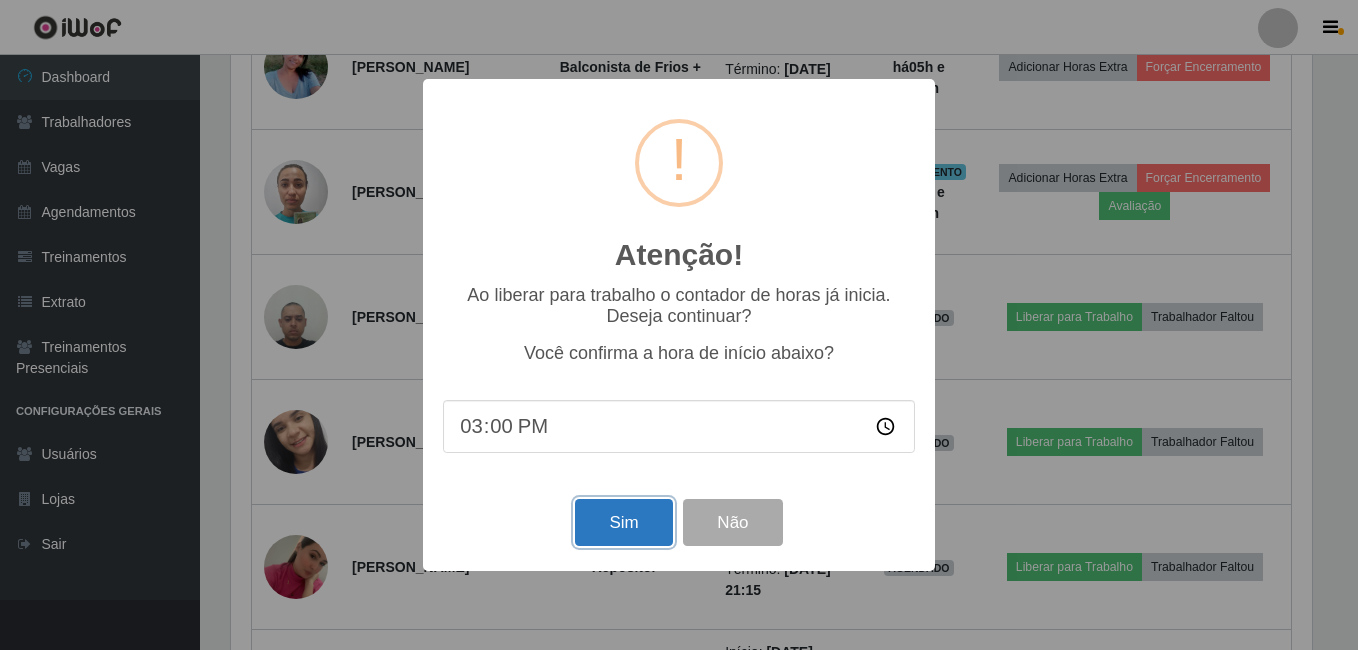 click on "Sim" at bounding box center [623, 522] 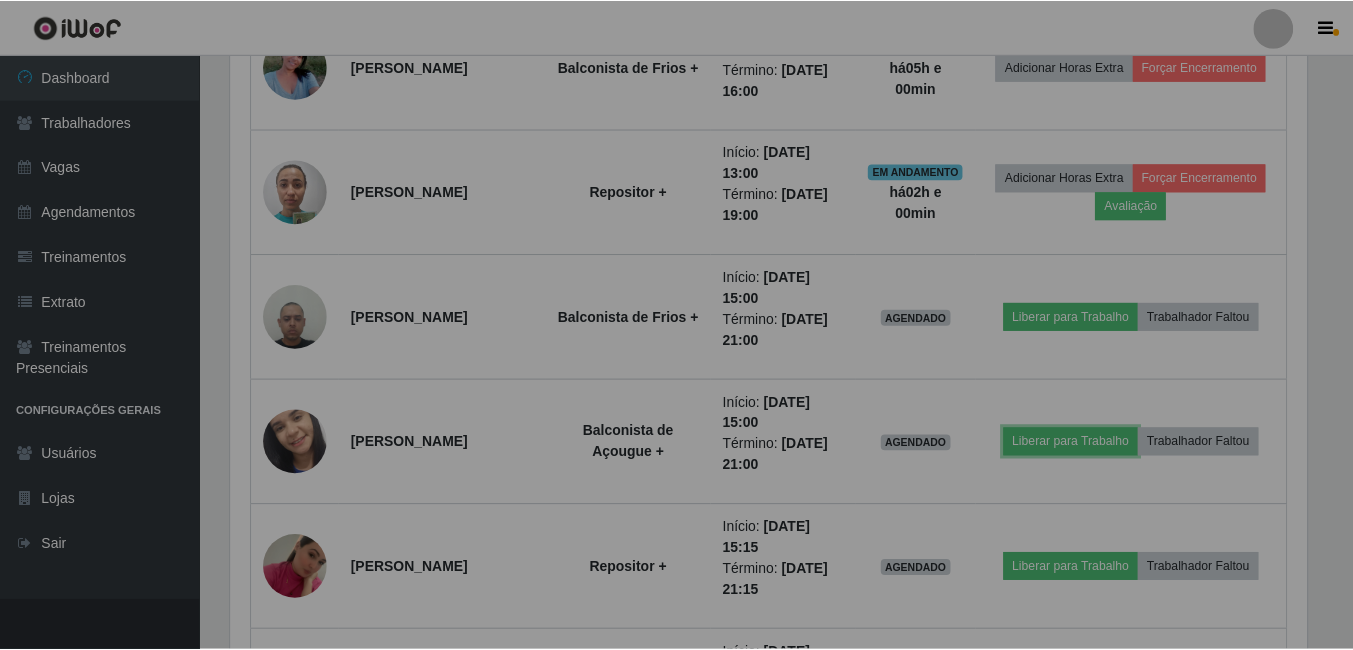 scroll, scrollTop: 999585, scrollLeft: 998909, axis: both 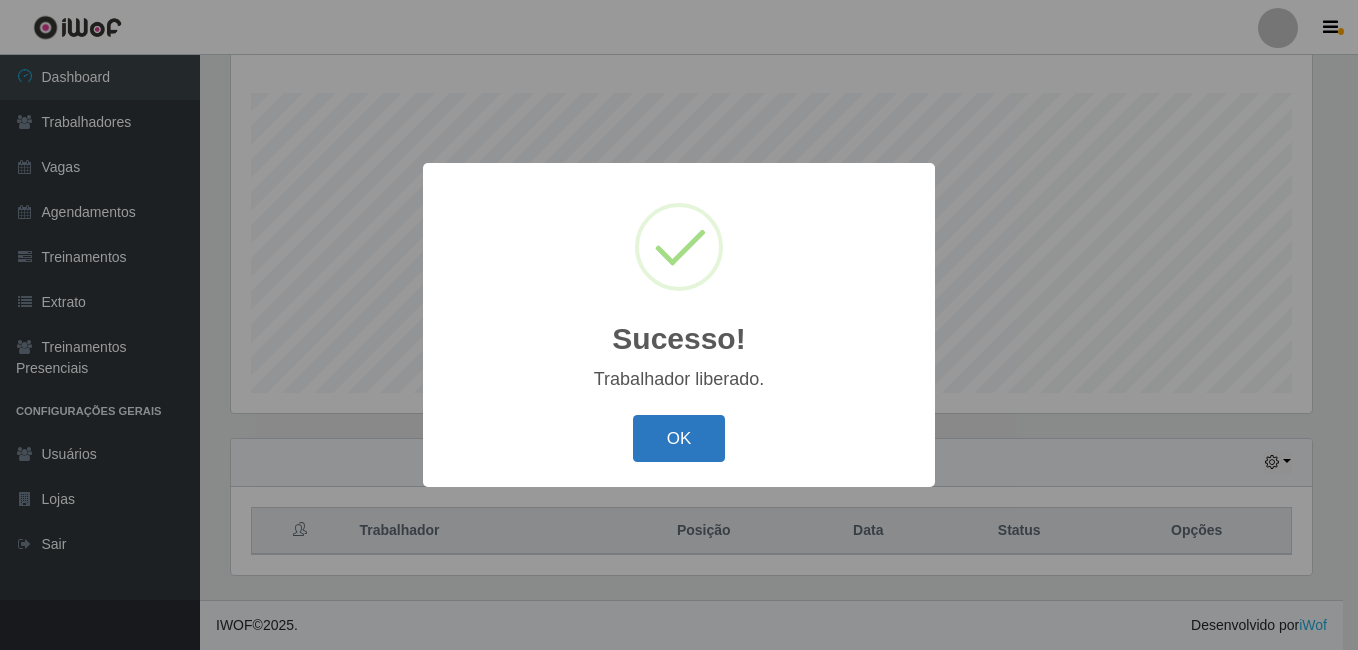 click on "OK" at bounding box center [679, 438] 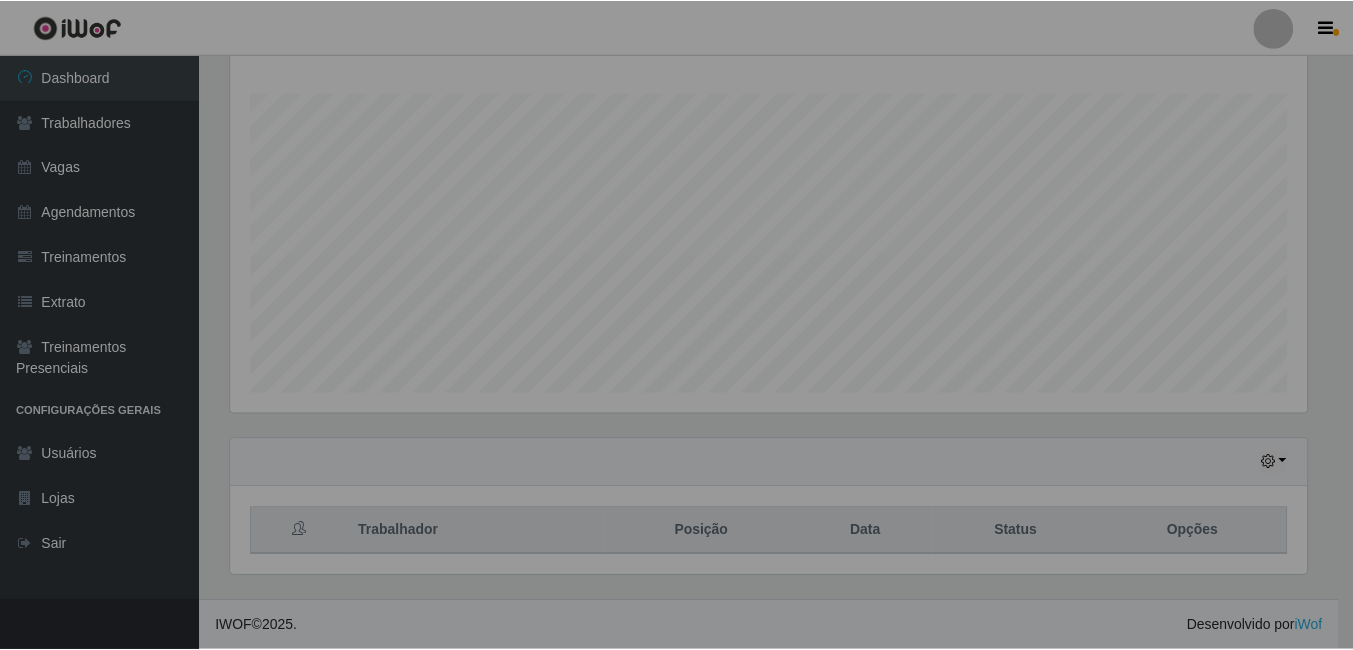 scroll, scrollTop: 999585, scrollLeft: 998909, axis: both 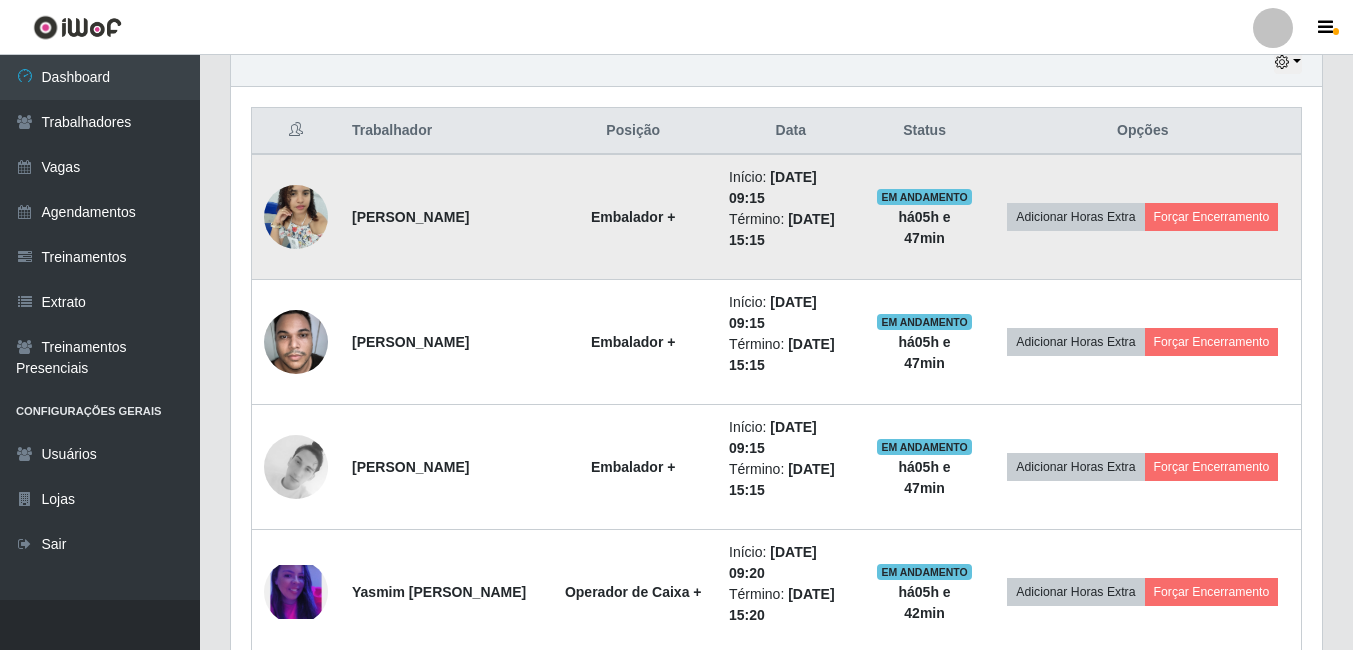 drag, startPoint x: 503, startPoint y: 221, endPoint x: 337, endPoint y: 221, distance: 166 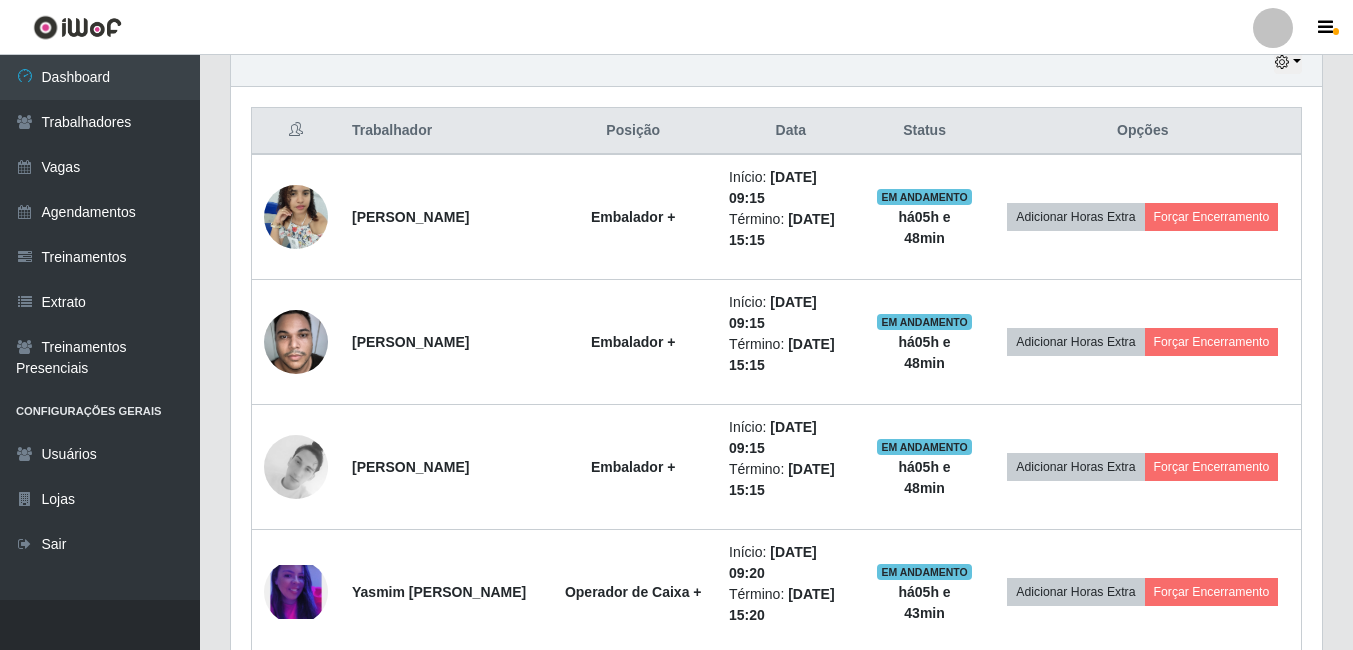 click on "Trabalhador Posição Data Status Opções Andréa Cesar da Silva Embalador +   Início:   13/07/2025, 09:15 Término:   13/07/2025, 15:15 EM ANDAMENTO há  05 h e   48  min   Adicionar Horas Extra Forçar Encerramento Gustavo correia de oliveira Embalador +   Início:   13/07/2025, 09:15 Término:   13/07/2025, 15:15 EM ANDAMENTO há  05 h e   48  min   Adicionar Horas Extra Forçar Encerramento Douglas Barbosa Soares  Embalador +   Início:   13/07/2025, 09:15 Término:   13/07/2025, 15:15 EM ANDAMENTO há  05 h e   48  min   Adicionar Horas Extra Forçar Encerramento Yasmim Marcelle Soares dos Santos  Operador de Caixa +   Início:   13/07/2025, 09:20 Término:   13/07/2025, 15:20 EM ANDAMENTO há  05 h e   43  min   Adicionar Horas Extra Forçar Encerramento Débora Dantas Operador de Caixa +   Início:   13/07/2025, 09:20 Término:   13/07/2025, 15:20 EM ANDAMENTO há  05 h e   43  min   Adicionar Horas Extra Forçar Encerramento Kaliandra De Lima Nobrega Operador de Caixa +   Início:   Término:   há" at bounding box center [776, 1506] 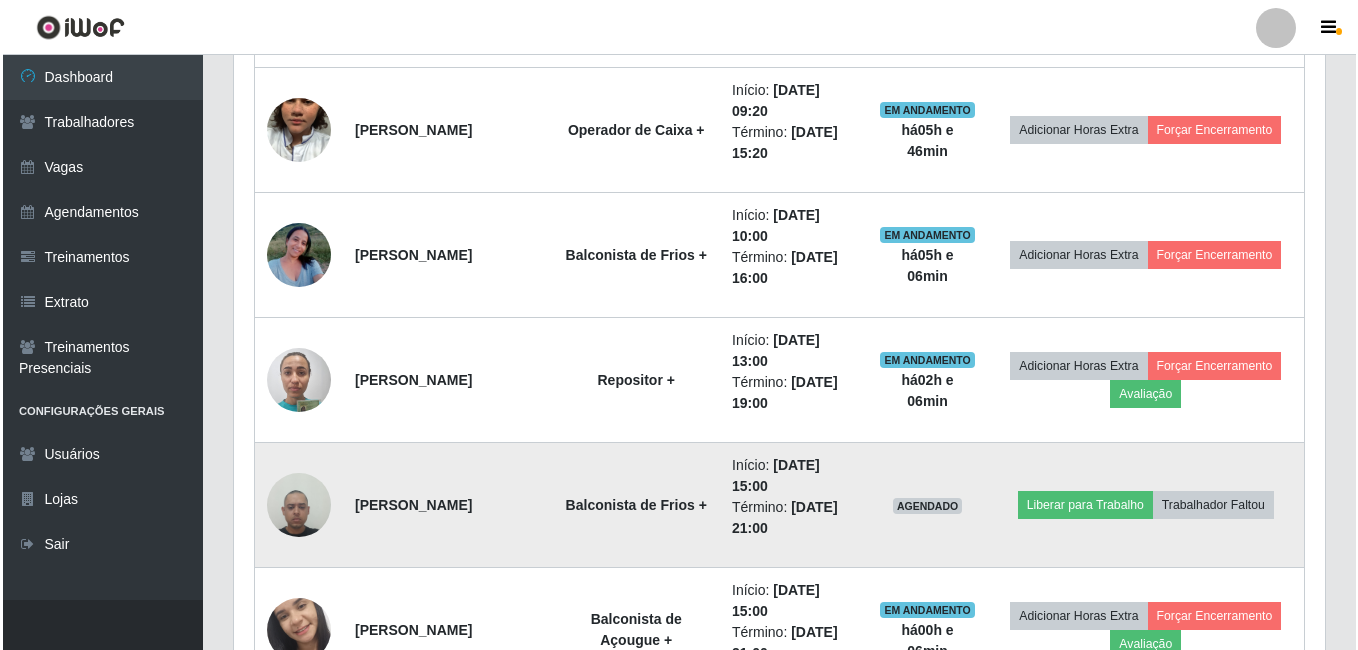 scroll, scrollTop: 1622, scrollLeft: 0, axis: vertical 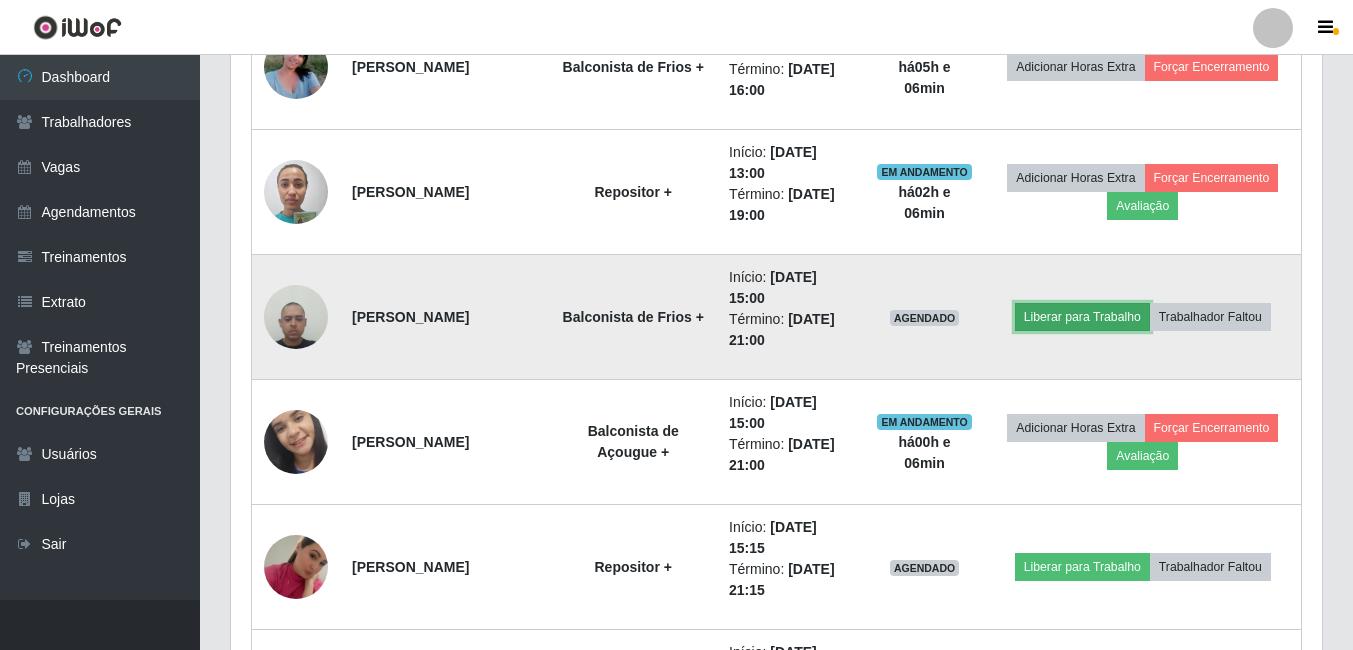 click on "Liberar para Trabalho" at bounding box center (1082, 317) 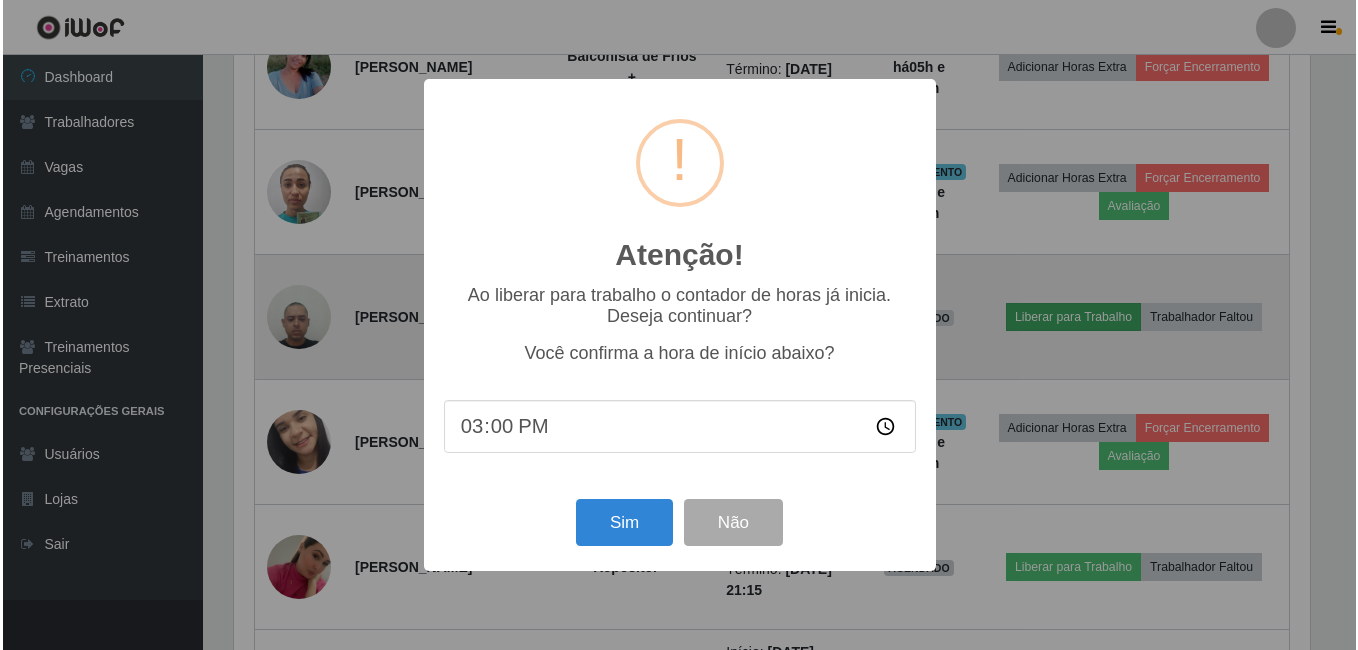 scroll, scrollTop: 999585, scrollLeft: 998919, axis: both 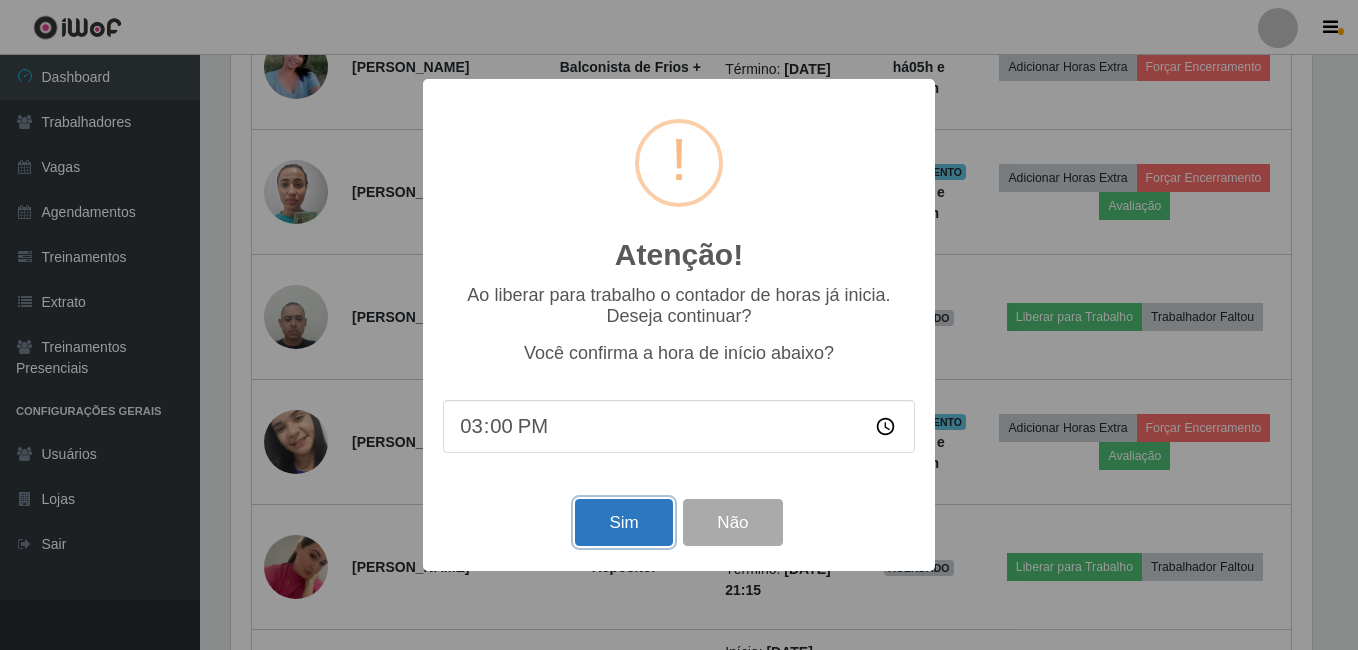 click on "Sim" at bounding box center (623, 522) 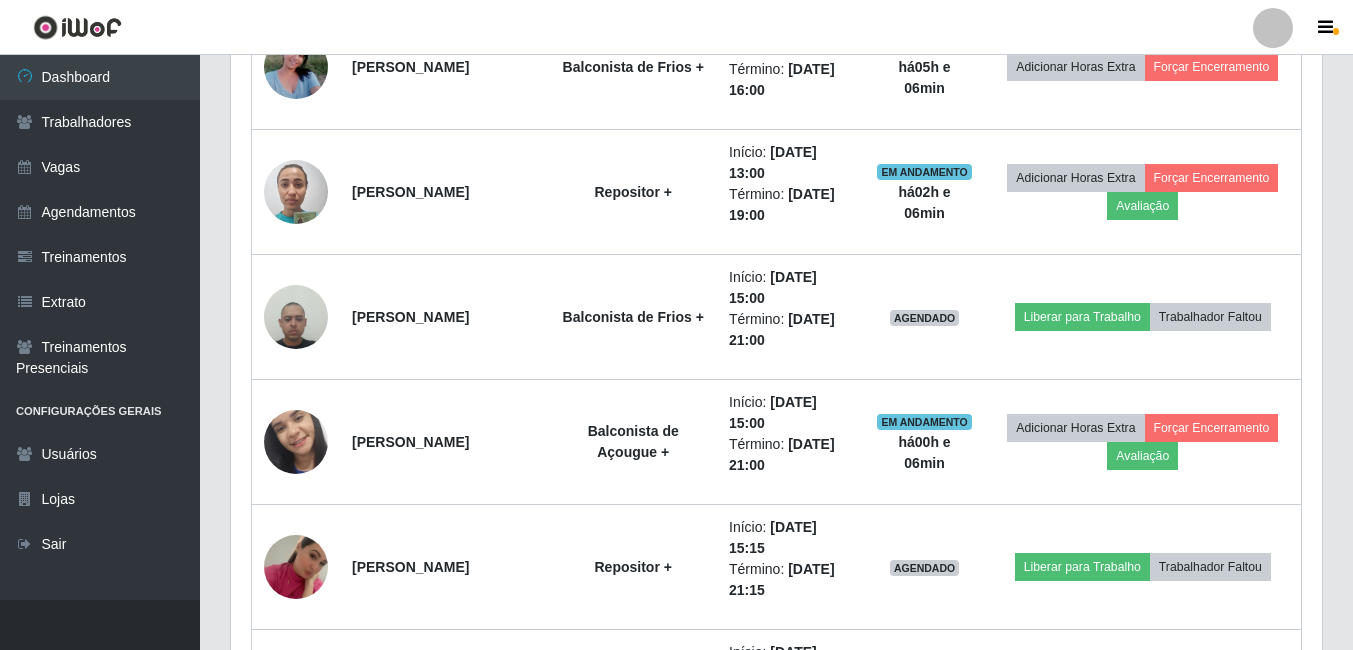 scroll, scrollTop: 999585, scrollLeft: 998909, axis: both 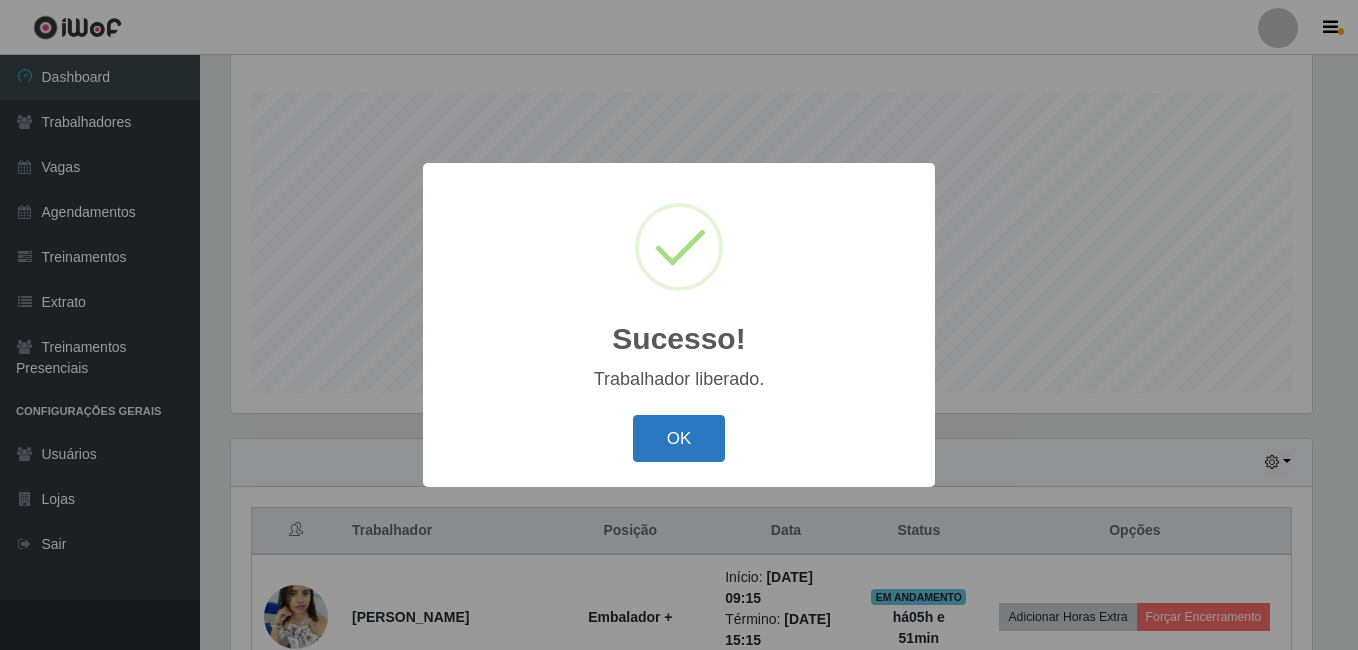 click on "OK" at bounding box center [679, 438] 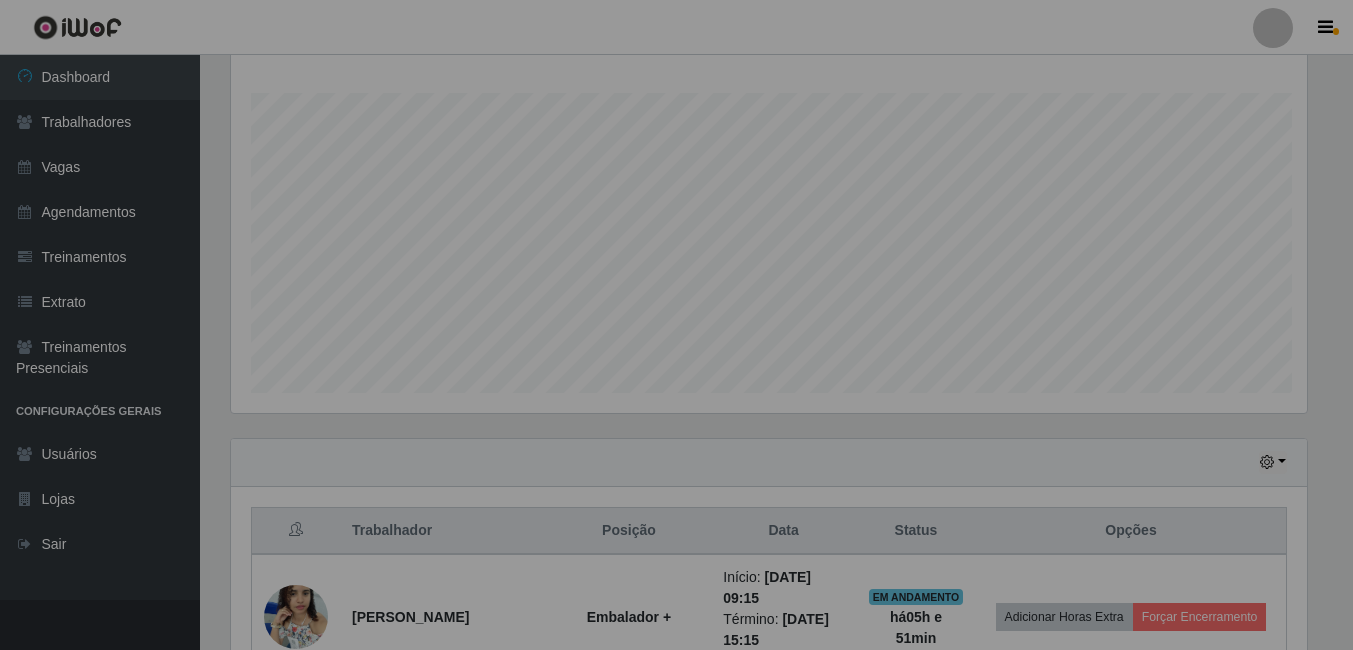 scroll, scrollTop: 999585, scrollLeft: 998909, axis: both 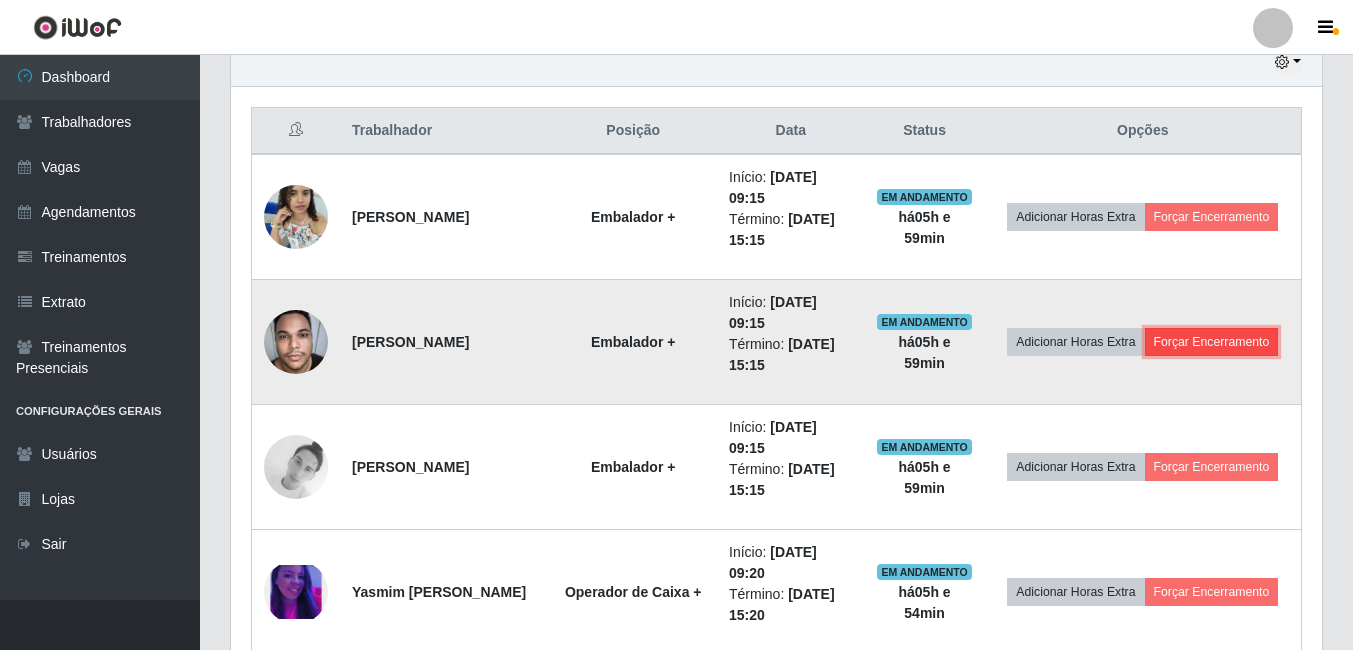 click on "Forçar Encerramento" at bounding box center (1212, 342) 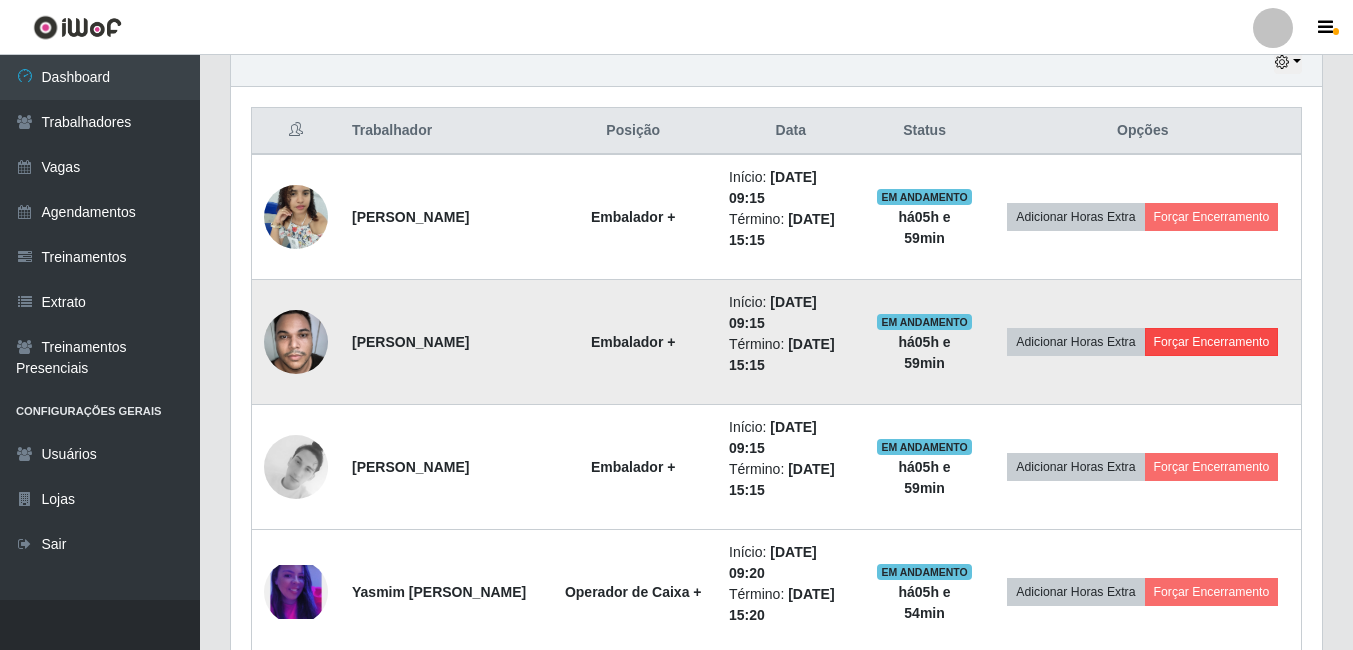 scroll, scrollTop: 999585, scrollLeft: 998919, axis: both 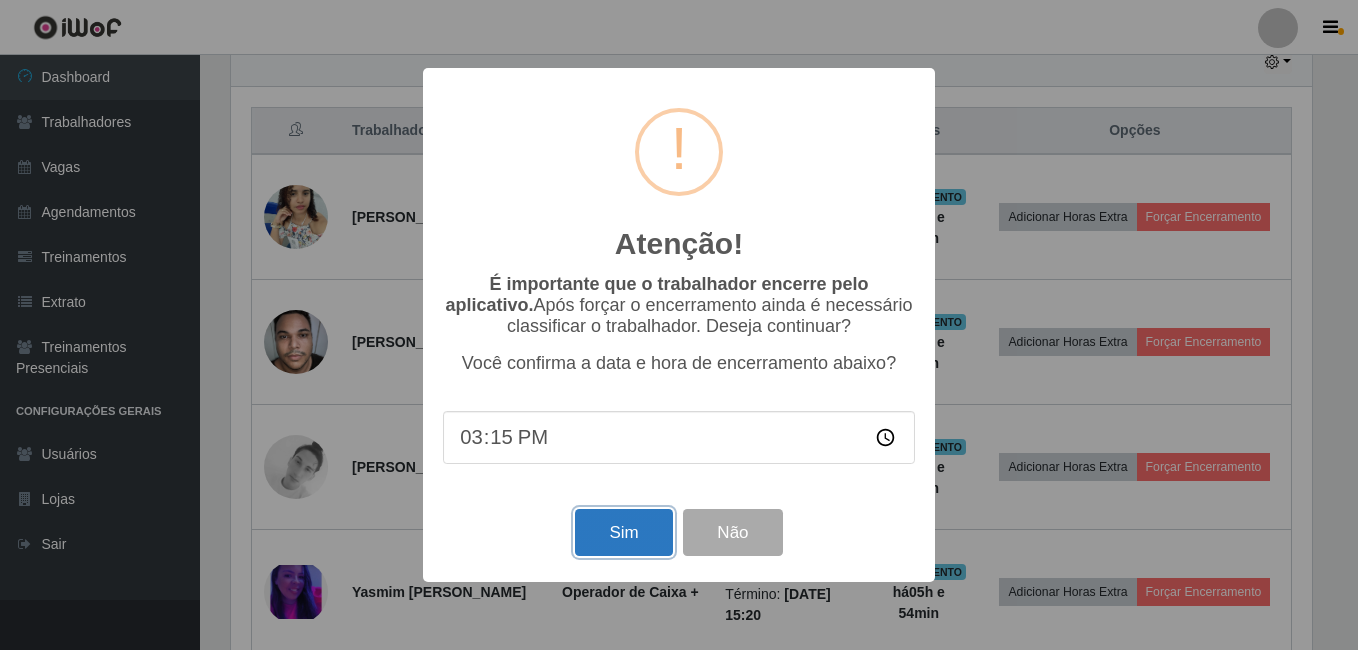 click on "Sim" at bounding box center [623, 532] 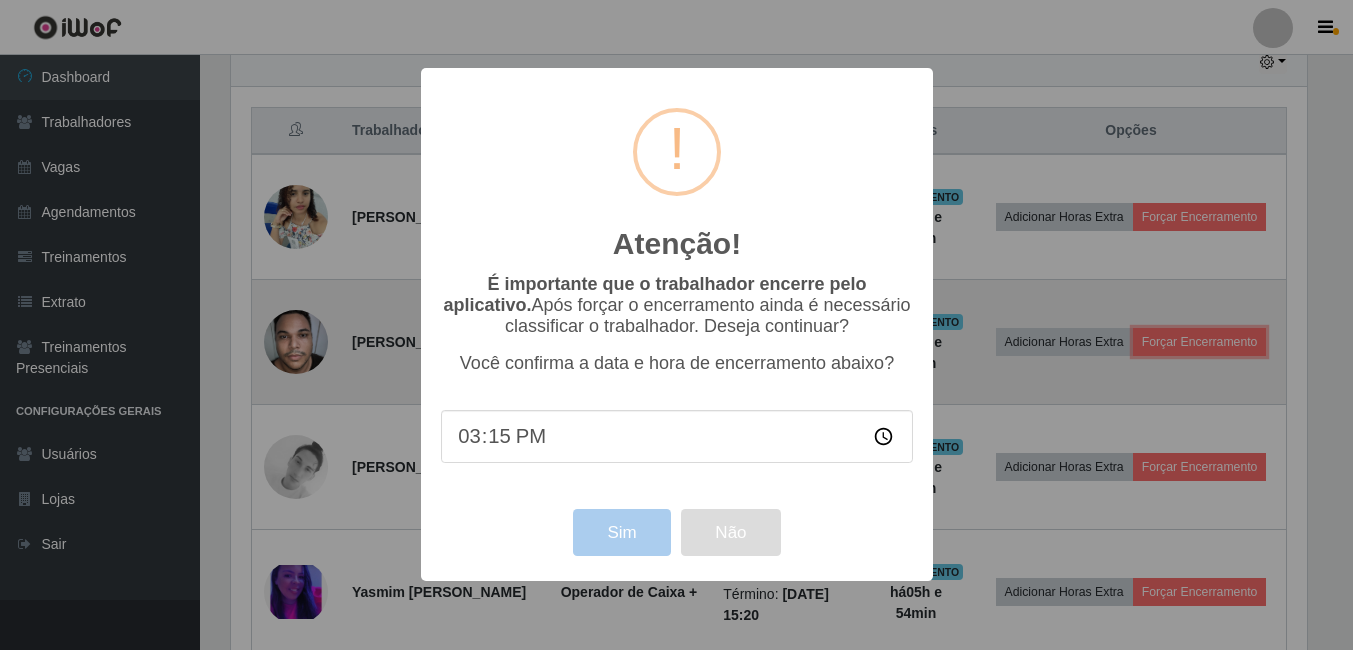scroll, scrollTop: 999585, scrollLeft: 998909, axis: both 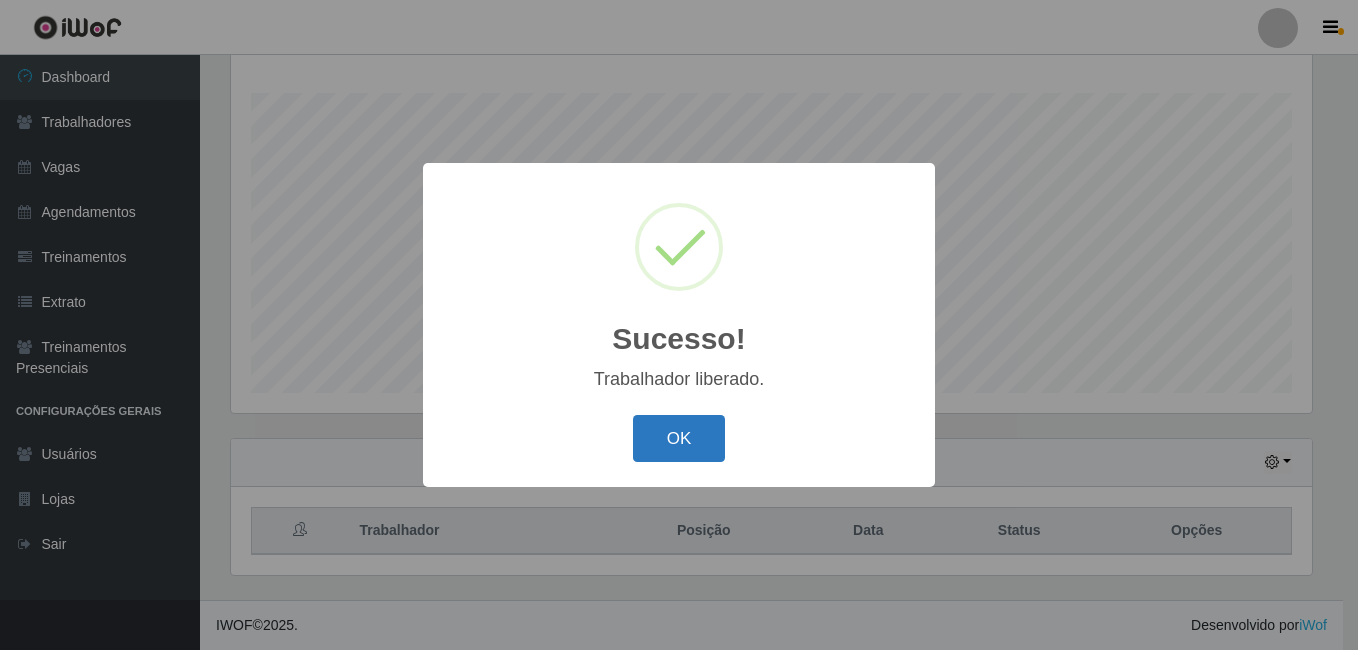click on "OK" at bounding box center [679, 438] 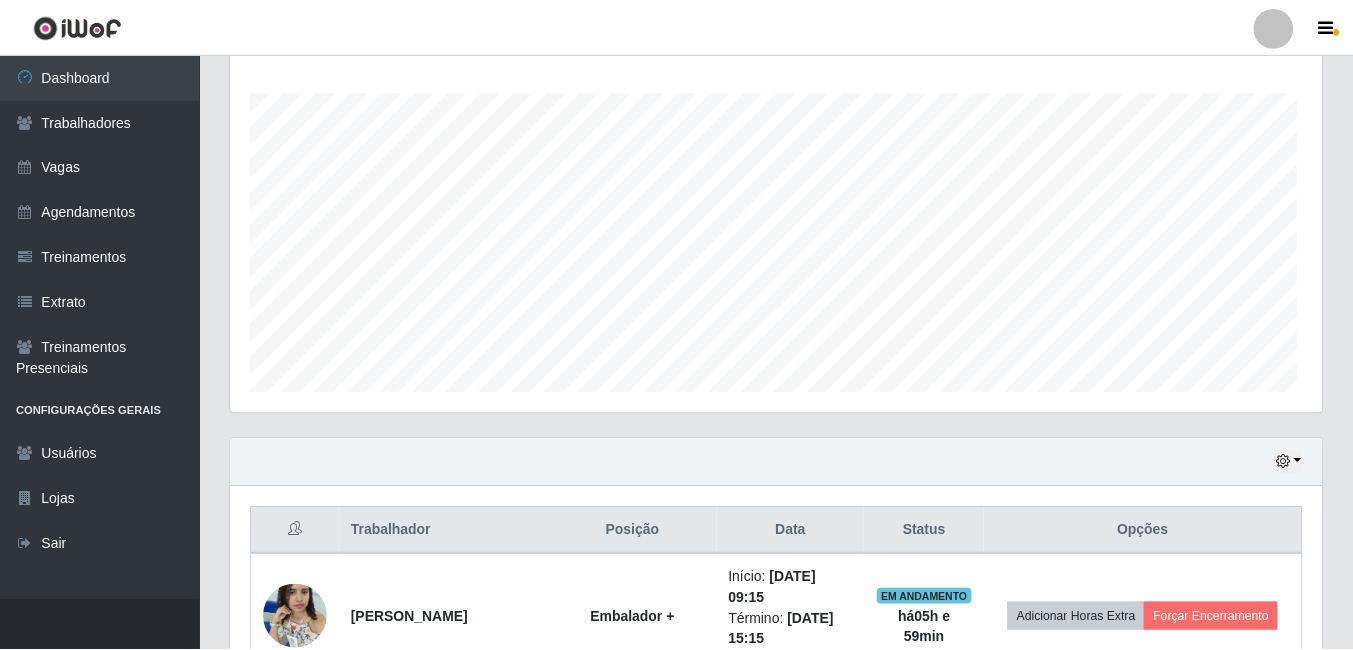 scroll, scrollTop: 999585, scrollLeft: 998909, axis: both 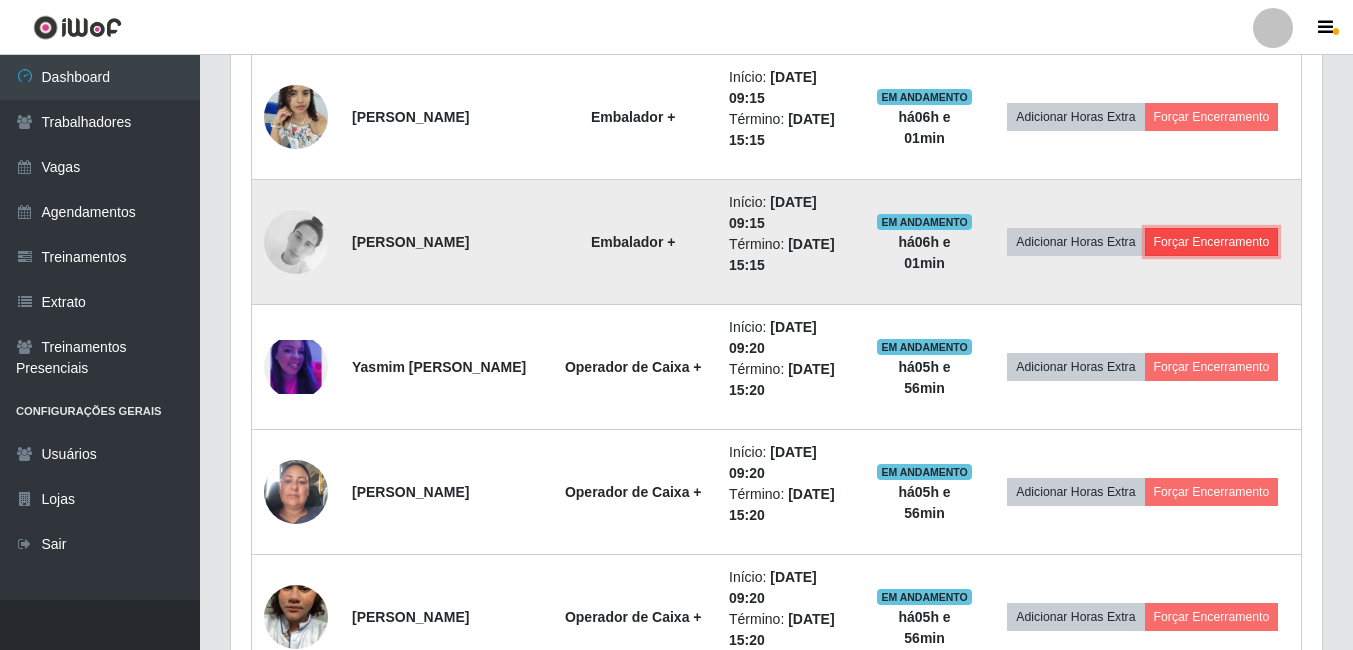 click on "Forçar Encerramento" at bounding box center (1212, 242) 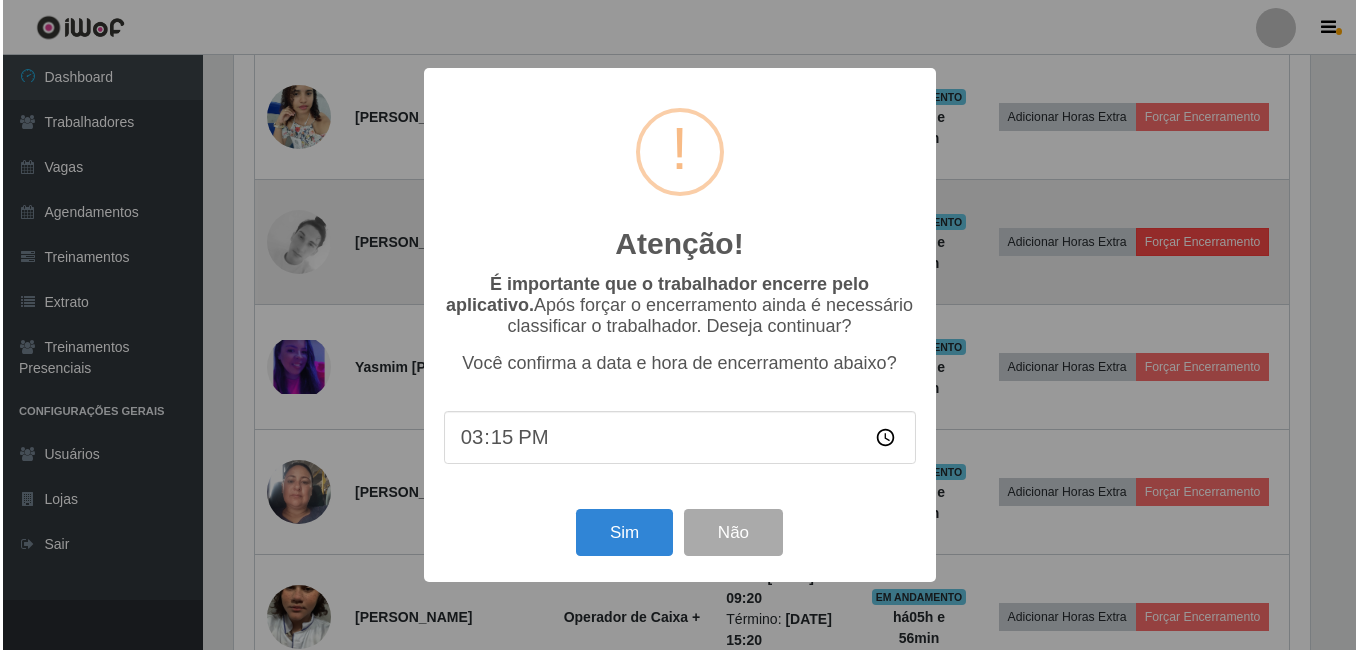 scroll, scrollTop: 999585, scrollLeft: 998919, axis: both 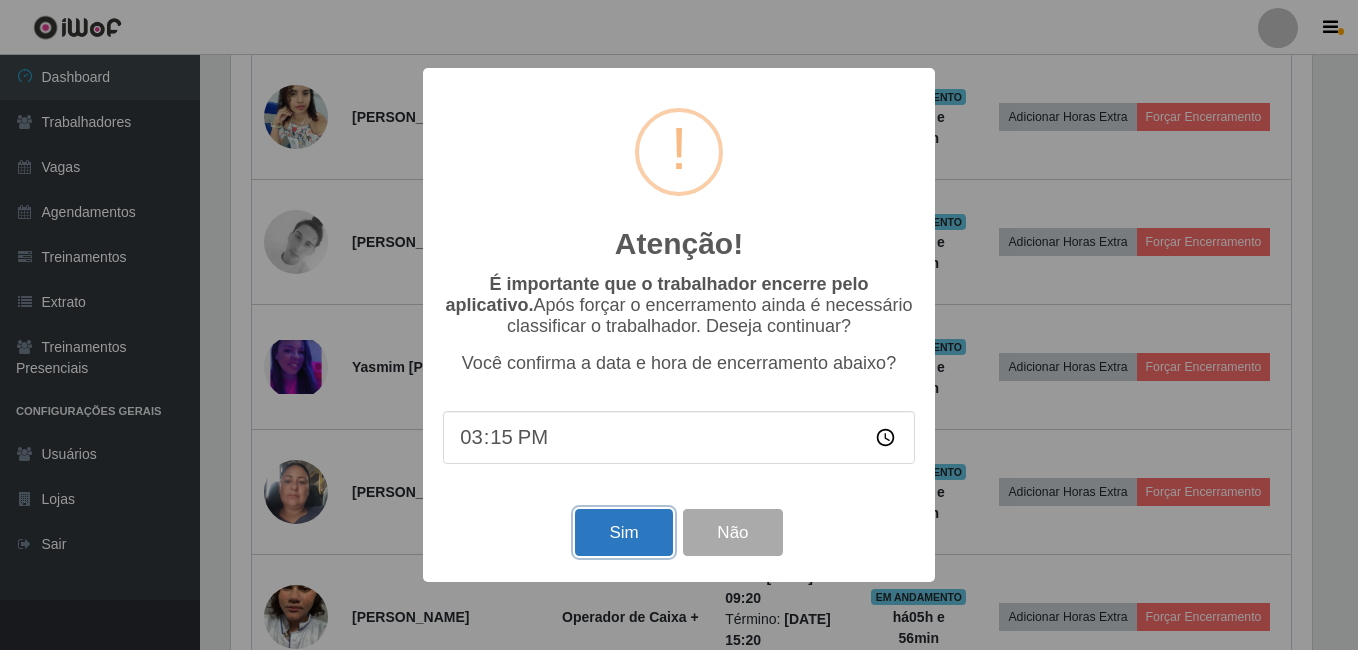 click on "Sim" at bounding box center (623, 532) 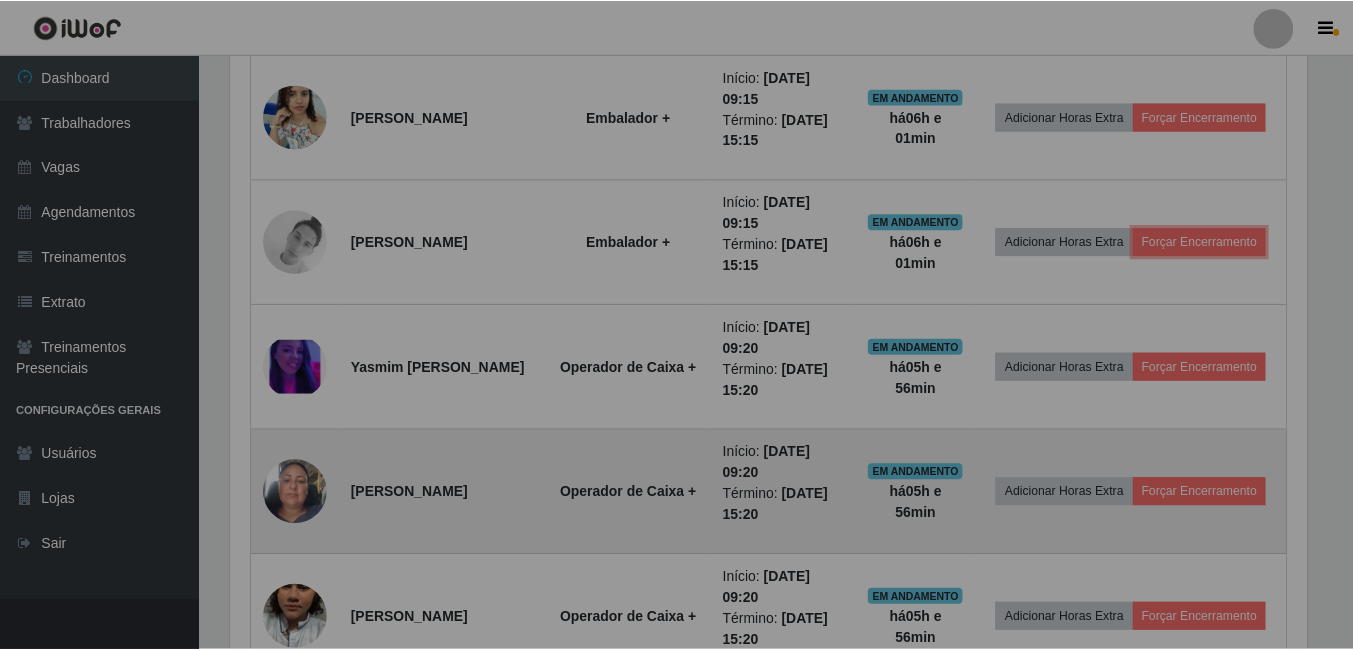 scroll, scrollTop: 999585, scrollLeft: 998909, axis: both 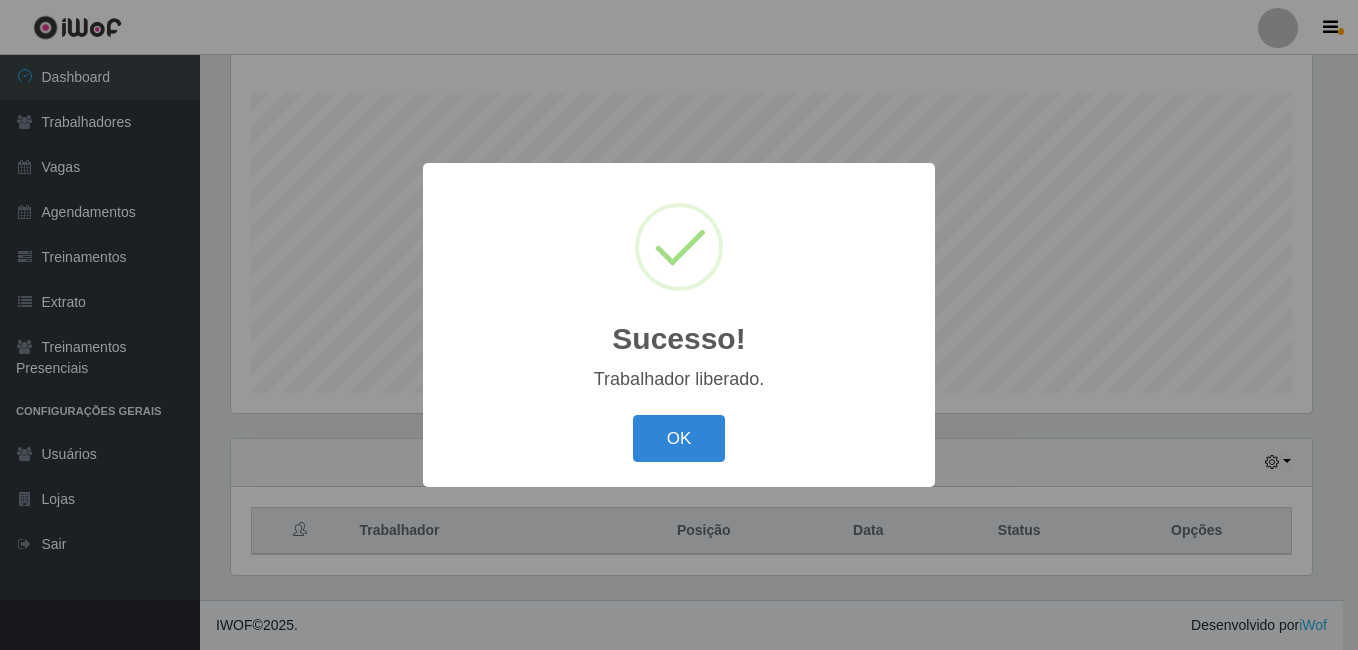 drag, startPoint x: 697, startPoint y: 442, endPoint x: 698, endPoint y: 432, distance: 10.049875 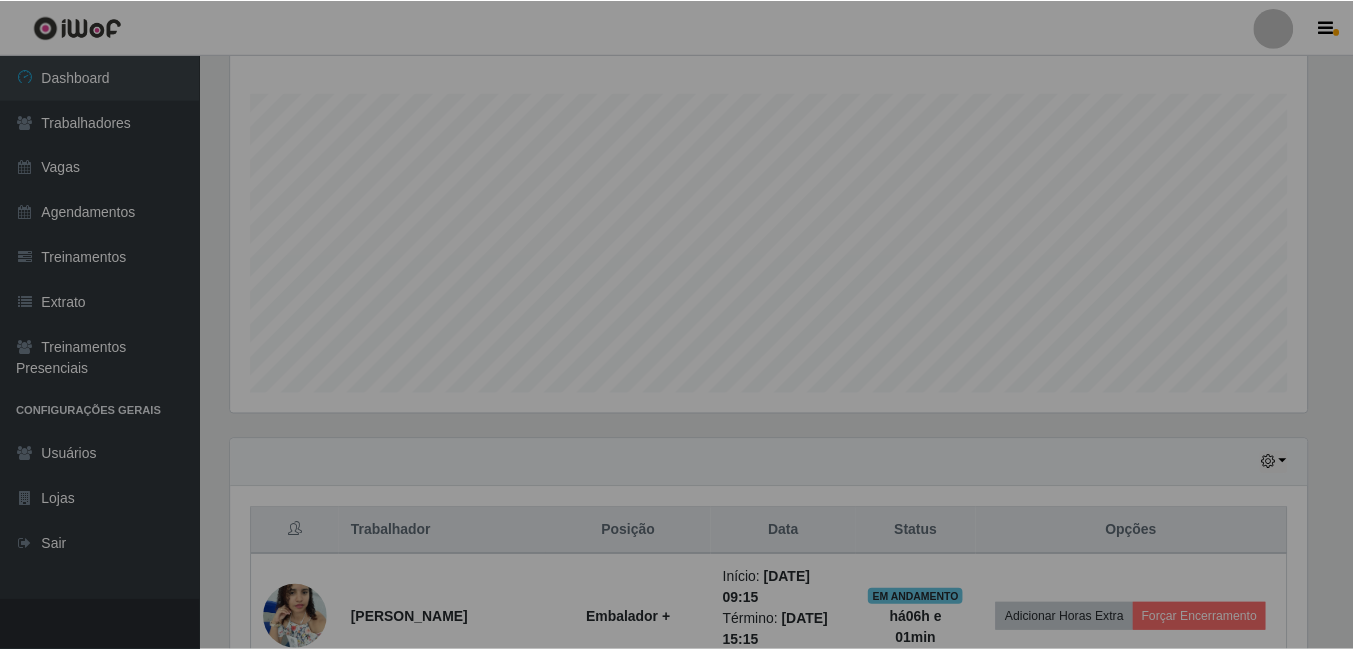 scroll, scrollTop: 999585, scrollLeft: 998909, axis: both 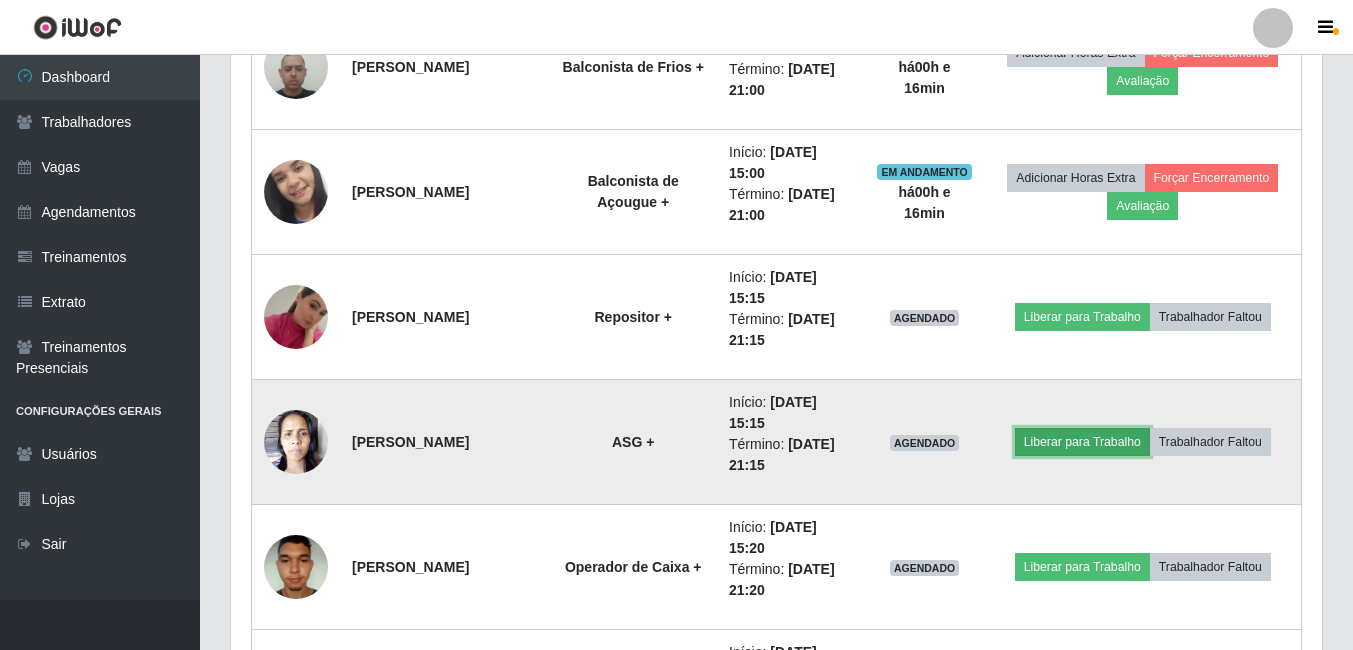 click on "Liberar para Trabalho" at bounding box center (1082, 442) 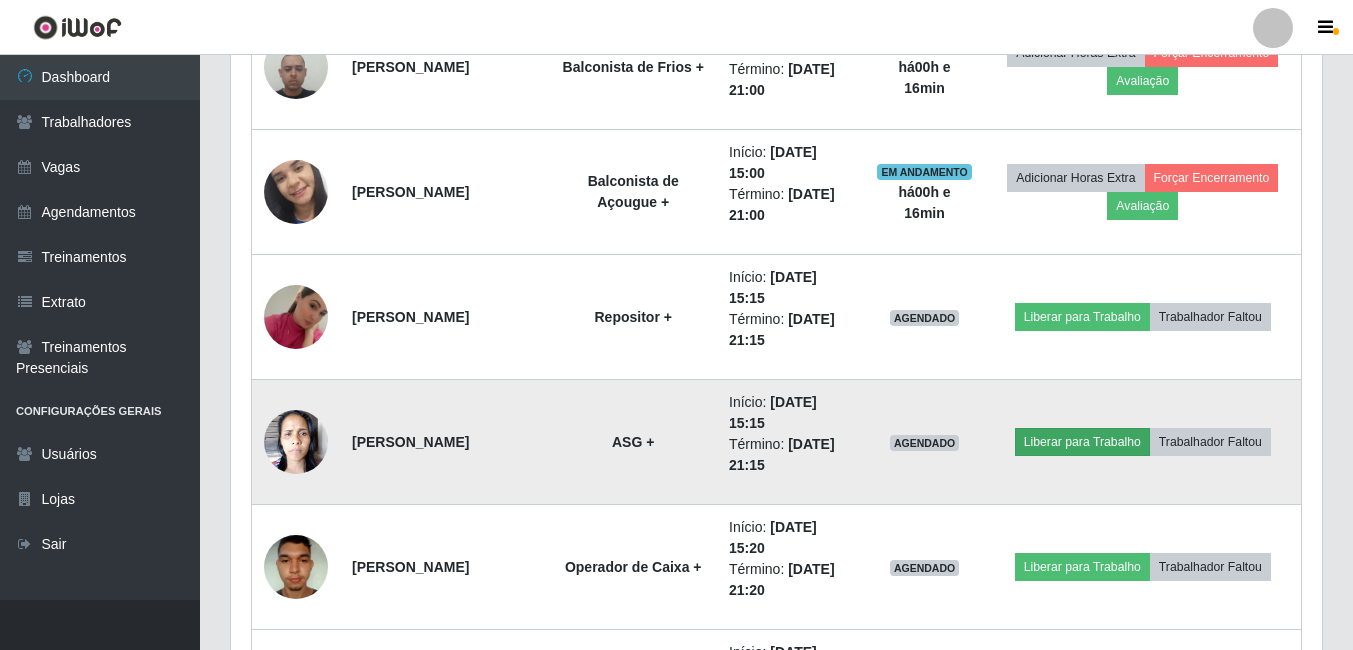 scroll, scrollTop: 999585, scrollLeft: 998919, axis: both 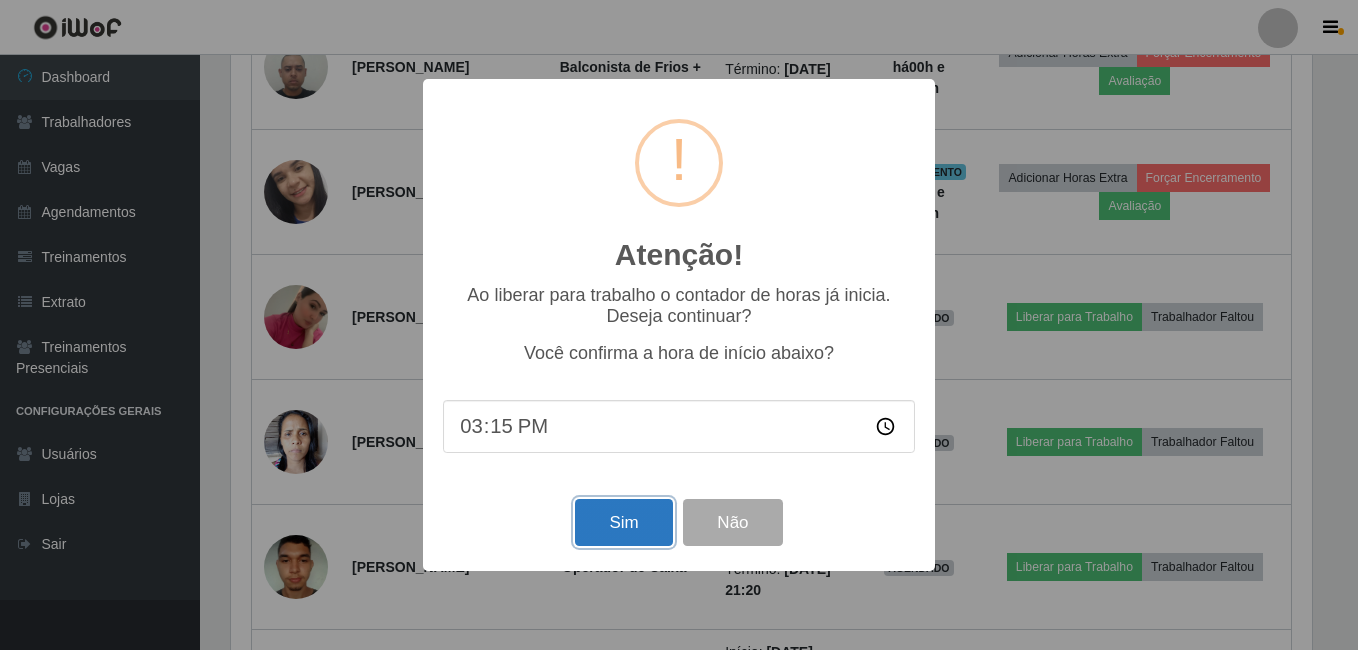 click on "Sim" at bounding box center [623, 522] 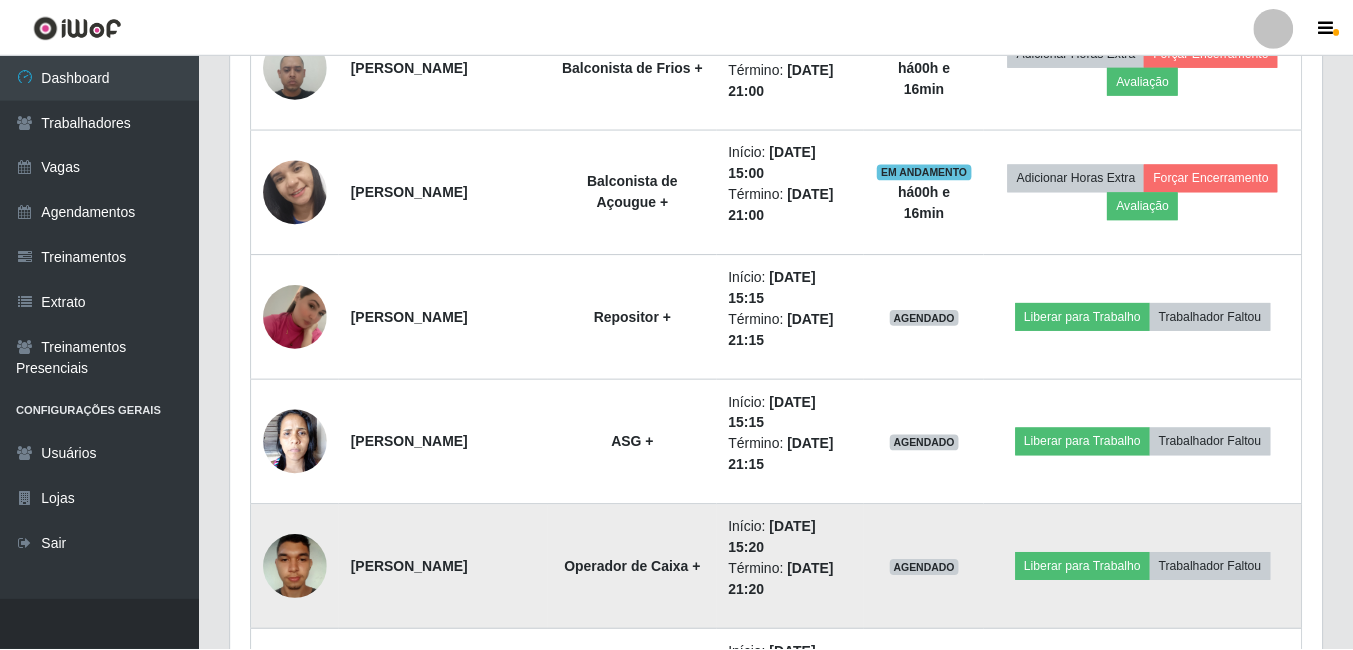 scroll, scrollTop: 999585, scrollLeft: 998909, axis: both 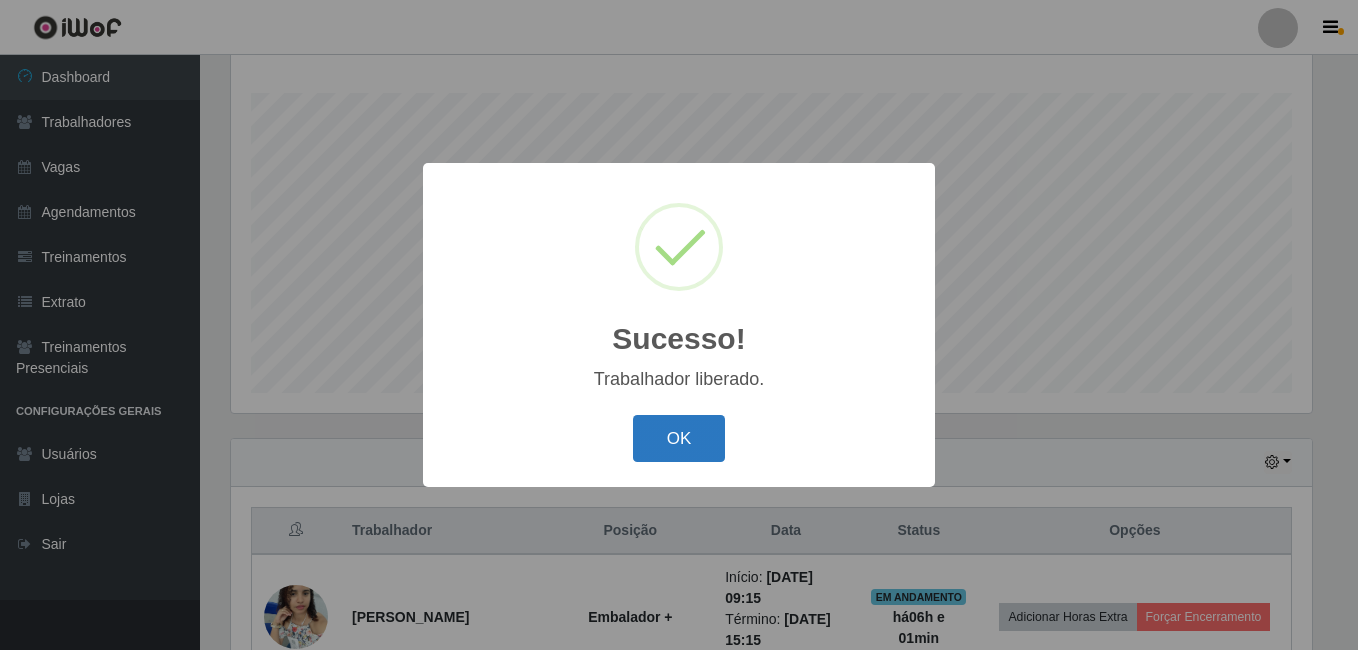 click on "OK" at bounding box center (679, 438) 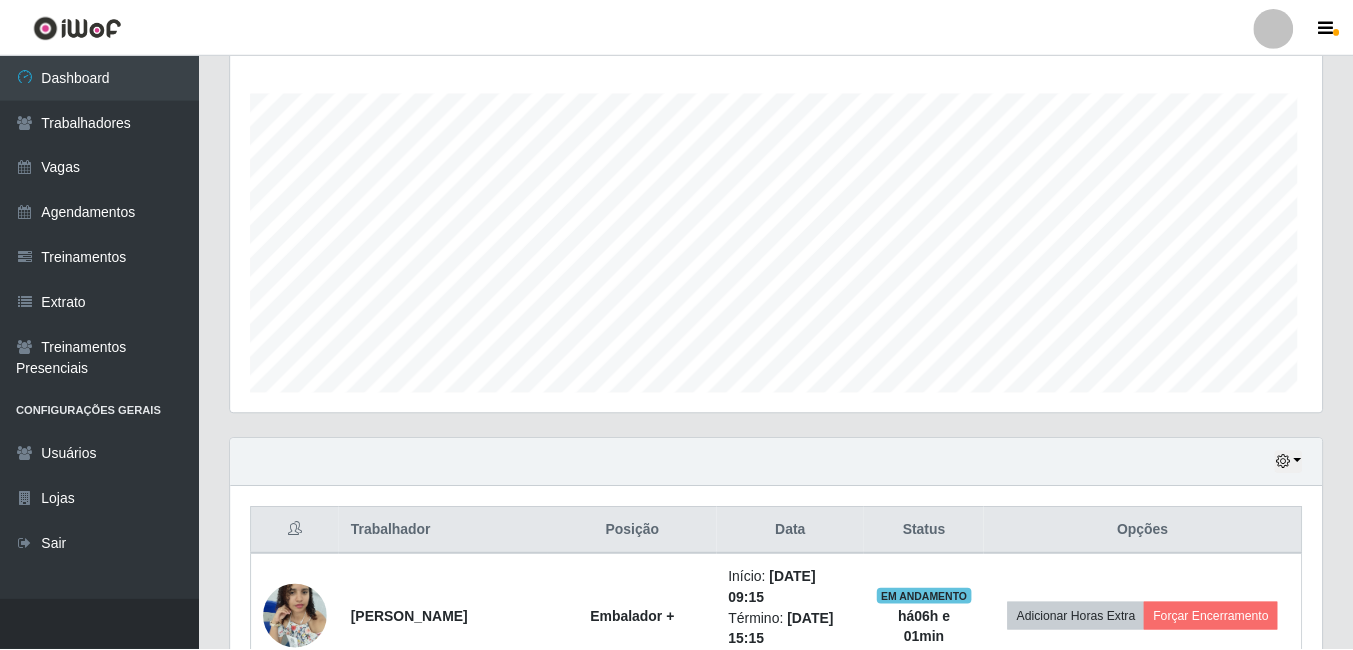 scroll, scrollTop: 614, scrollLeft: 0, axis: vertical 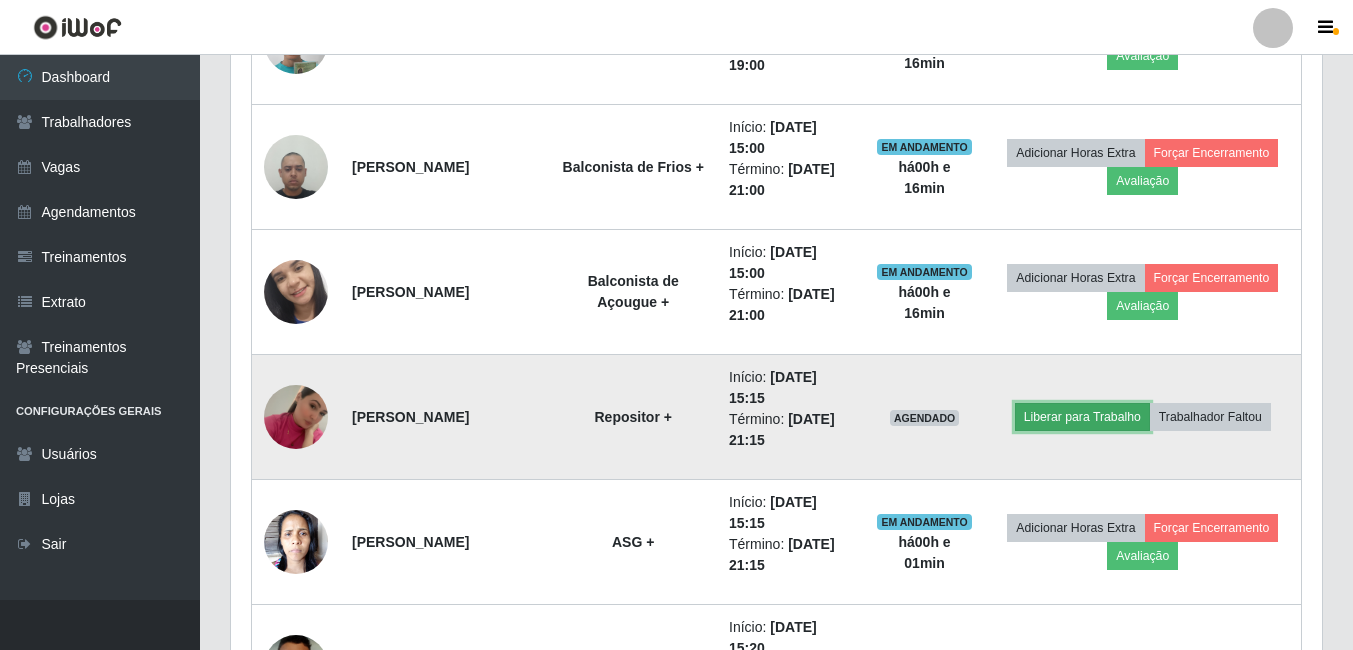 click on "Liberar para Trabalho" at bounding box center (1082, 417) 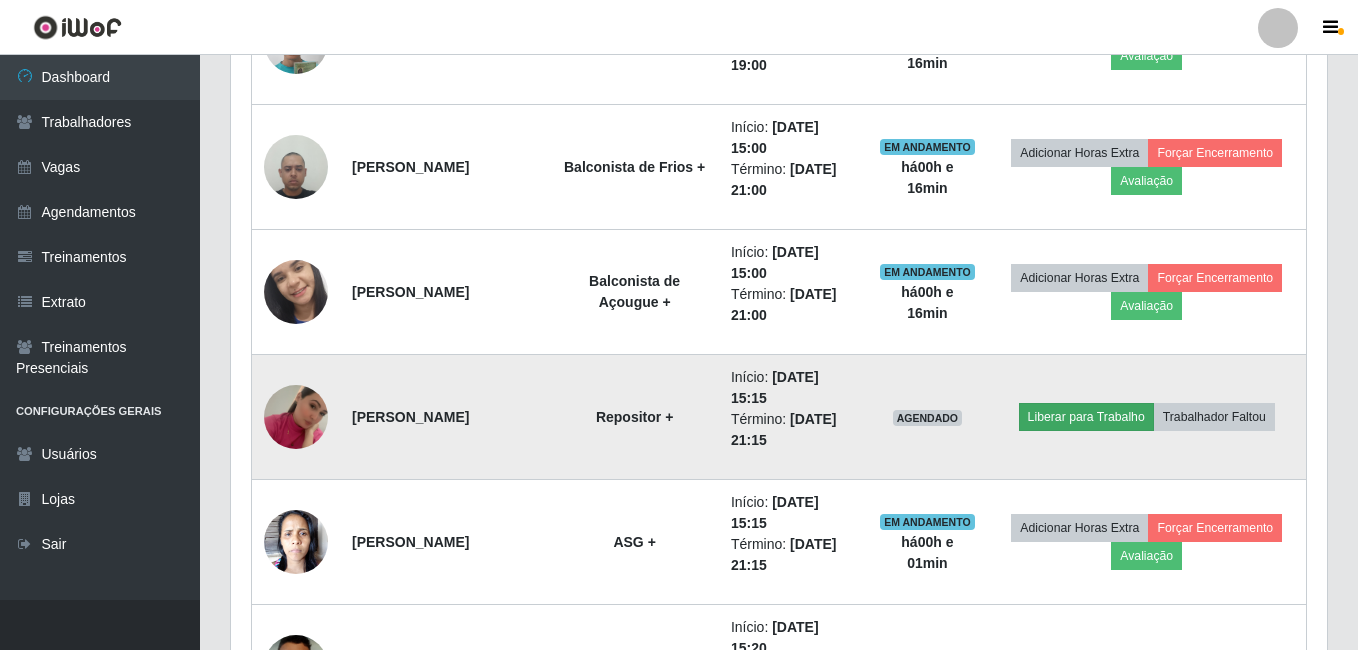 scroll, scrollTop: 999585, scrollLeft: 998919, axis: both 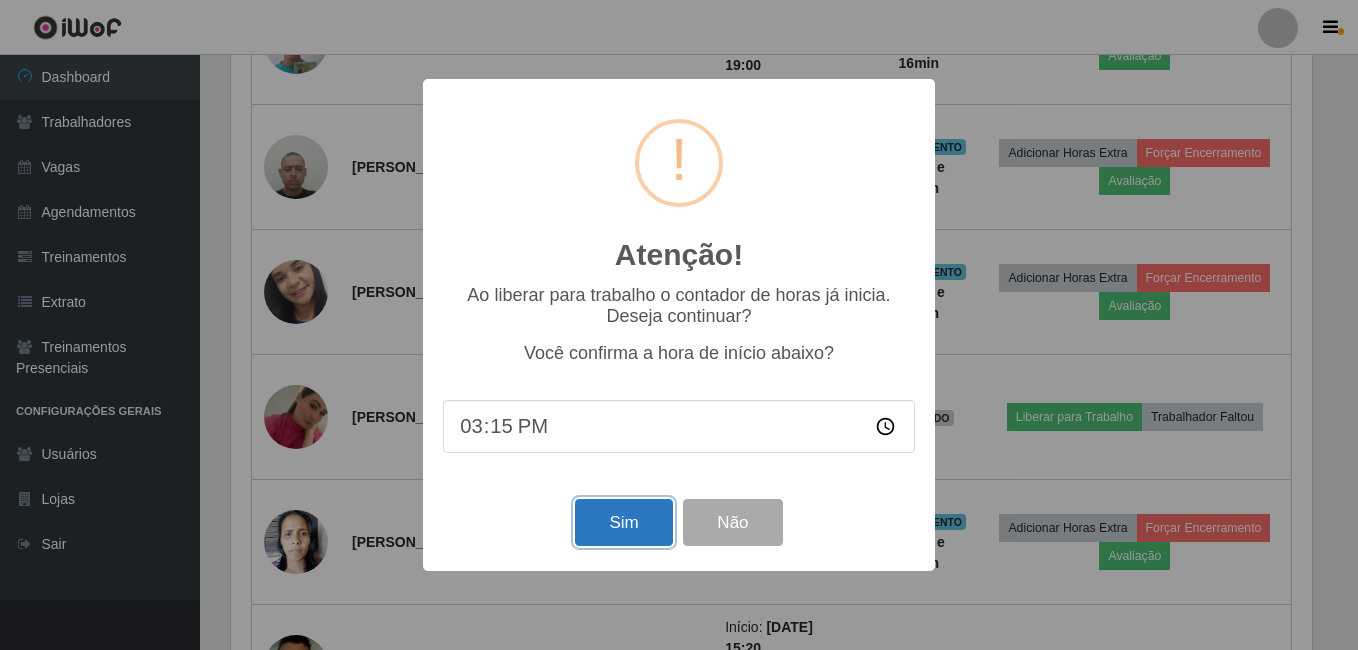 click on "Sim" at bounding box center [623, 522] 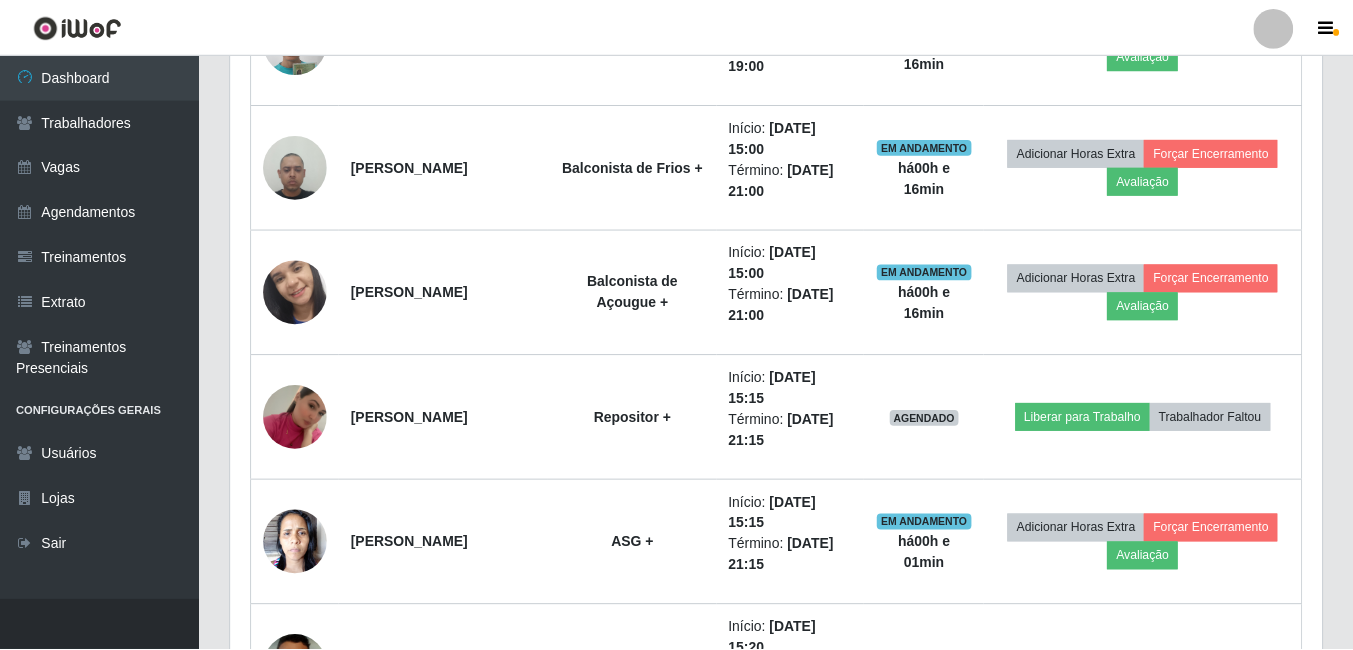 scroll, scrollTop: 999585, scrollLeft: 998909, axis: both 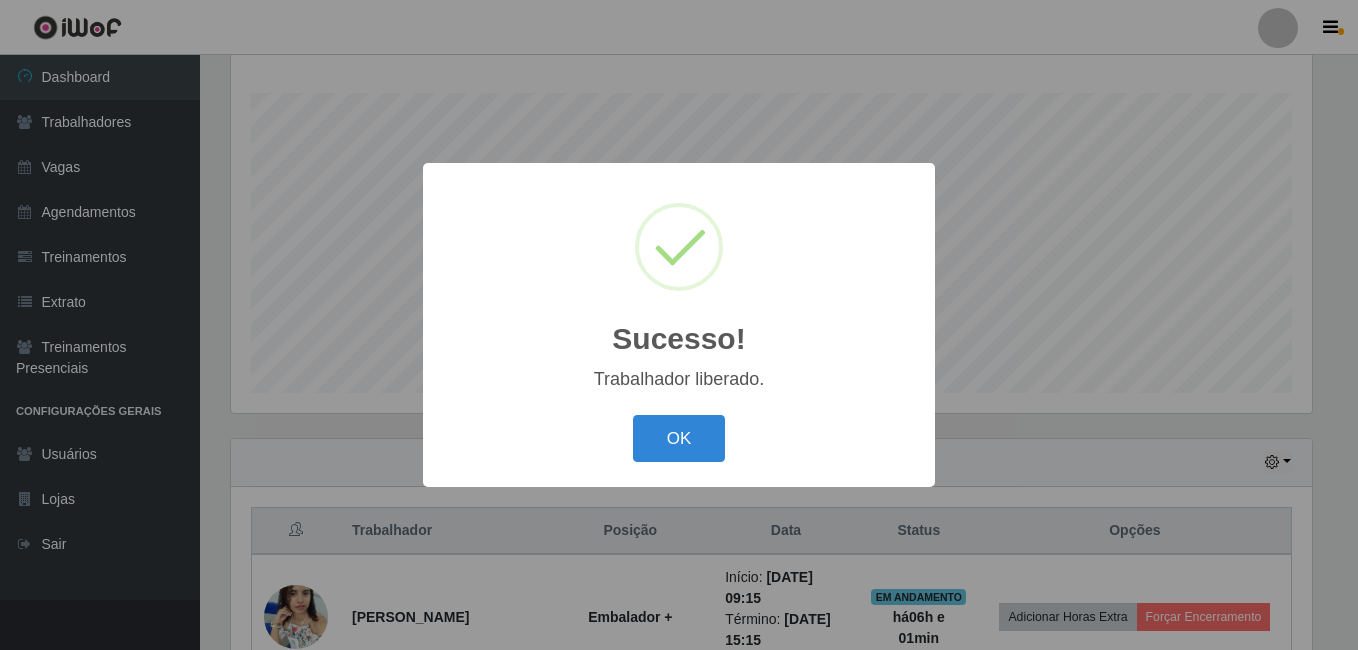 click on "OK" at bounding box center (679, 438) 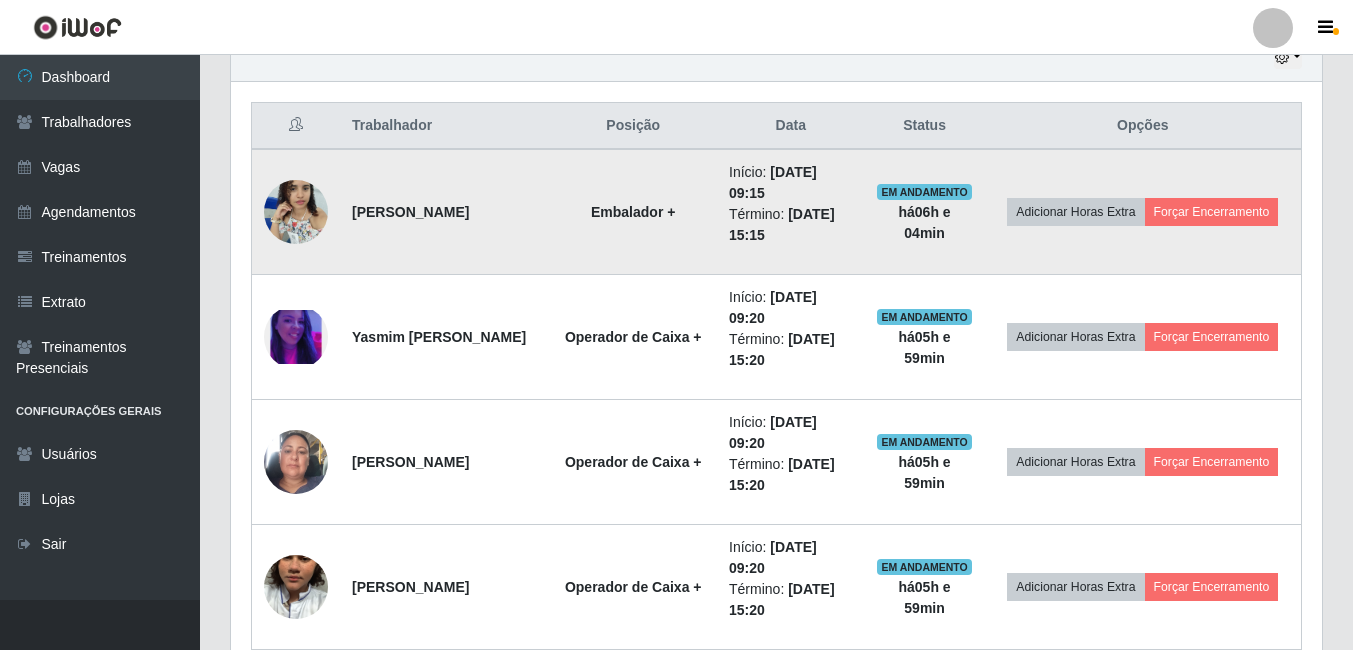 scroll, scrollTop: 722, scrollLeft: 0, axis: vertical 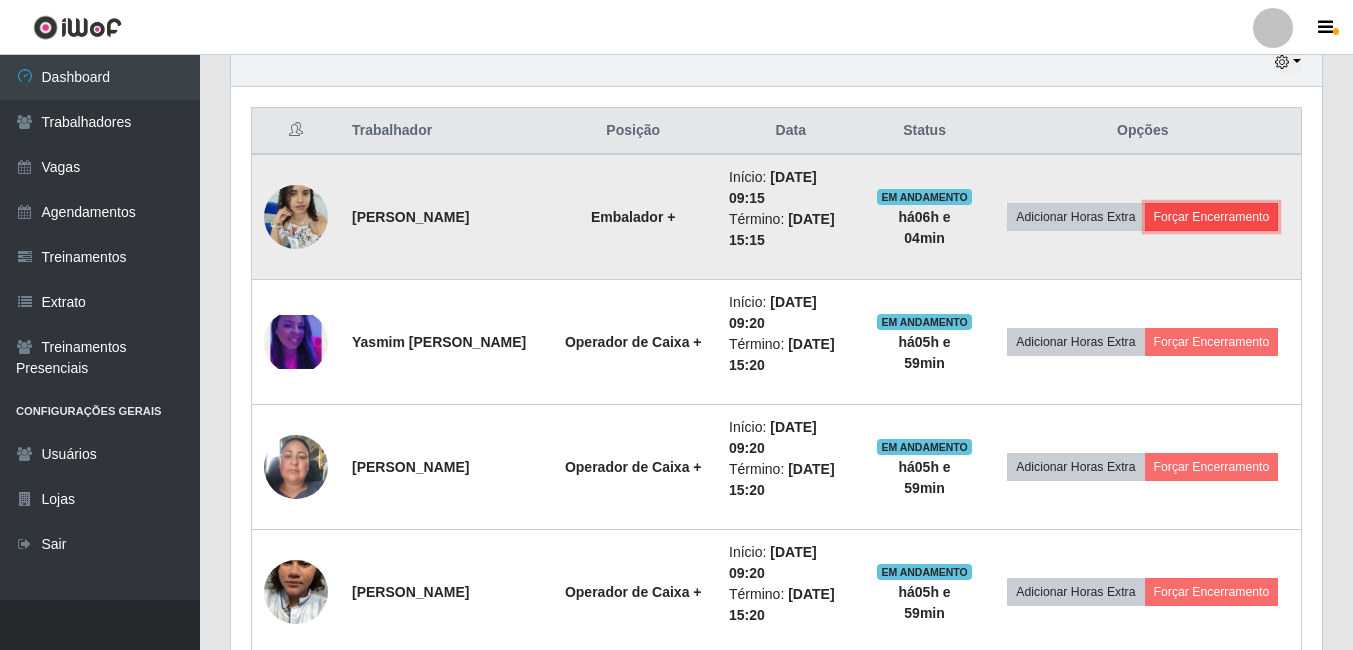 click on "Forçar Encerramento" at bounding box center (1212, 217) 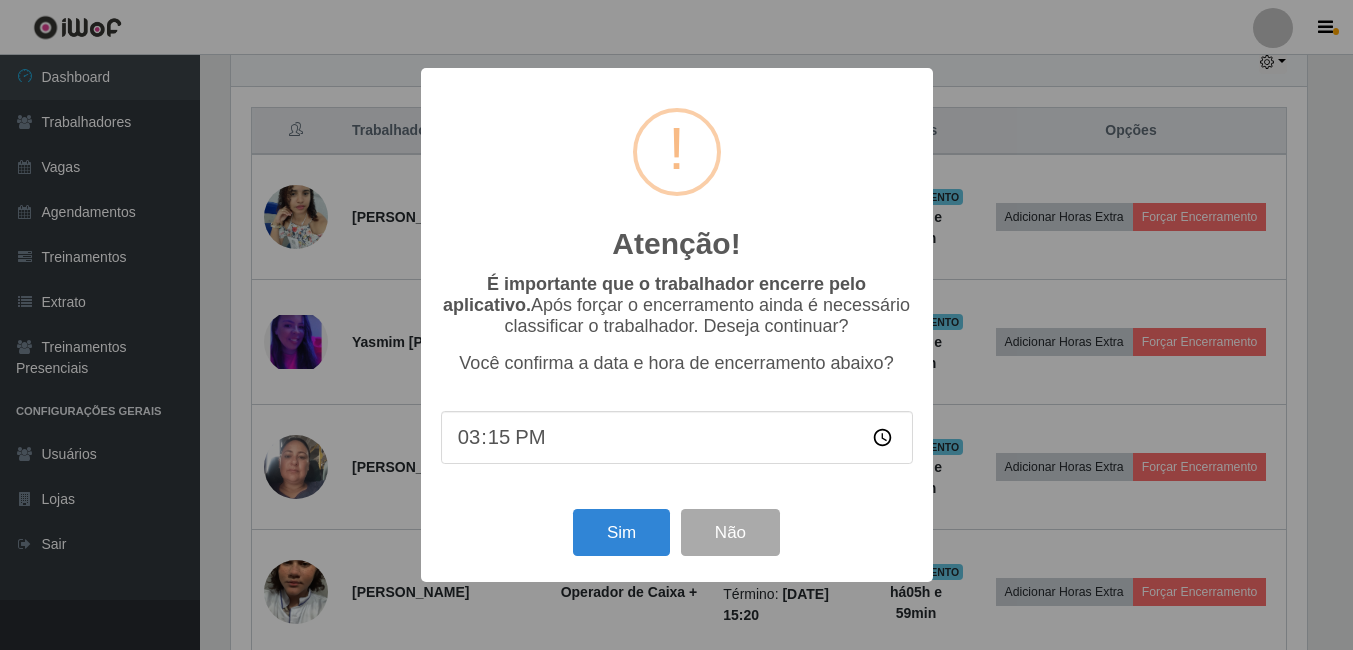 scroll, scrollTop: 999585, scrollLeft: 998919, axis: both 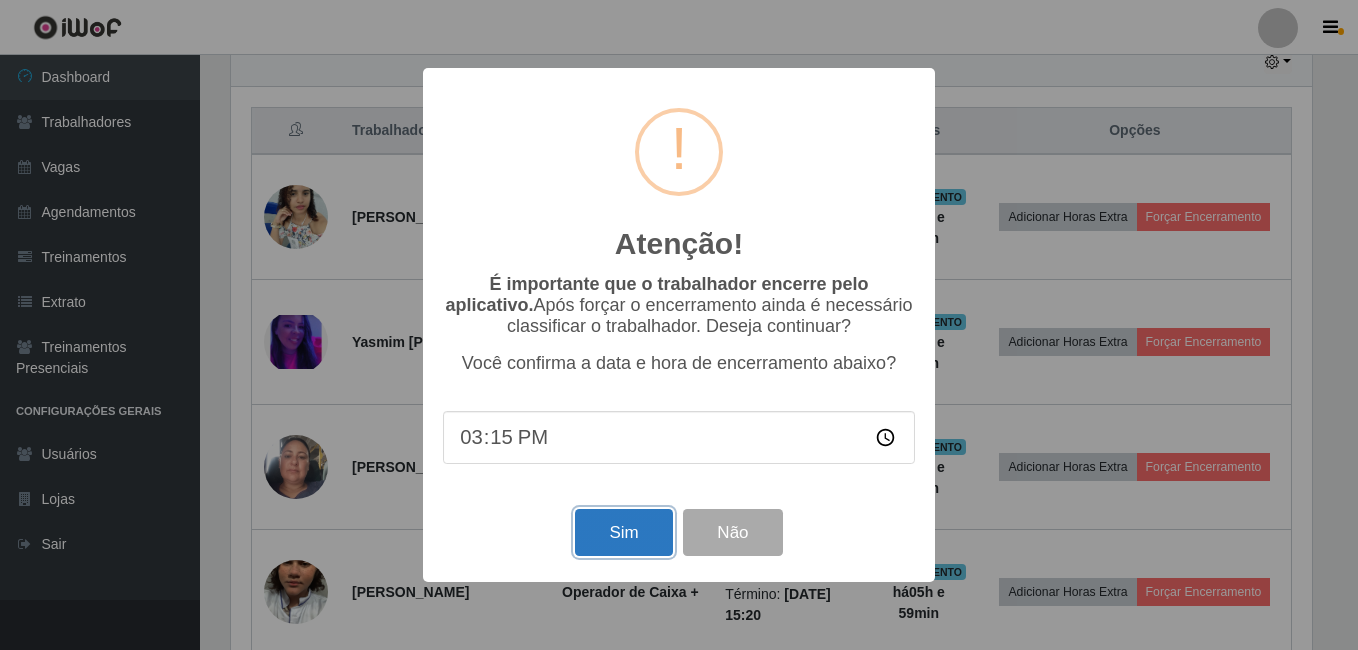 click on "Sim" at bounding box center (623, 532) 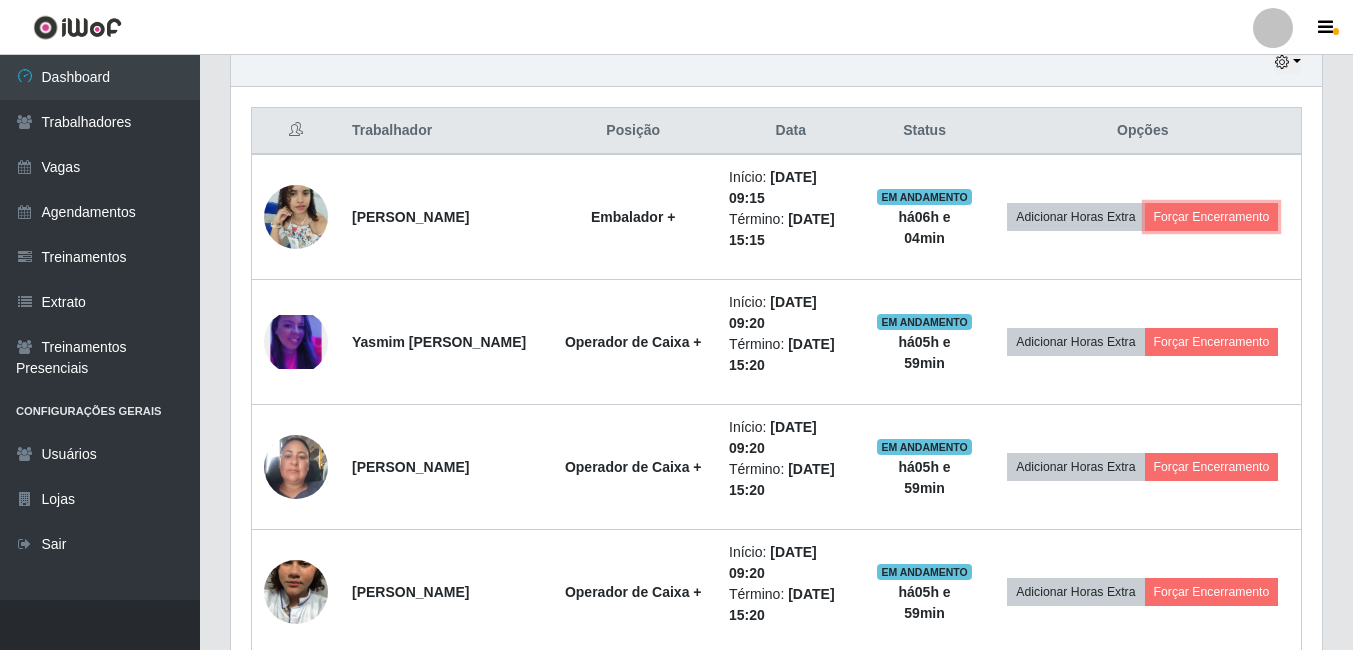 scroll, scrollTop: 999585, scrollLeft: 998909, axis: both 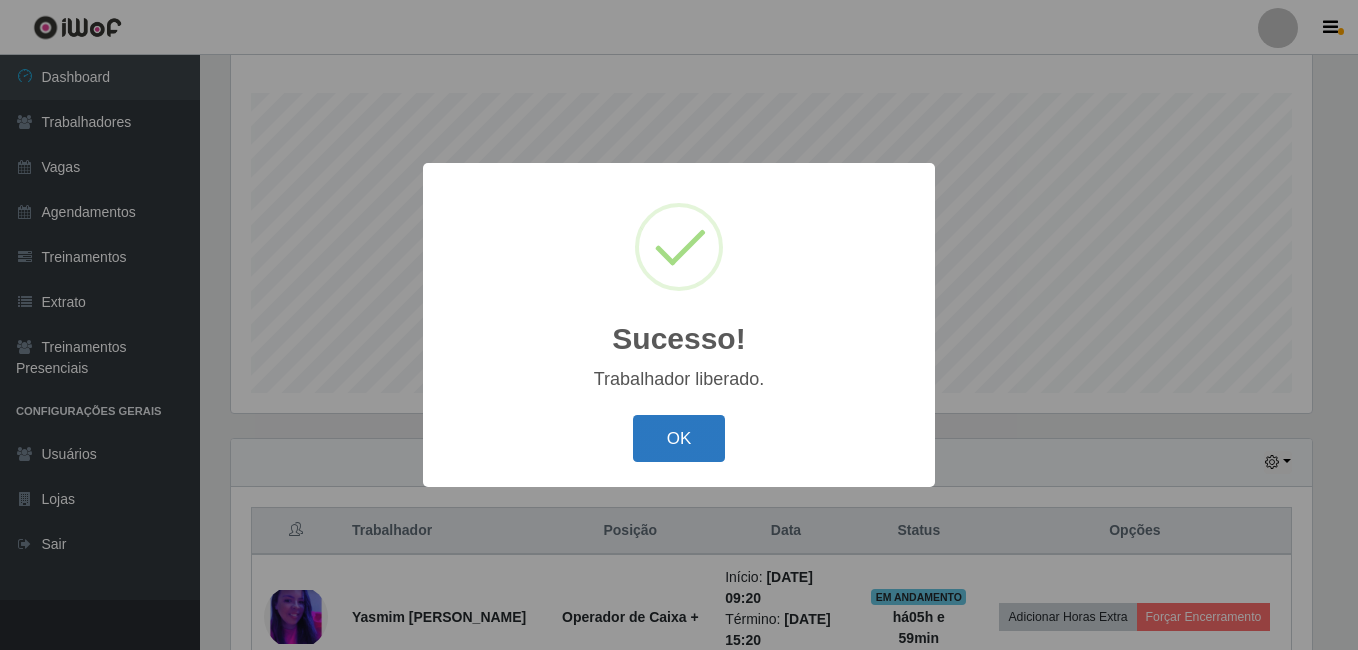 click on "OK" at bounding box center [679, 438] 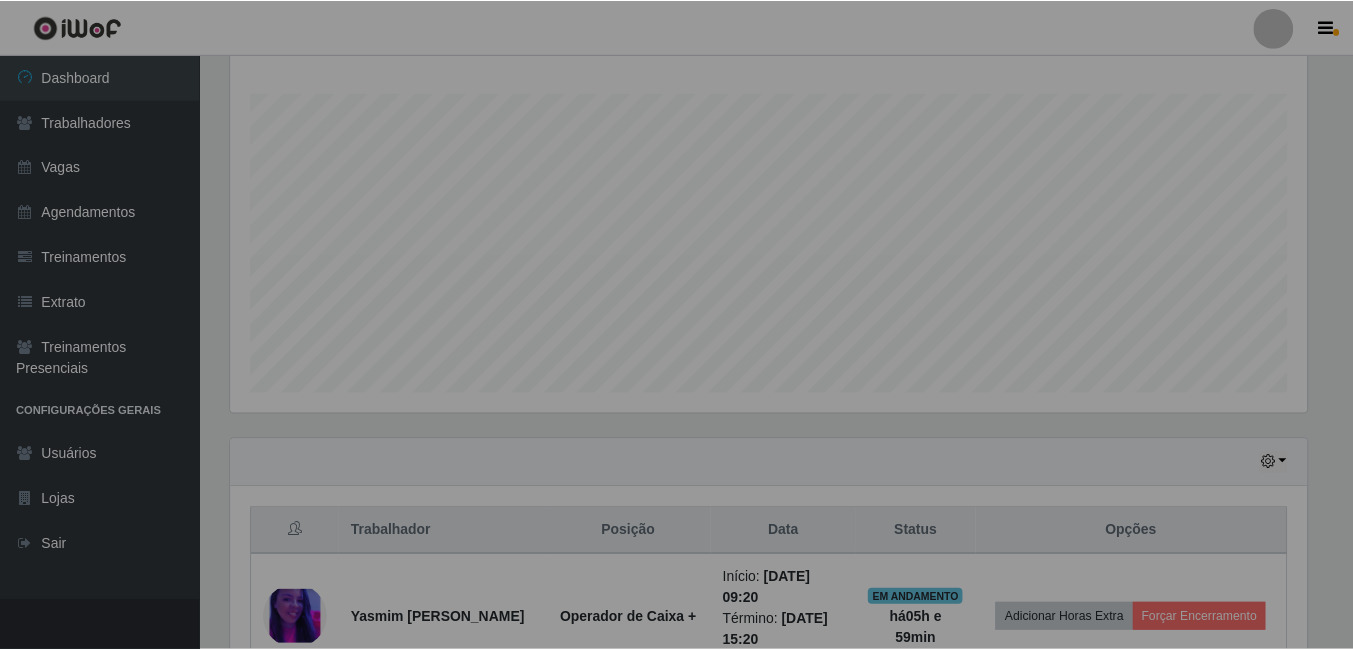 scroll, scrollTop: 999585, scrollLeft: 998909, axis: both 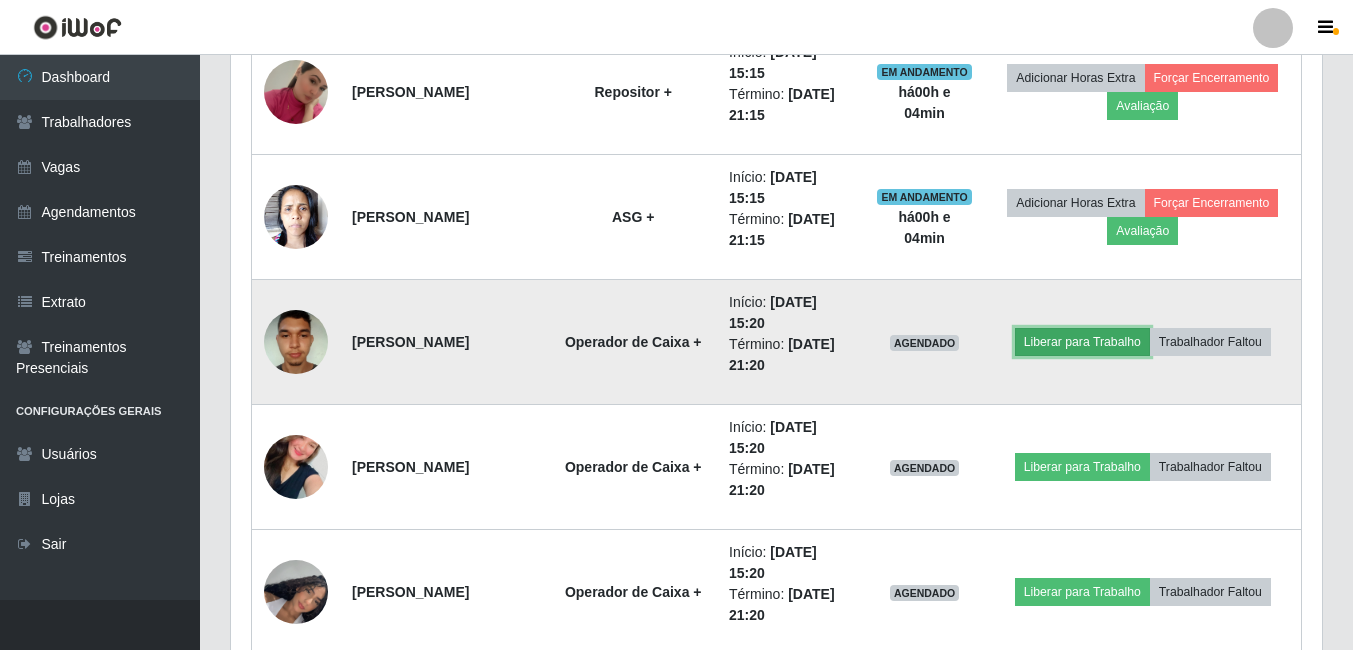 click on "Liberar para Trabalho" at bounding box center [1082, 342] 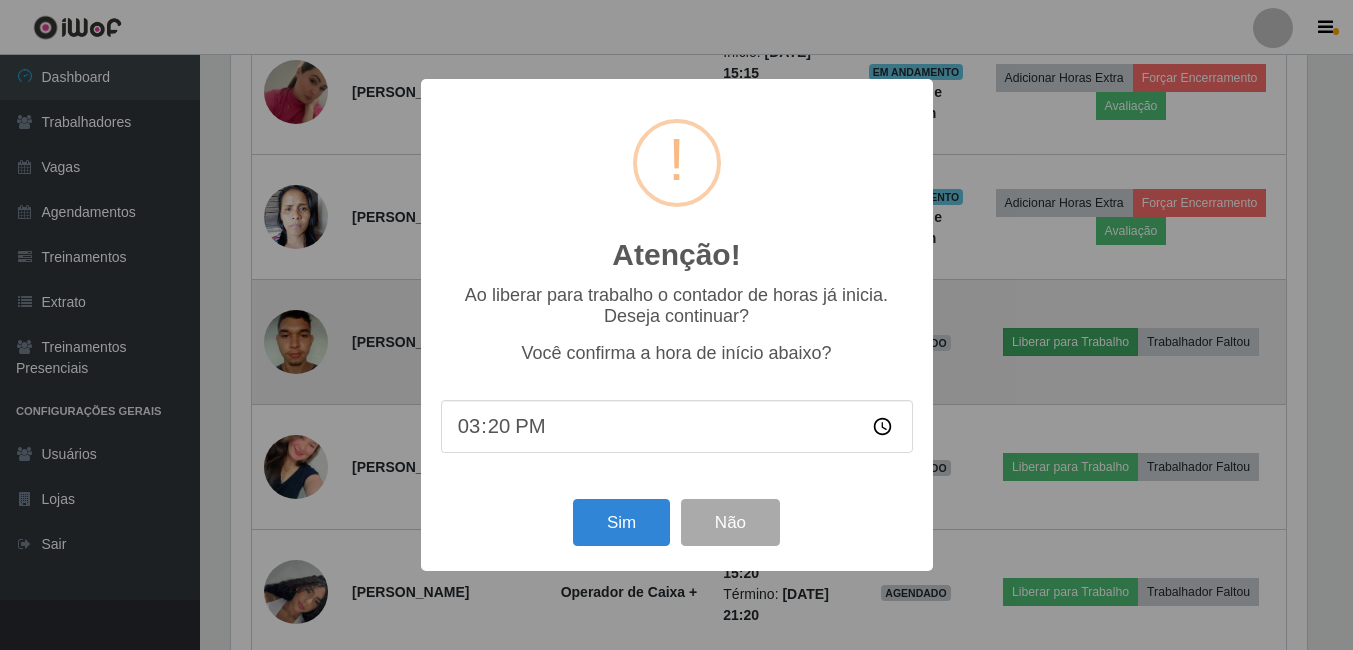 scroll, scrollTop: 999585, scrollLeft: 998919, axis: both 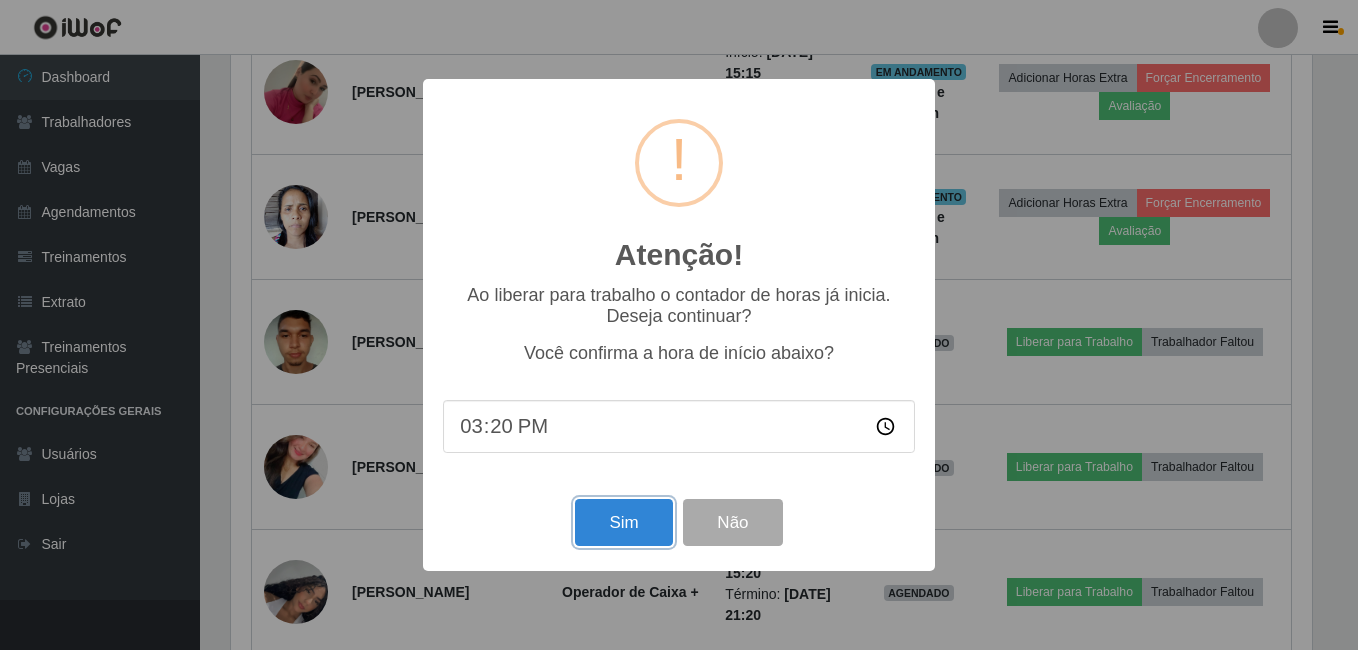 drag, startPoint x: 646, startPoint y: 525, endPoint x: 638, endPoint y: 390, distance: 135.23683 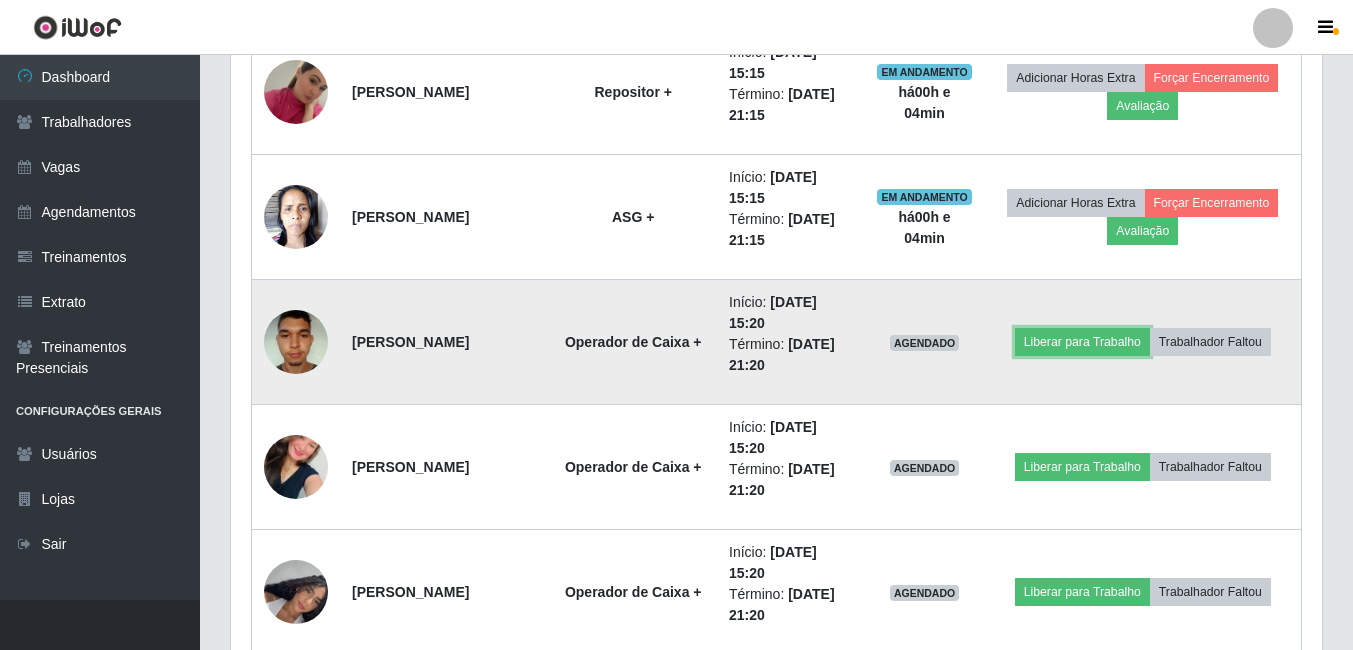 scroll, scrollTop: 999585, scrollLeft: 998909, axis: both 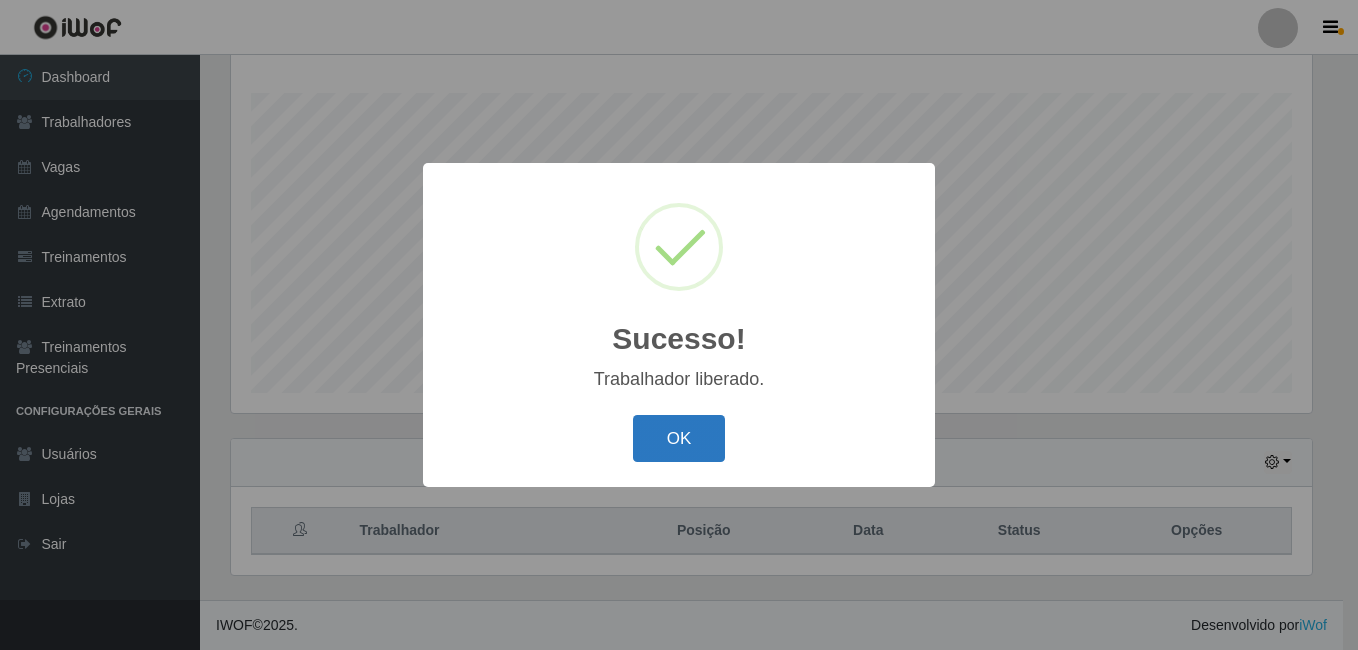 drag, startPoint x: 728, startPoint y: 428, endPoint x: 699, endPoint y: 445, distance: 33.61547 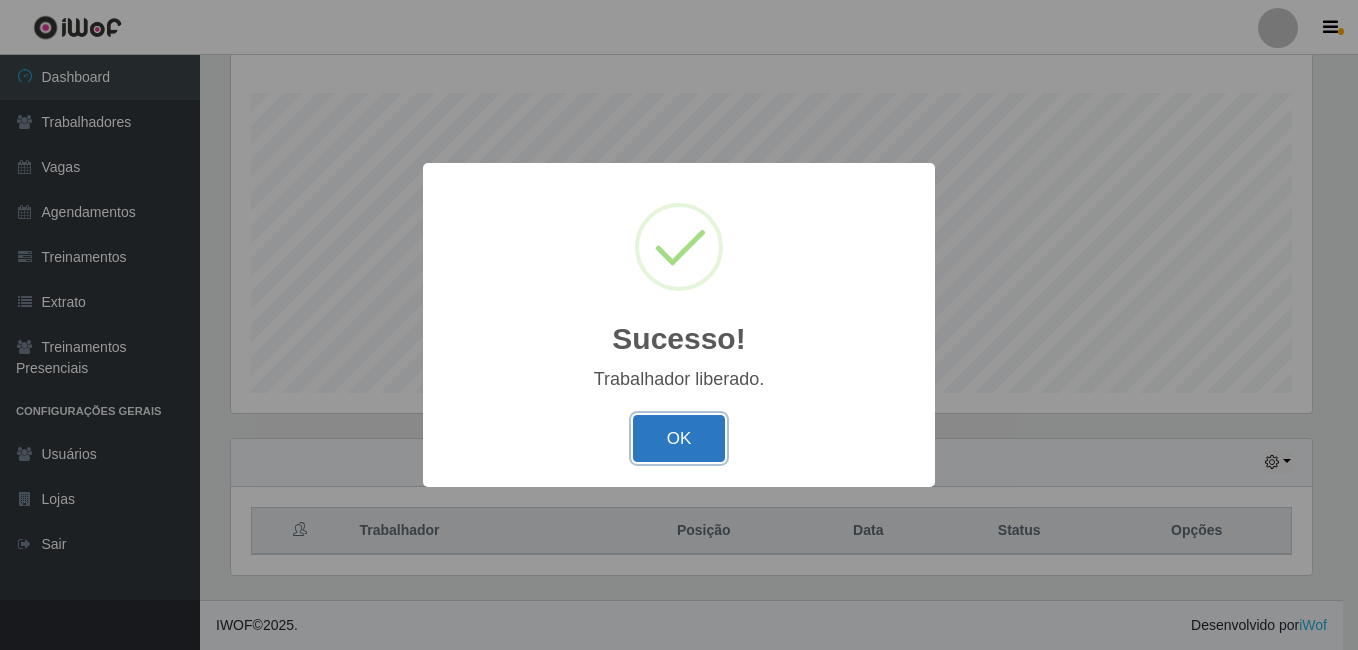 click on "OK" at bounding box center [679, 438] 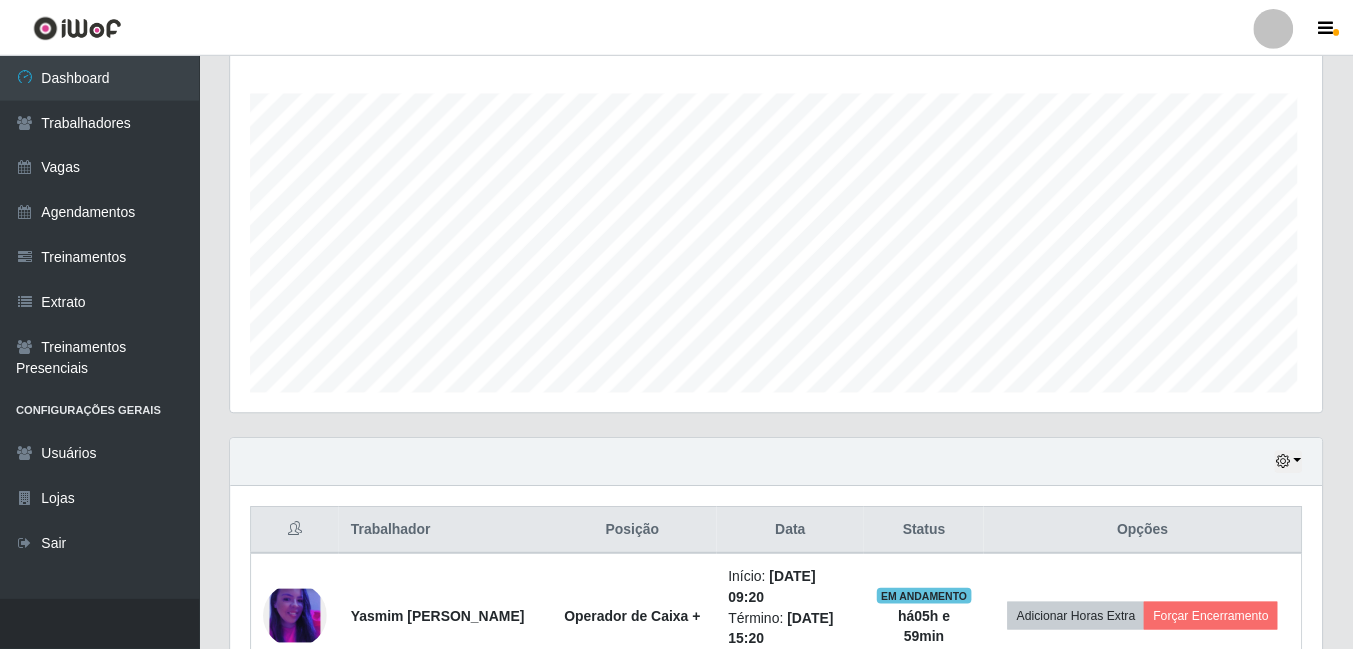 scroll, scrollTop: 579, scrollLeft: 0, axis: vertical 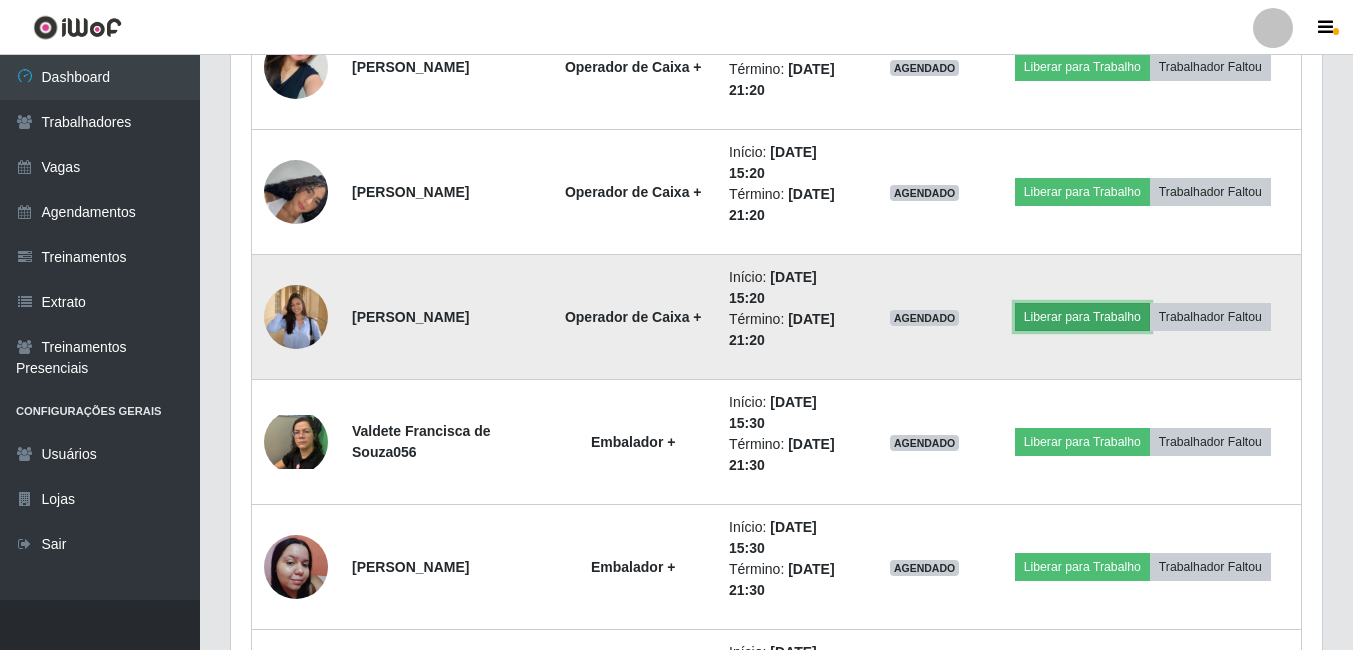 click on "Liberar para Trabalho" at bounding box center [1082, 317] 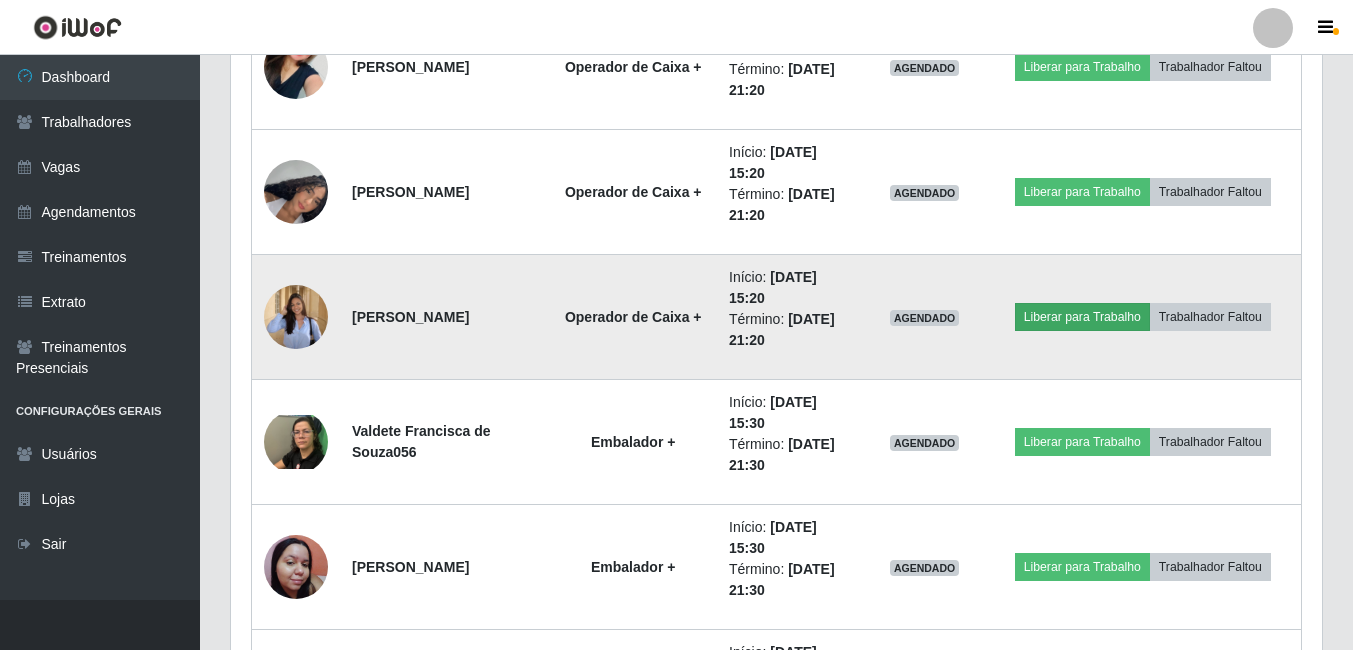 scroll, scrollTop: 999585, scrollLeft: 998919, axis: both 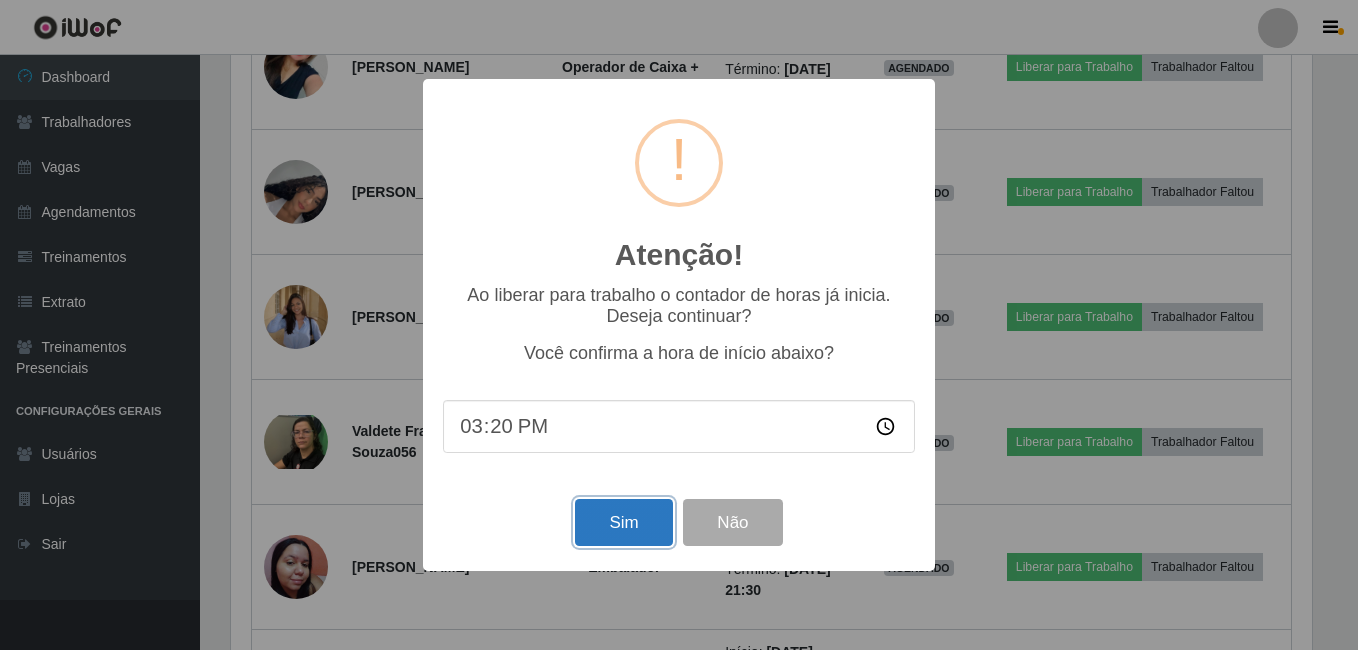click on "Sim" at bounding box center (623, 522) 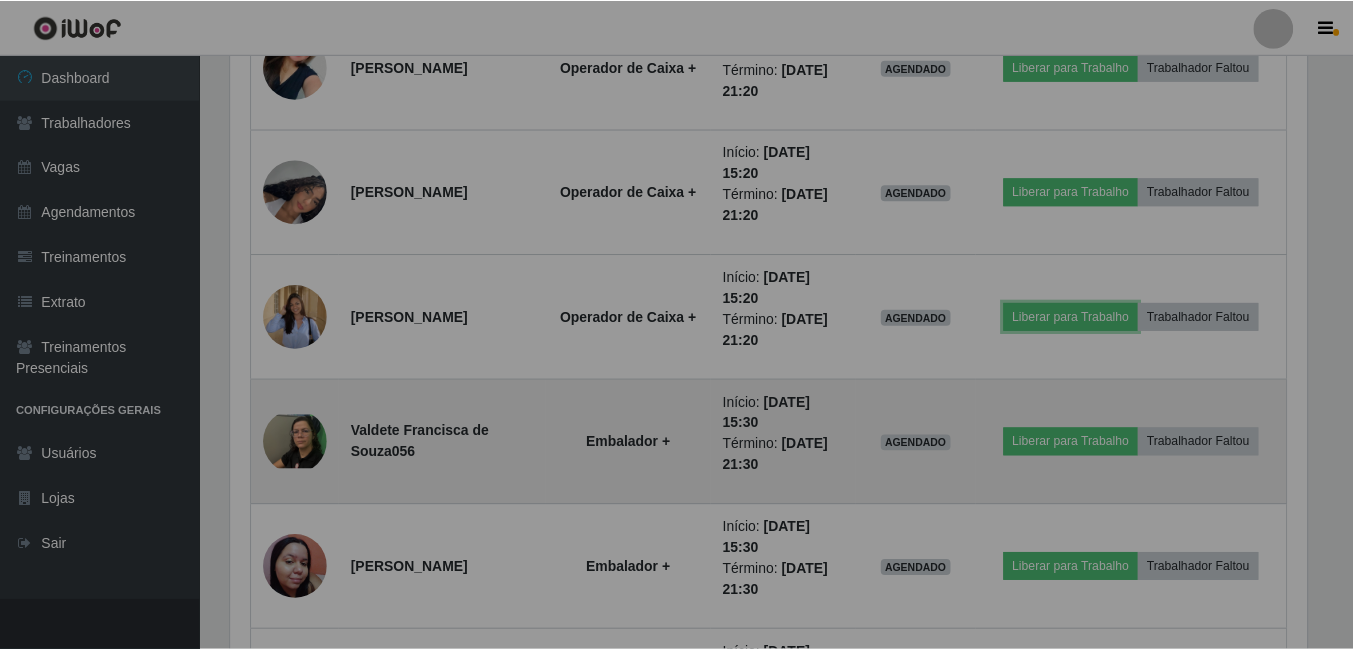 scroll, scrollTop: 999585, scrollLeft: 998909, axis: both 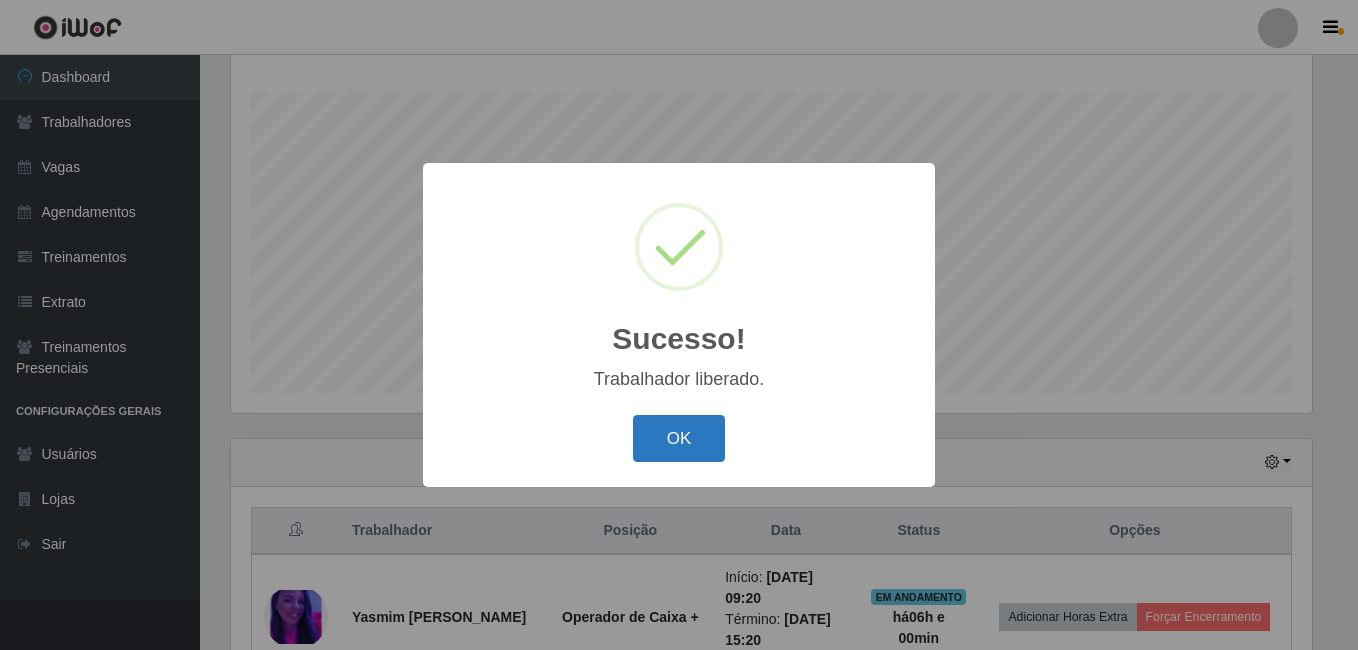 click on "OK" at bounding box center (679, 438) 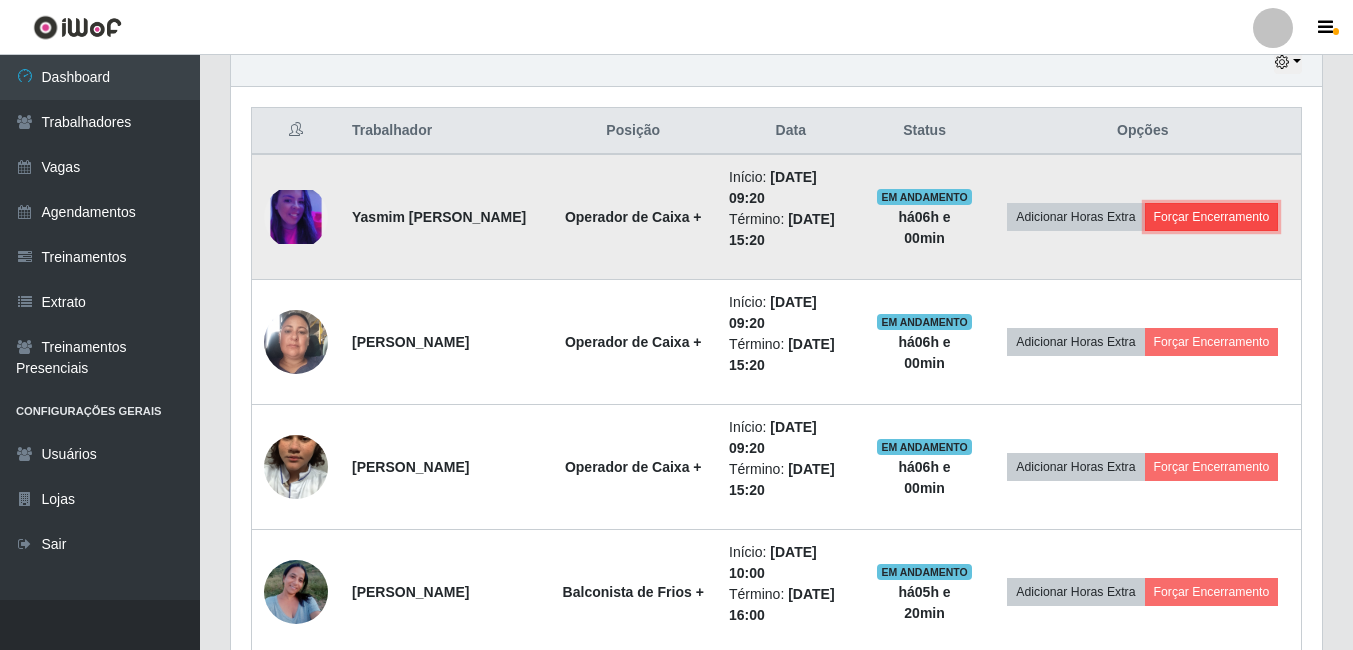 click on "Forçar Encerramento" at bounding box center [1212, 217] 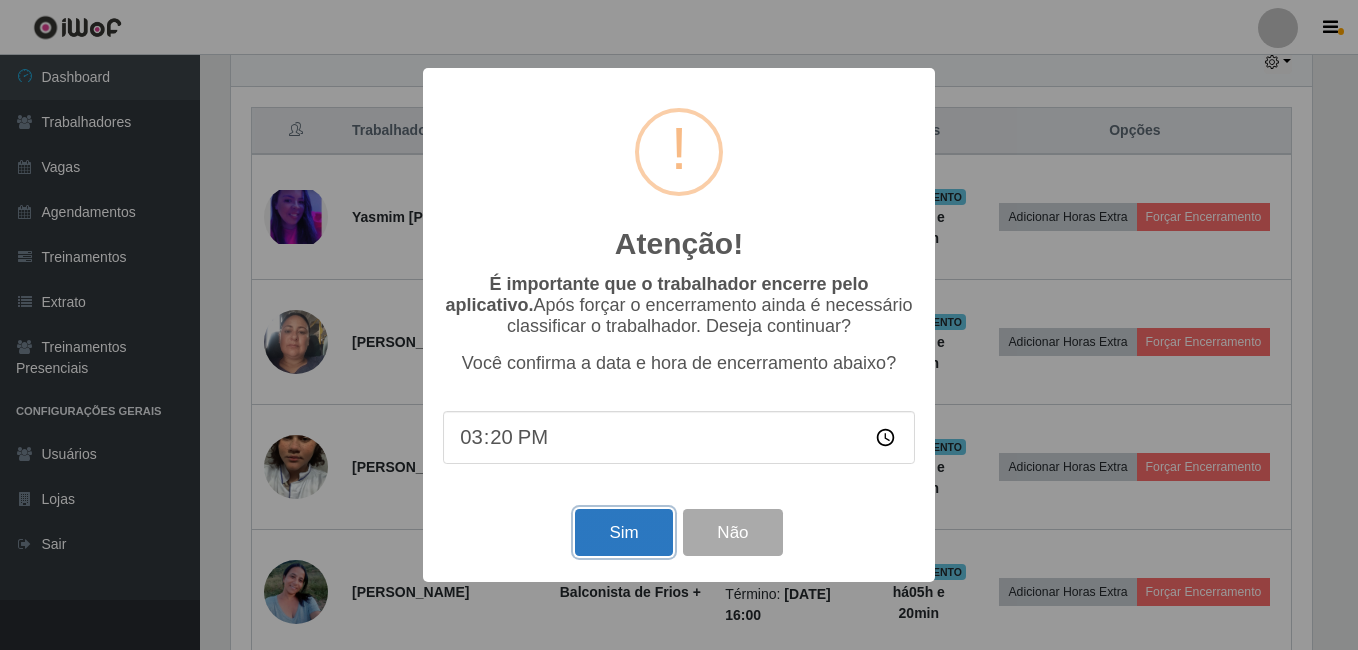 click on "Sim" at bounding box center (623, 532) 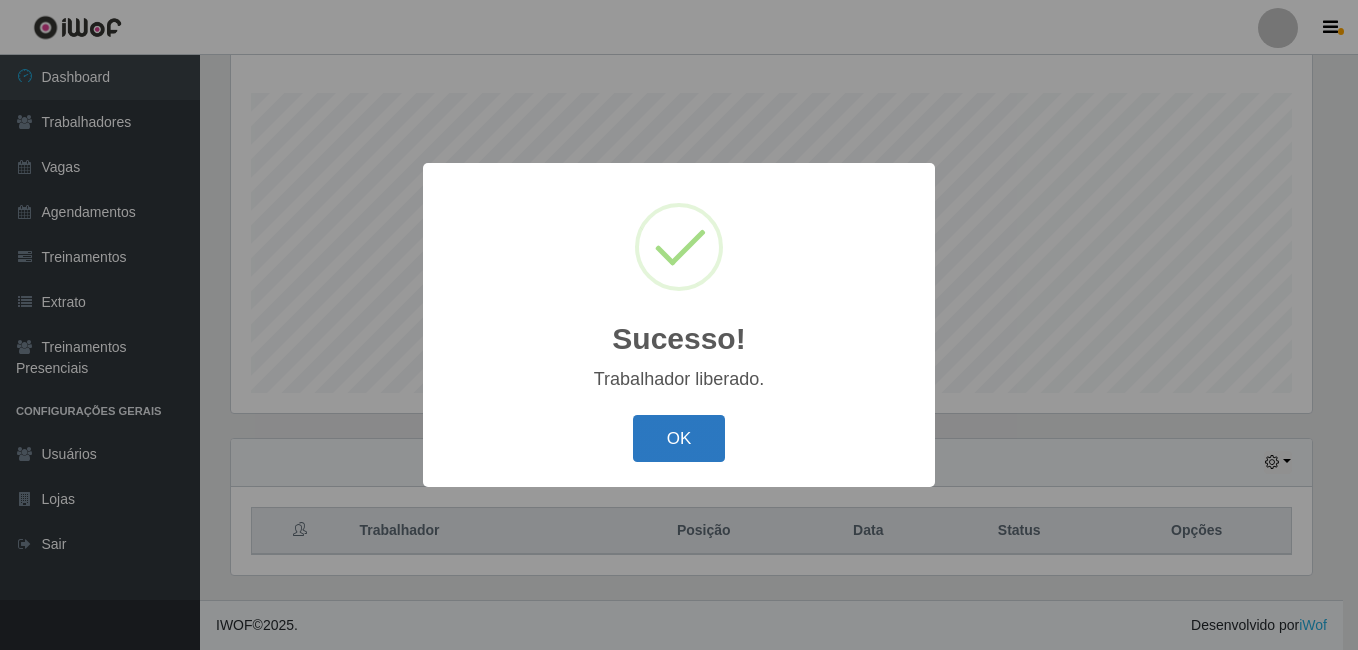 click on "OK" at bounding box center (679, 438) 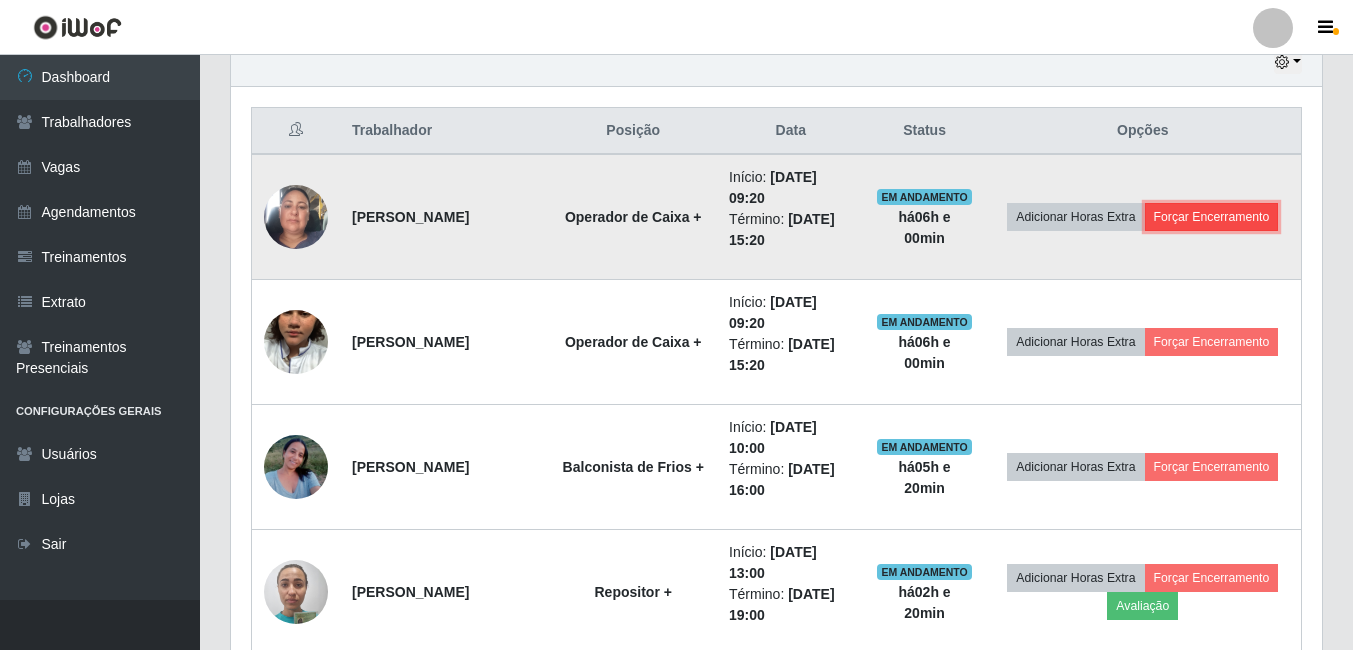 click on "Forçar Encerramento" at bounding box center (1212, 217) 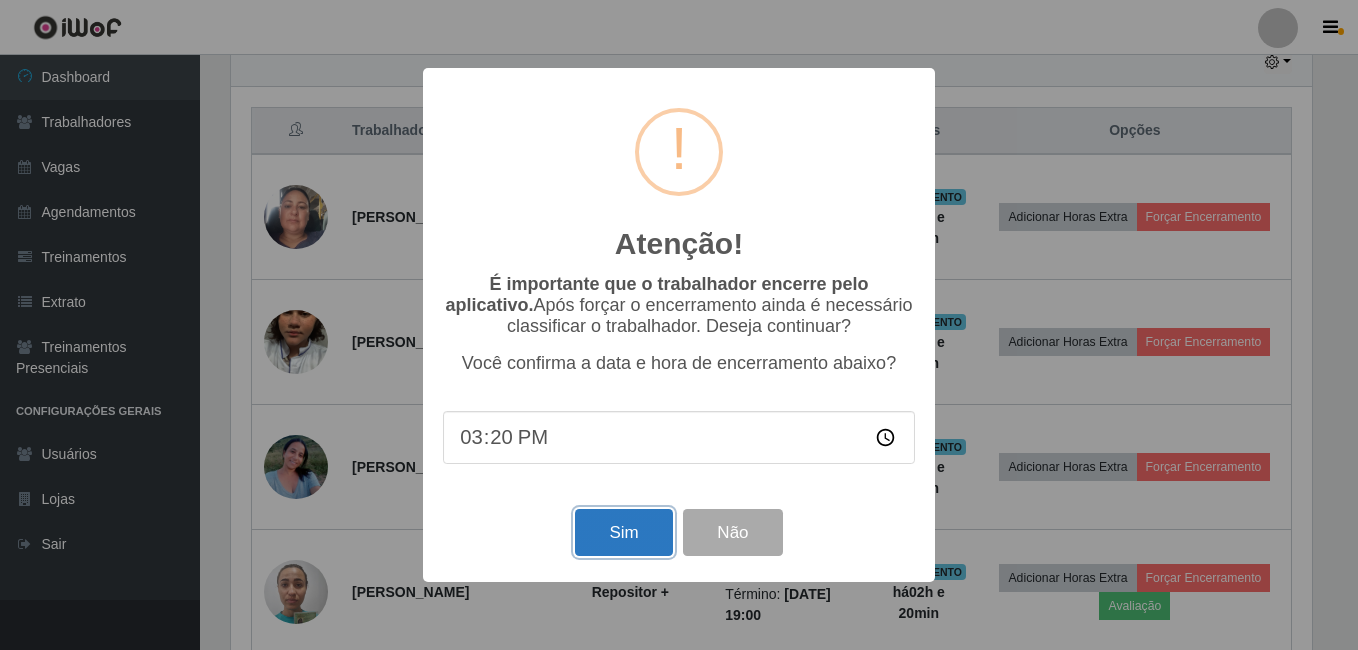 click on "Sim" at bounding box center (623, 532) 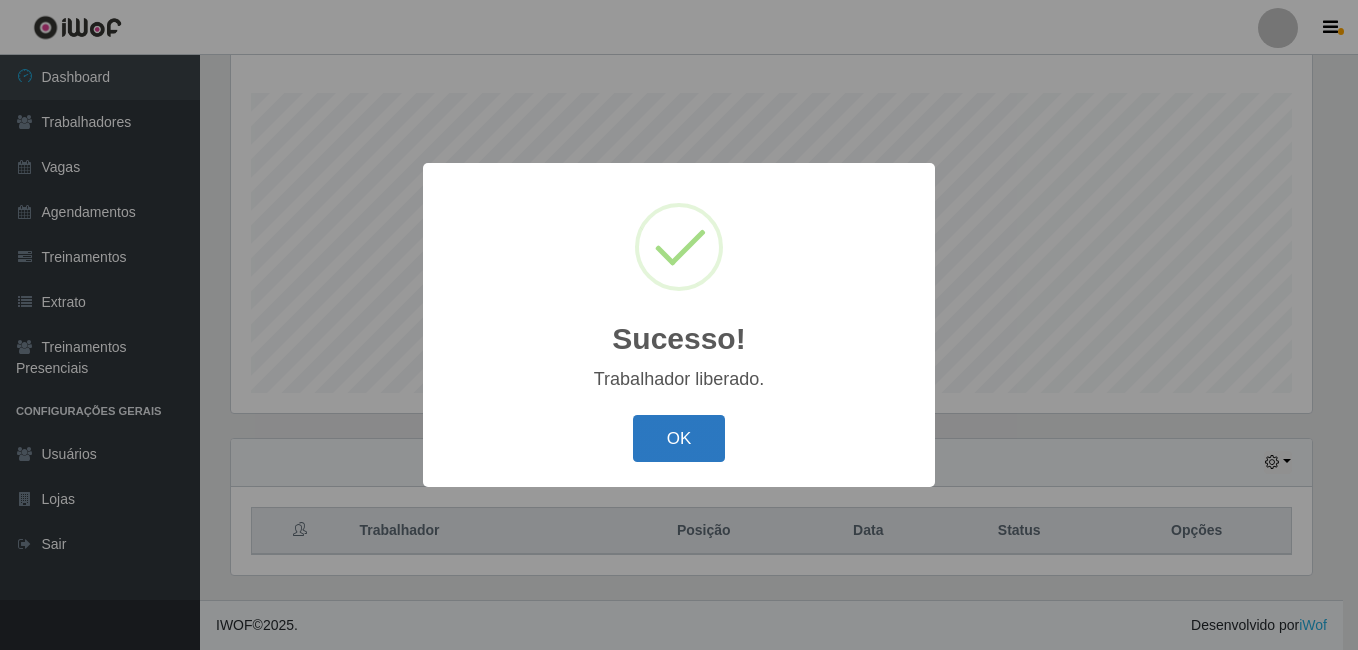 click on "OK" at bounding box center [679, 438] 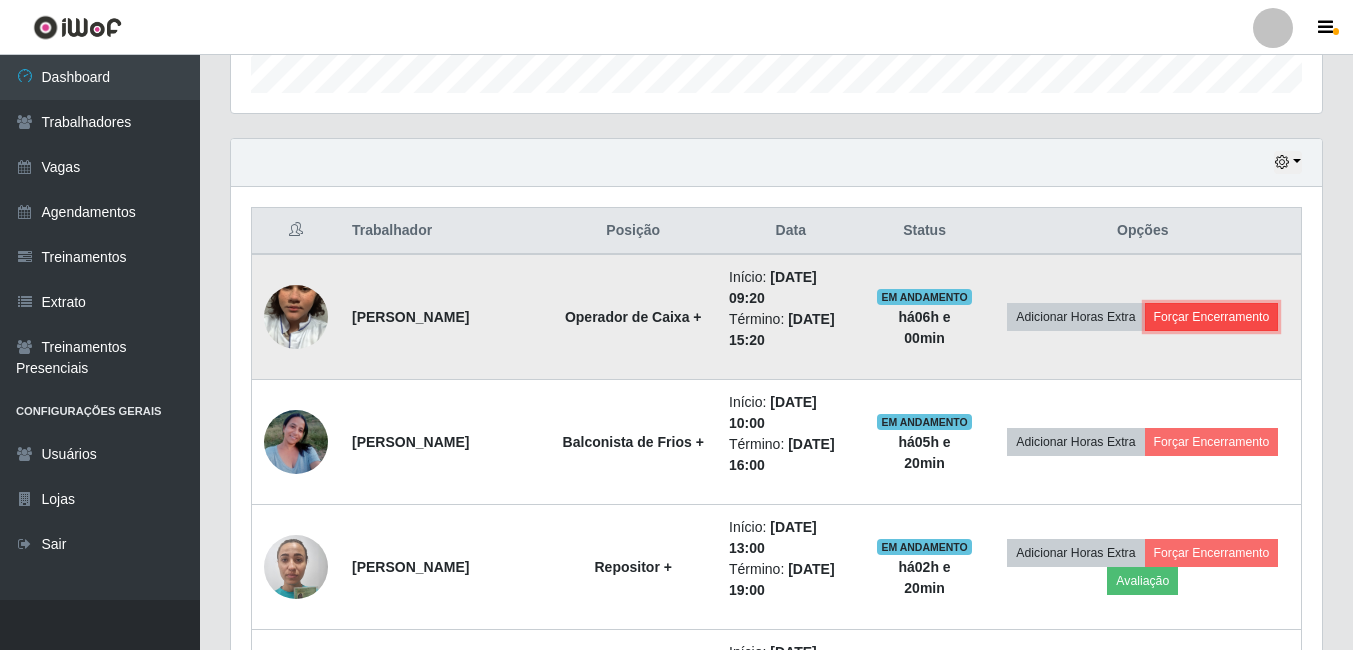 click on "Forçar Encerramento" at bounding box center [1212, 317] 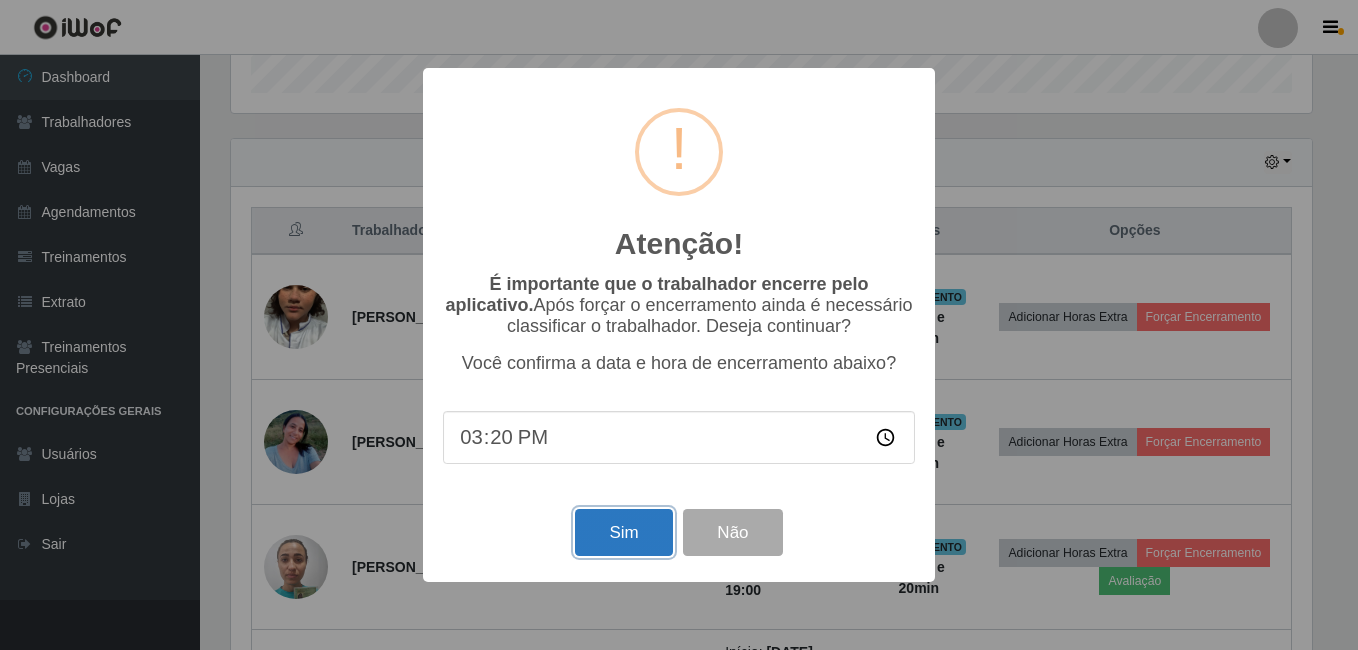 click on "Sim" at bounding box center (623, 532) 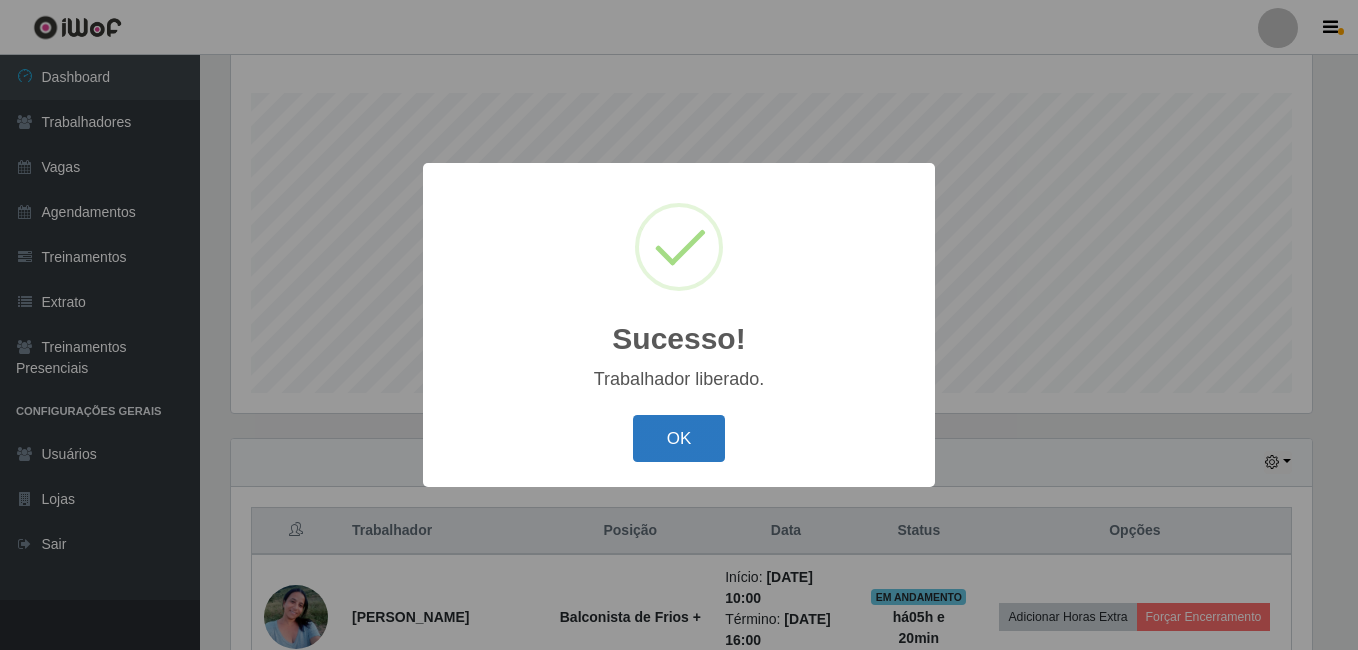 click on "OK" at bounding box center (679, 438) 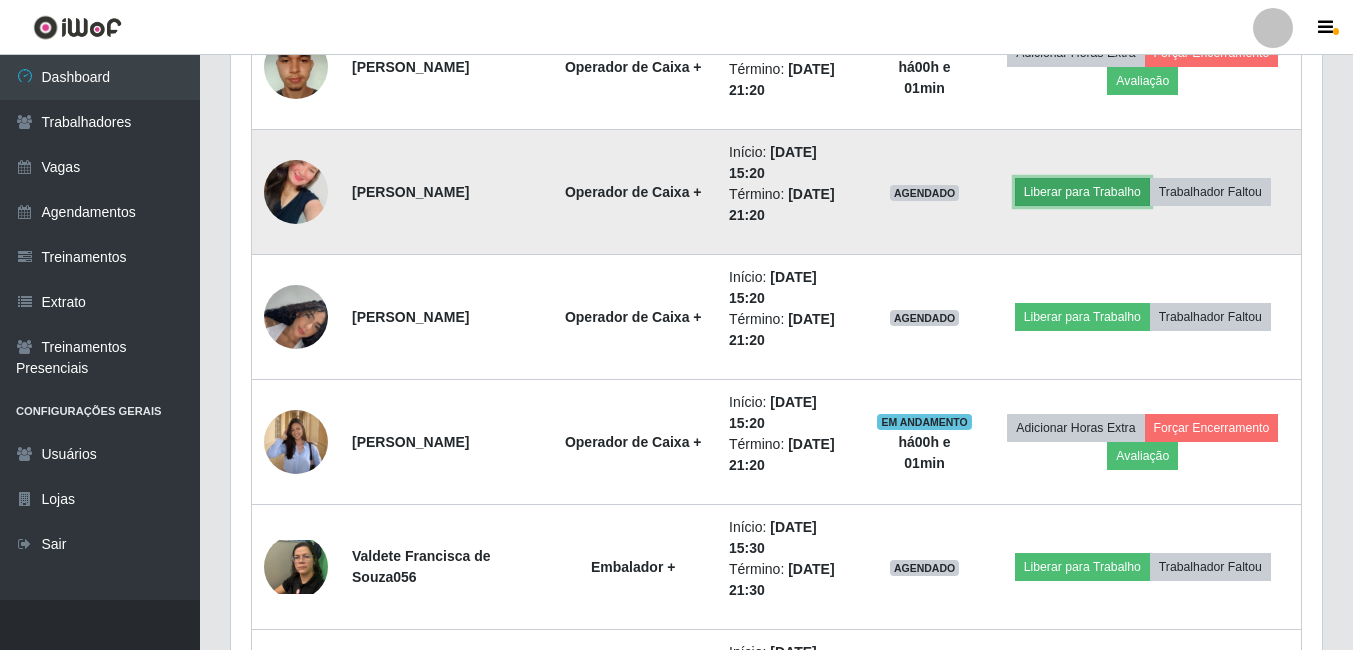 click on "Liberar para Trabalho" at bounding box center [1082, 192] 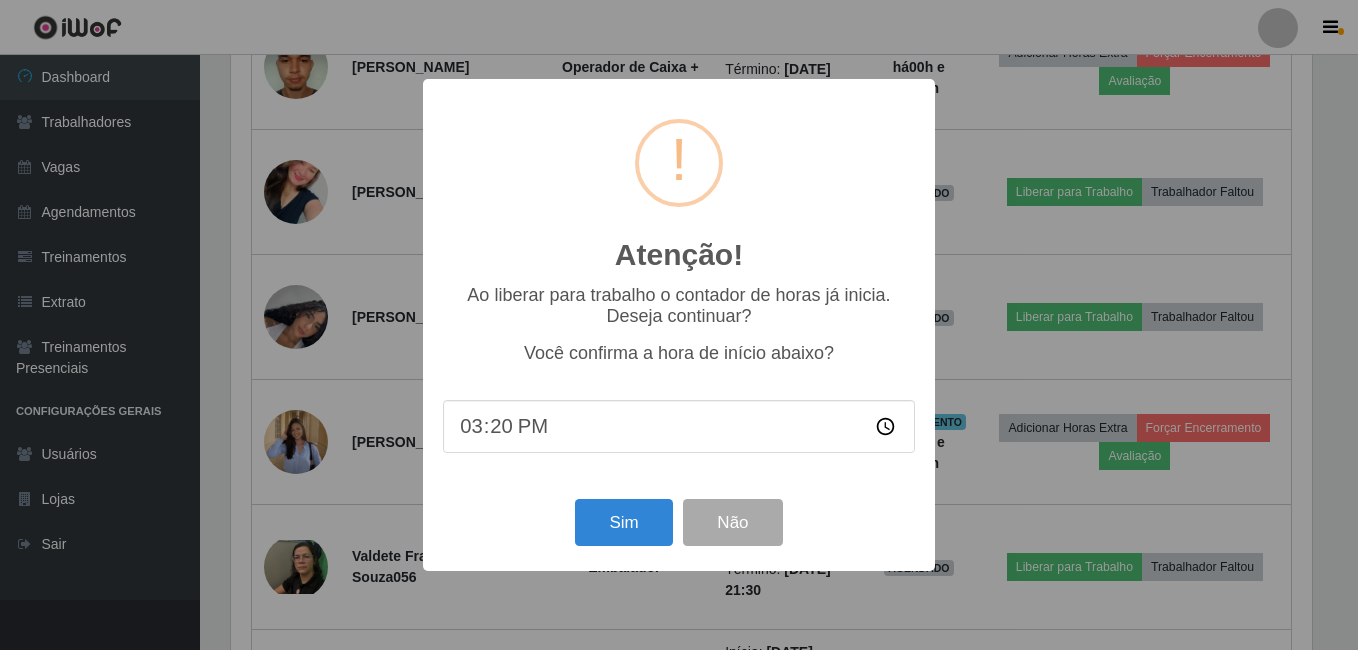 scroll, scrollTop: 999585, scrollLeft: 998919, axis: both 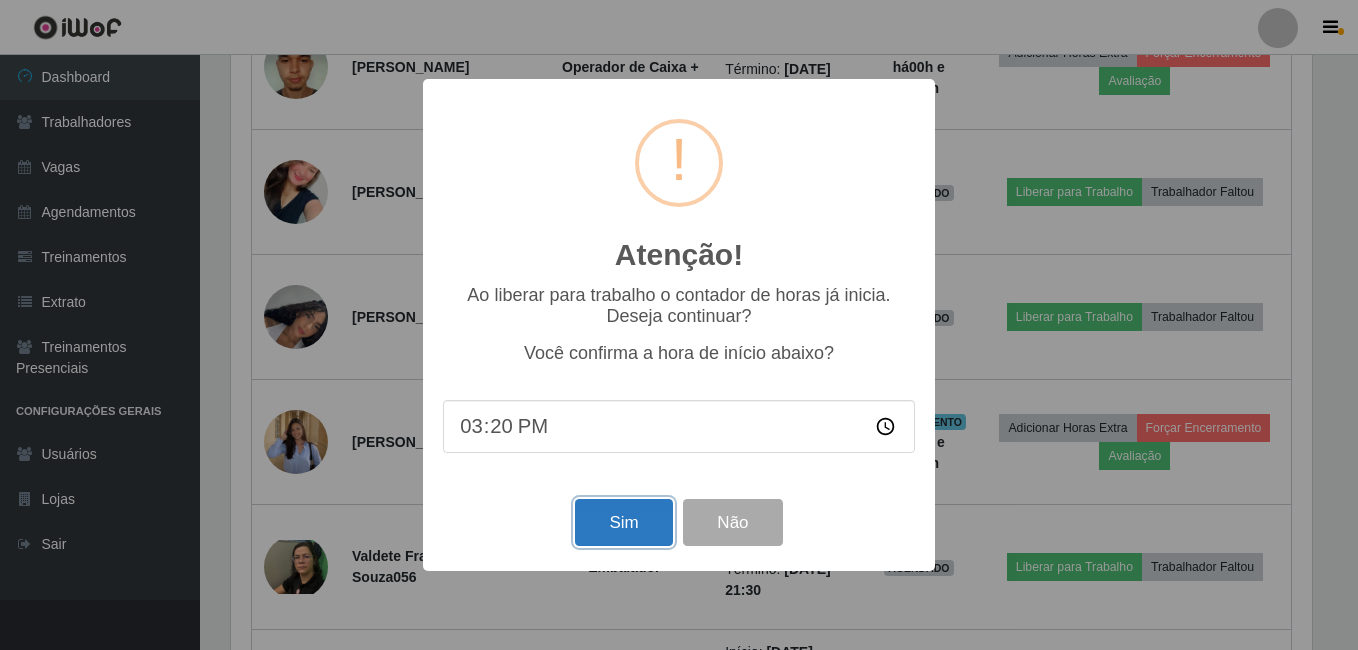 click on "Sim" at bounding box center [623, 522] 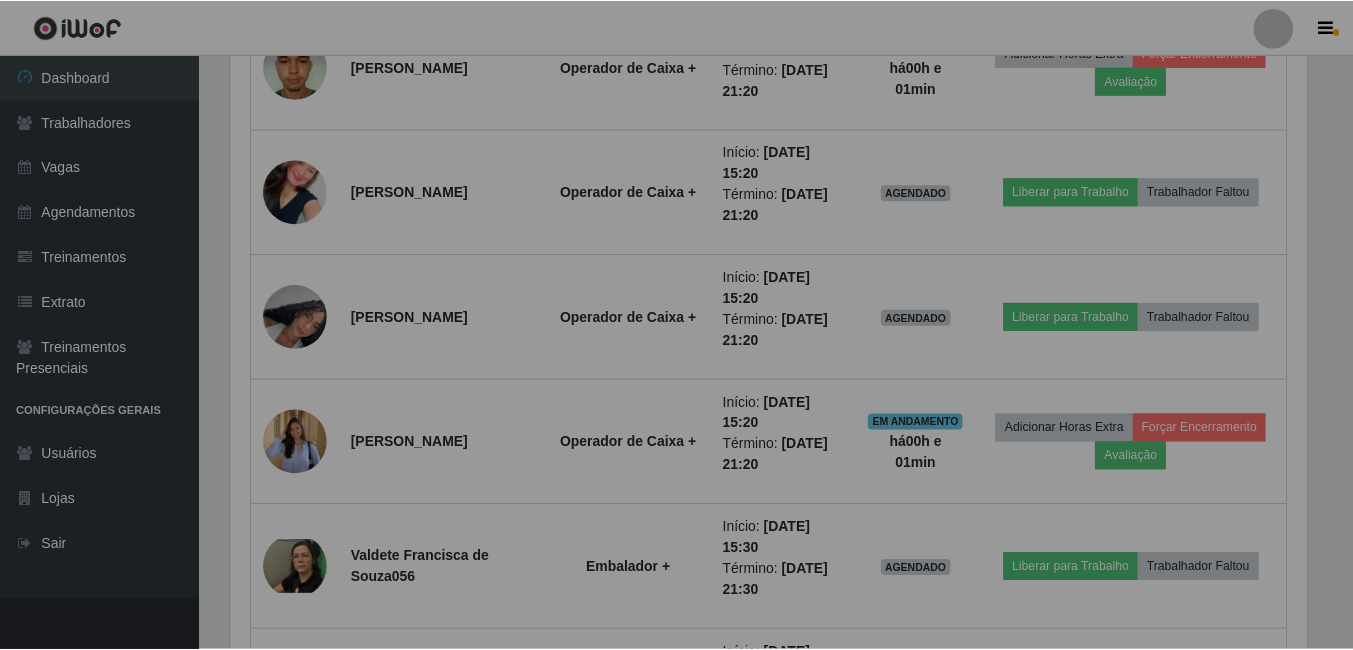 scroll, scrollTop: 999585, scrollLeft: 998909, axis: both 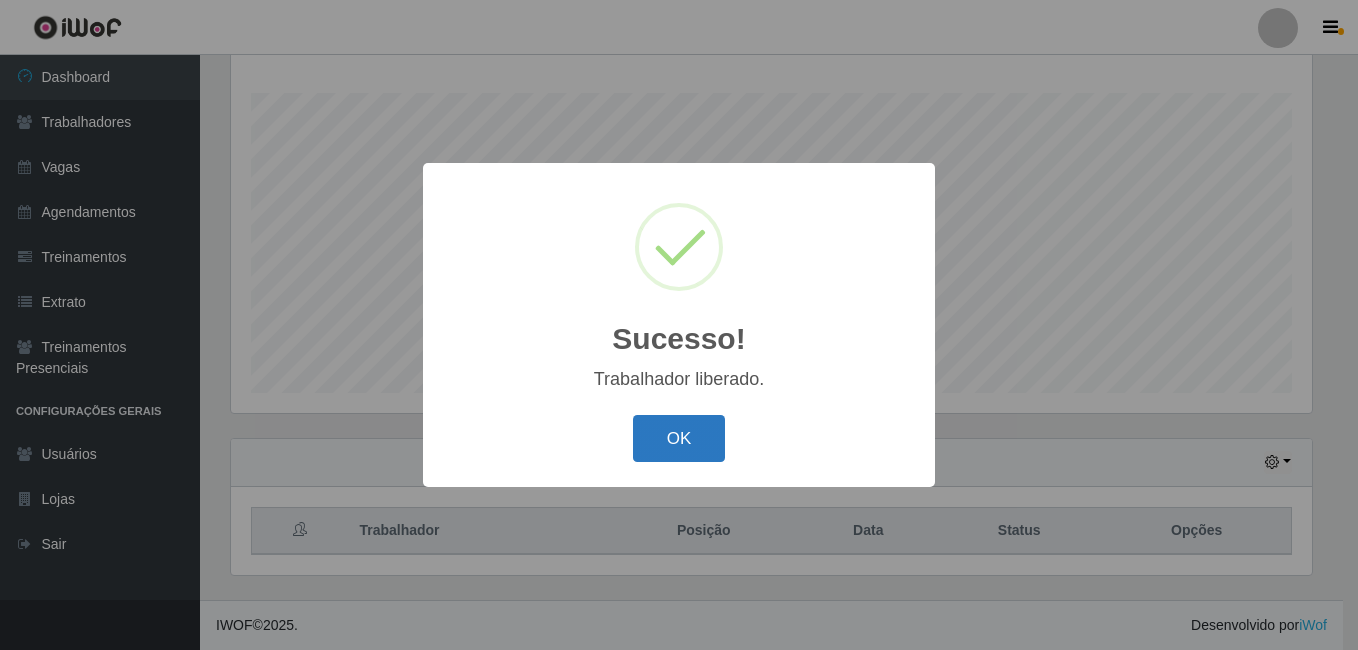 drag, startPoint x: 695, startPoint y: 424, endPoint x: 697, endPoint y: 403, distance: 21.095022 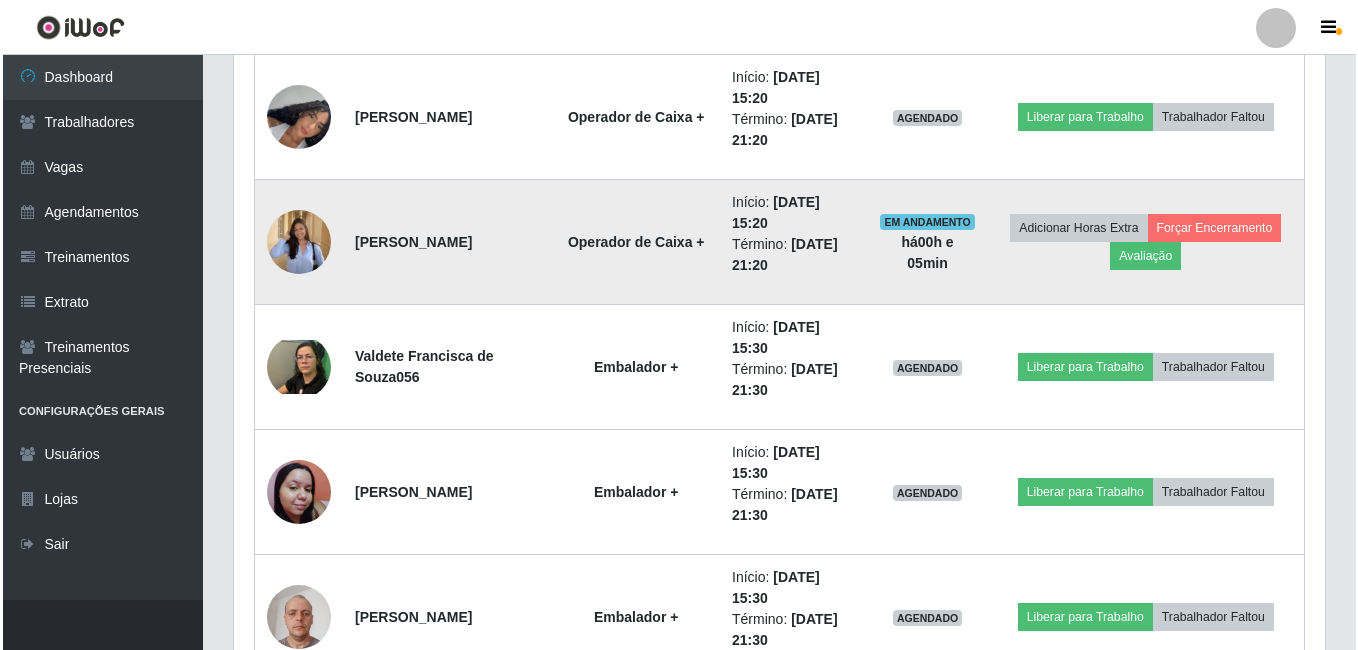 scroll, scrollTop: 1622, scrollLeft: 0, axis: vertical 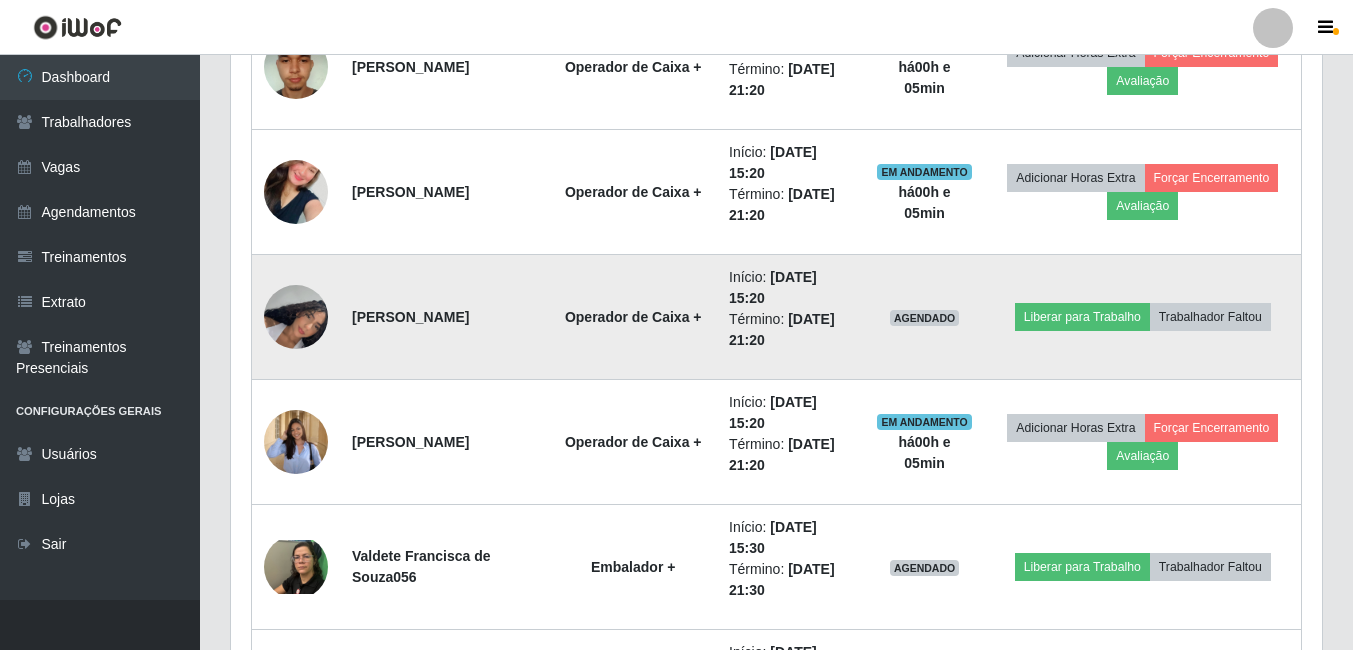 click at bounding box center (296, 317) 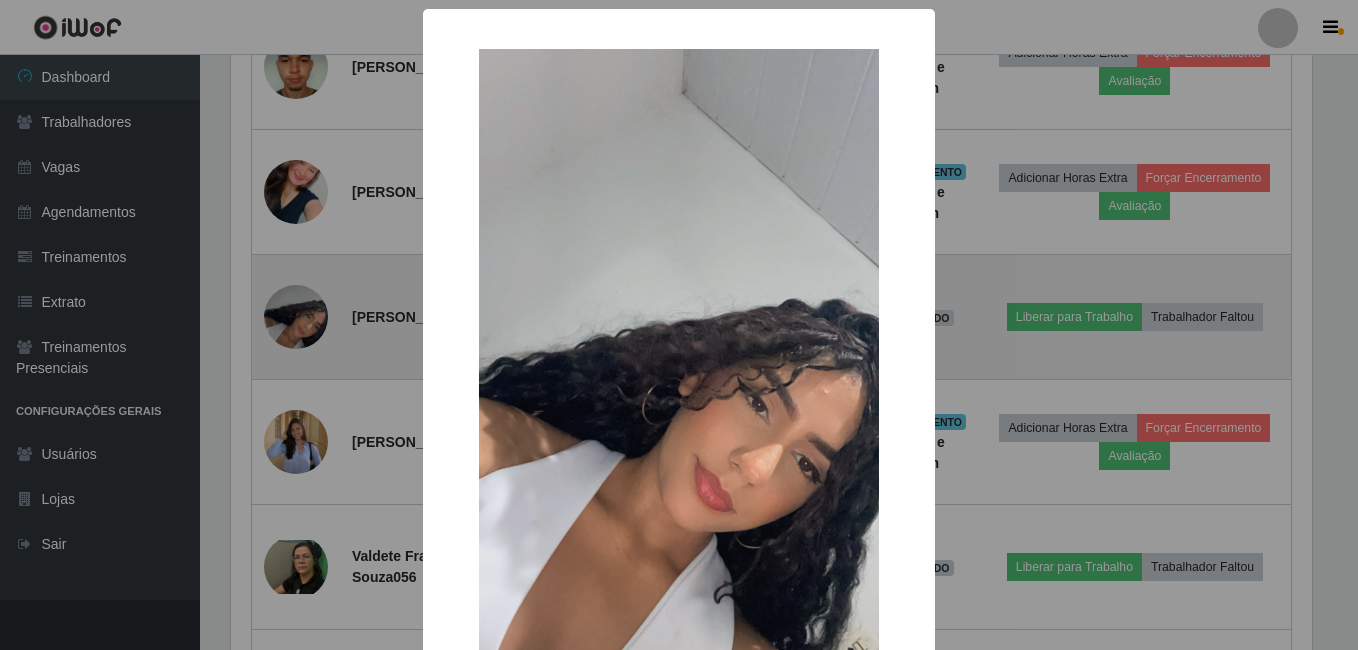 scroll, scrollTop: 999585, scrollLeft: 998919, axis: both 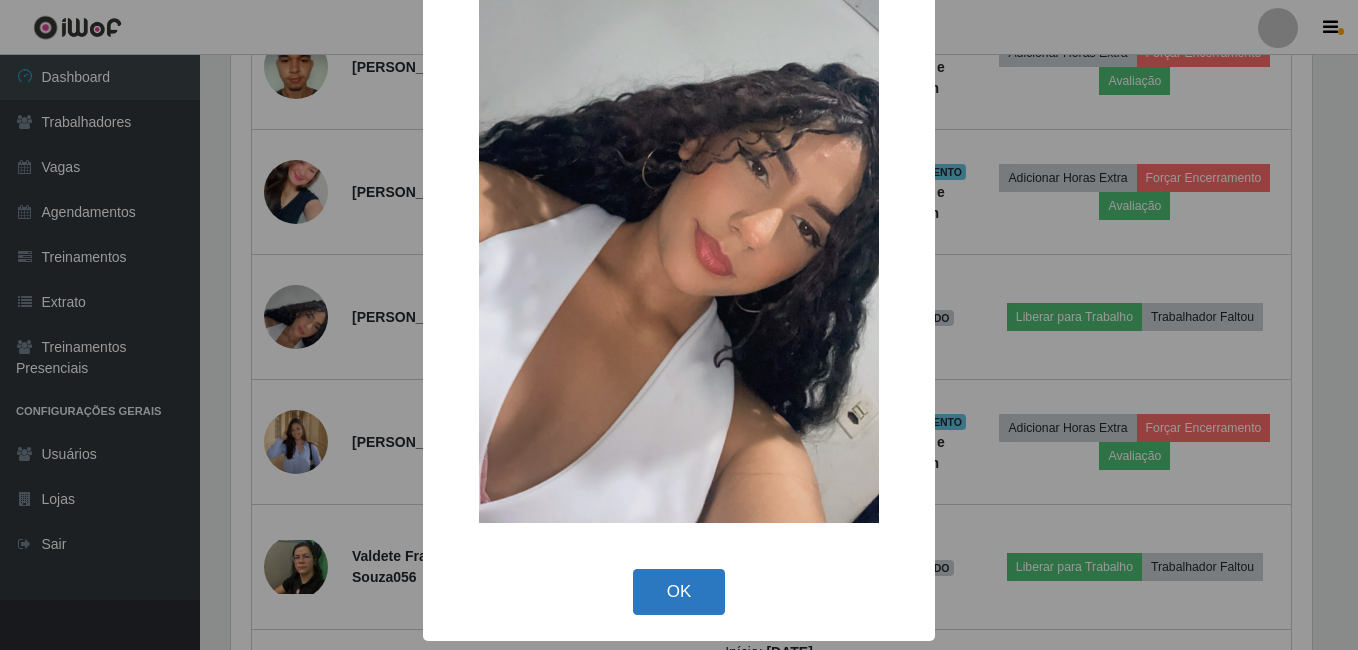 drag, startPoint x: 705, startPoint y: 581, endPoint x: 713, endPoint y: 572, distance: 12.0415945 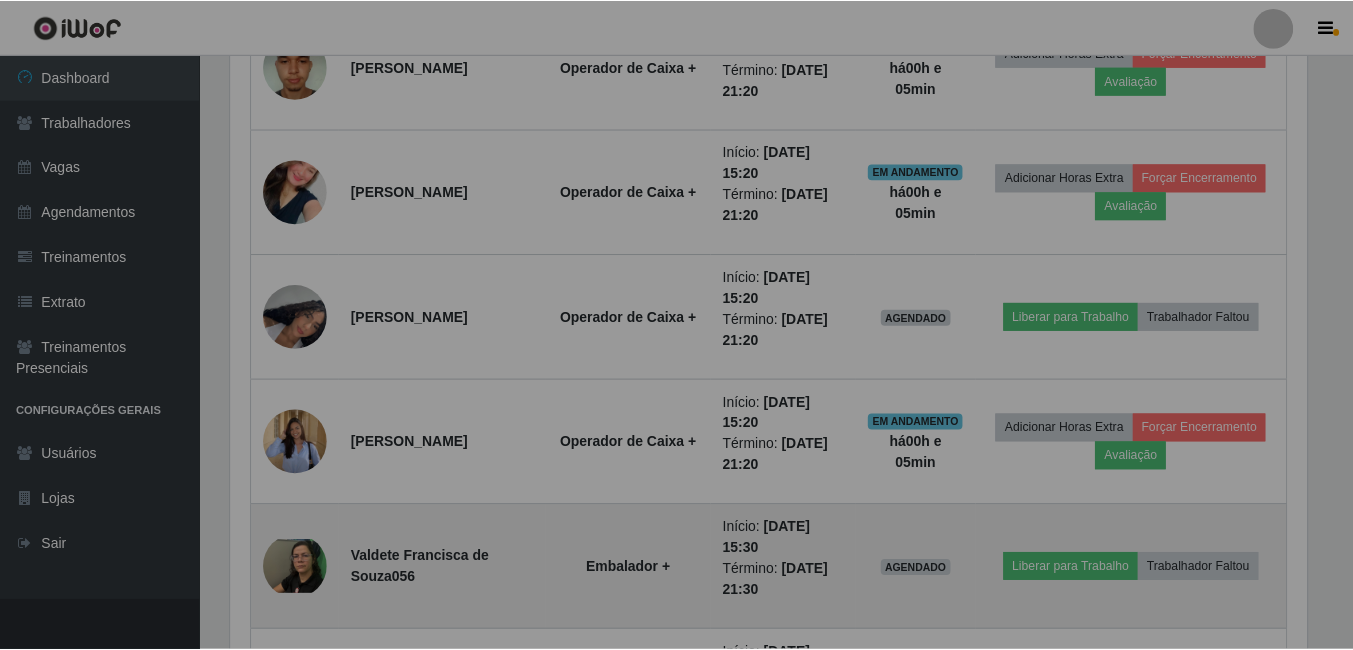 scroll, scrollTop: 999585, scrollLeft: 998909, axis: both 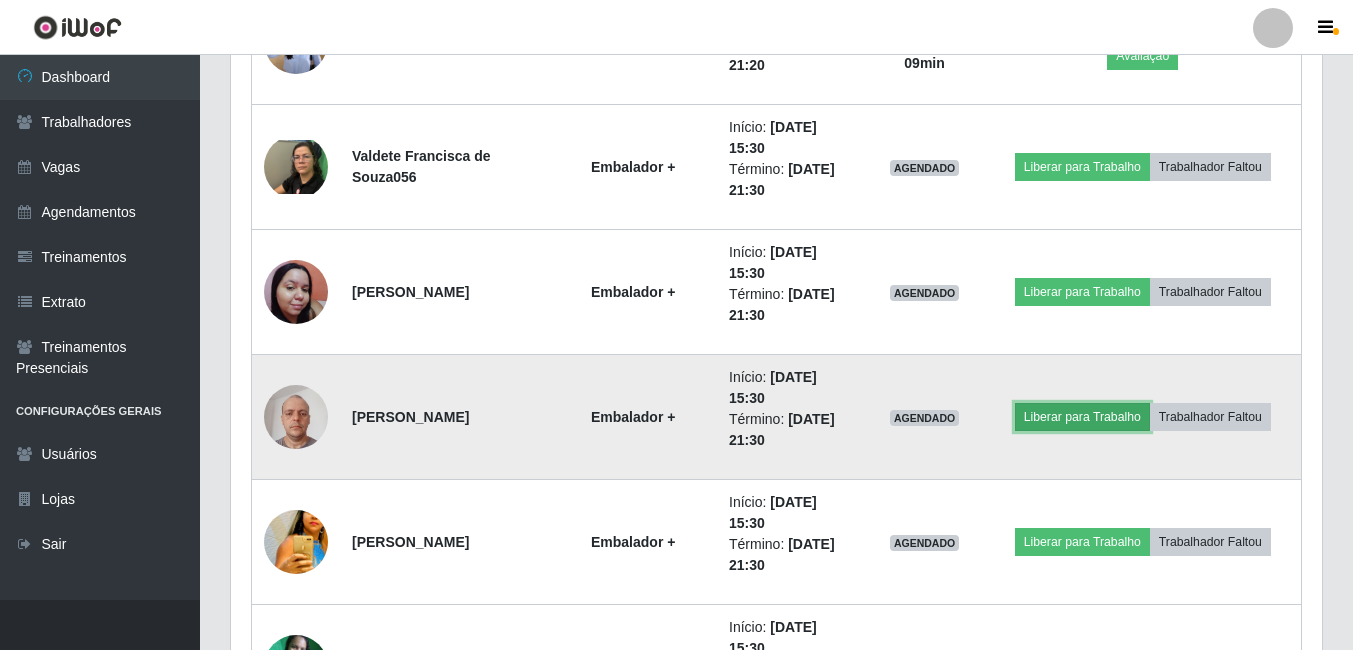 click on "Liberar para Trabalho" at bounding box center (1082, 417) 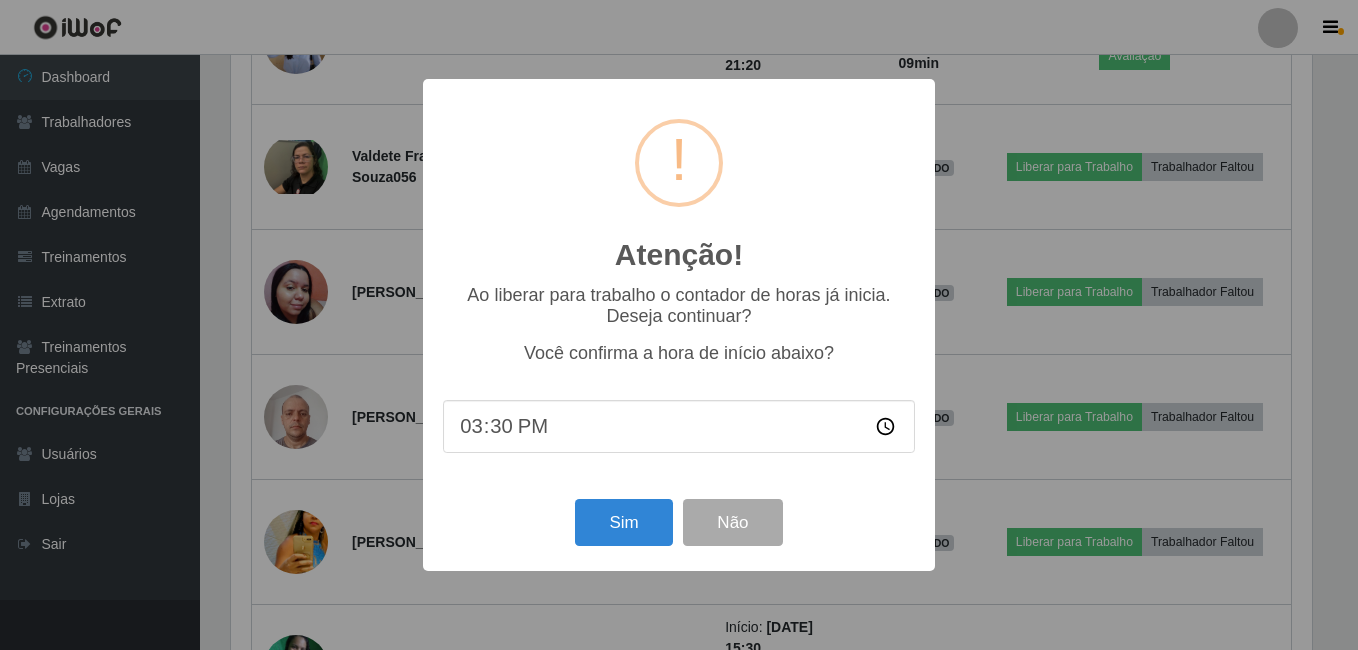 scroll, scrollTop: 999585, scrollLeft: 998919, axis: both 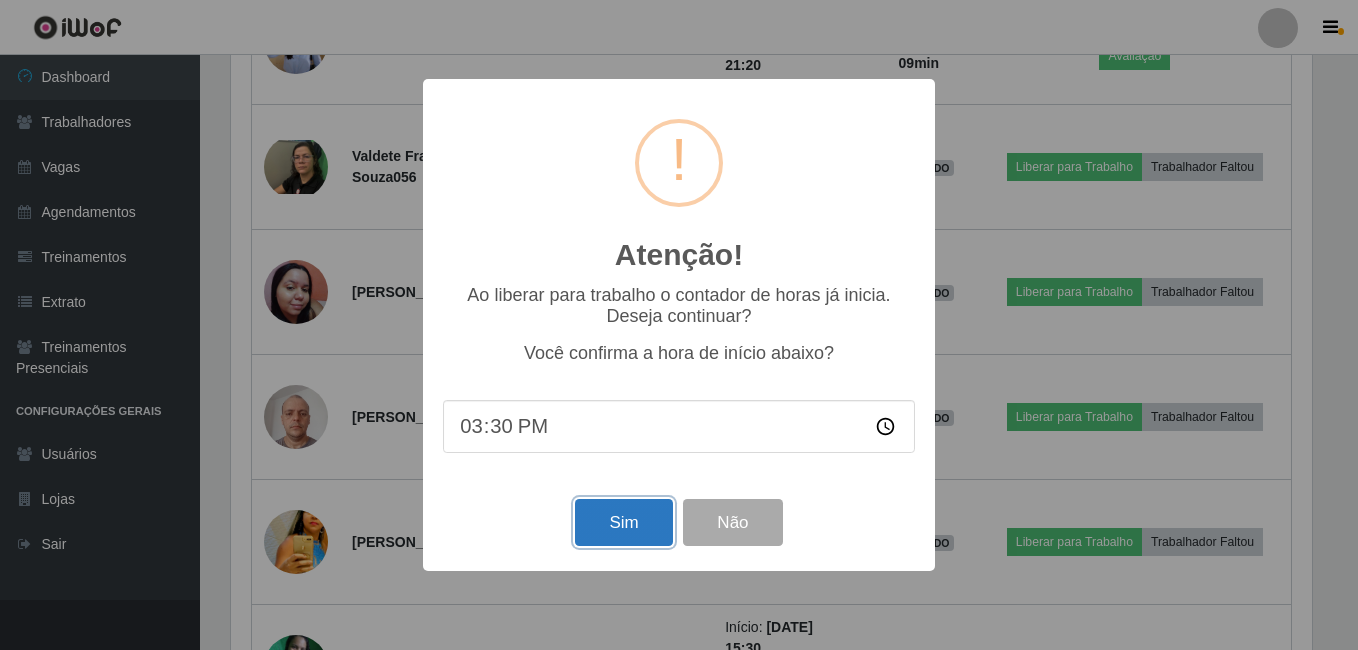click on "Sim" at bounding box center (623, 522) 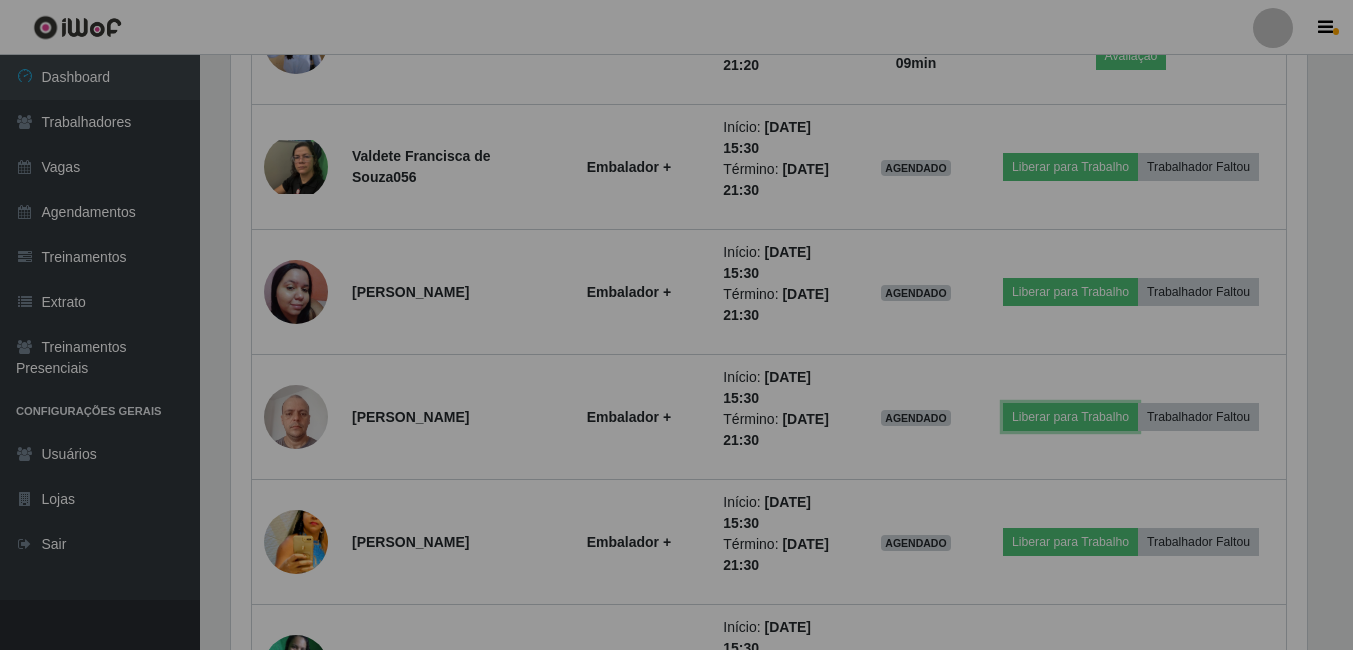 scroll, scrollTop: 999585, scrollLeft: 998909, axis: both 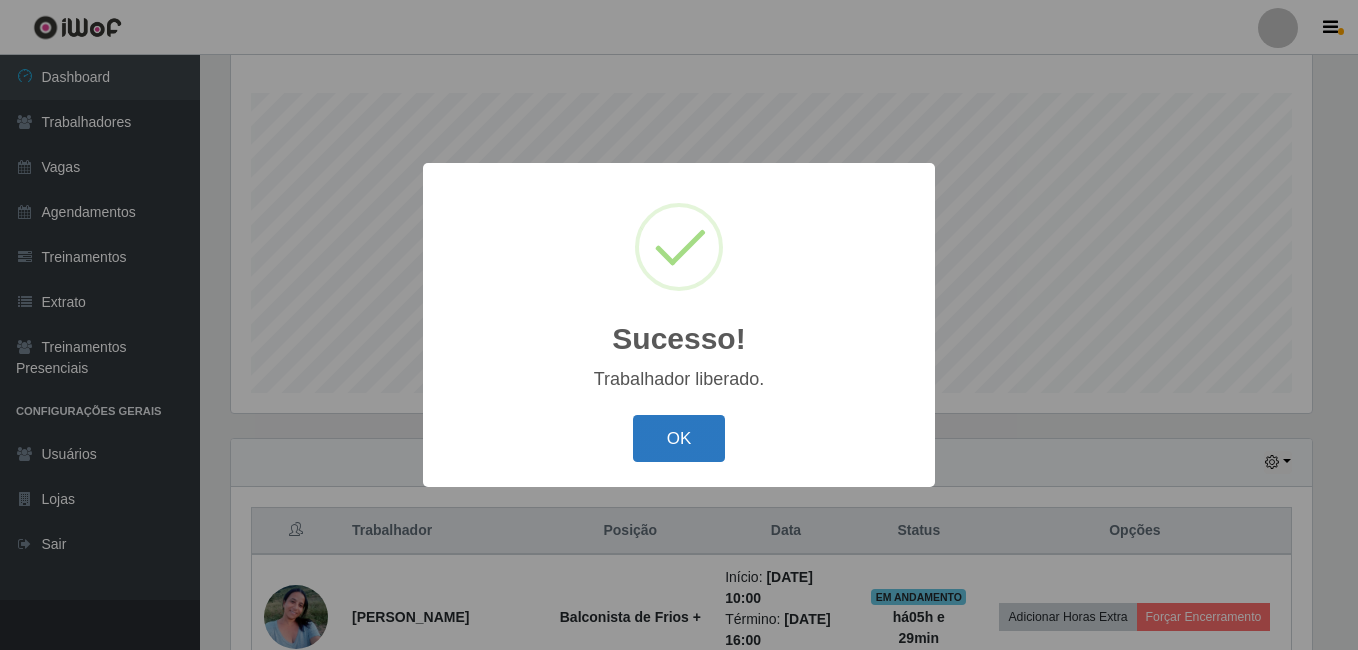 click on "OK" at bounding box center (679, 438) 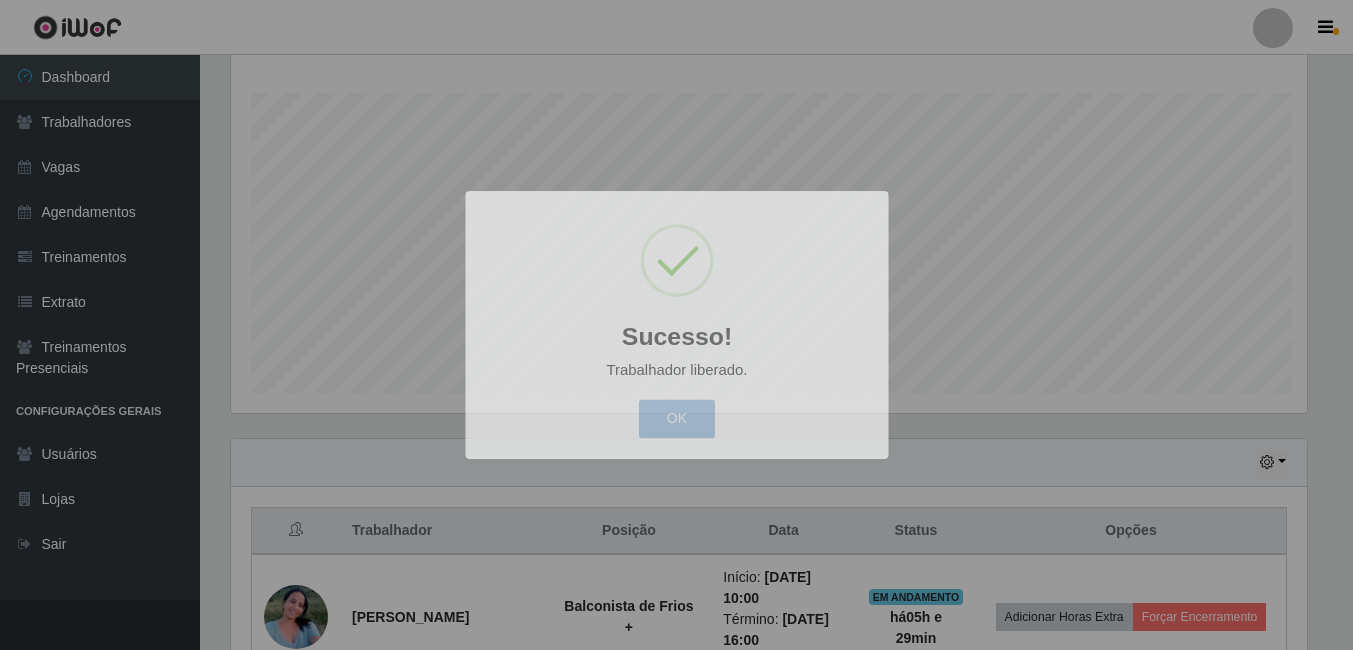 scroll, scrollTop: 999585, scrollLeft: 998909, axis: both 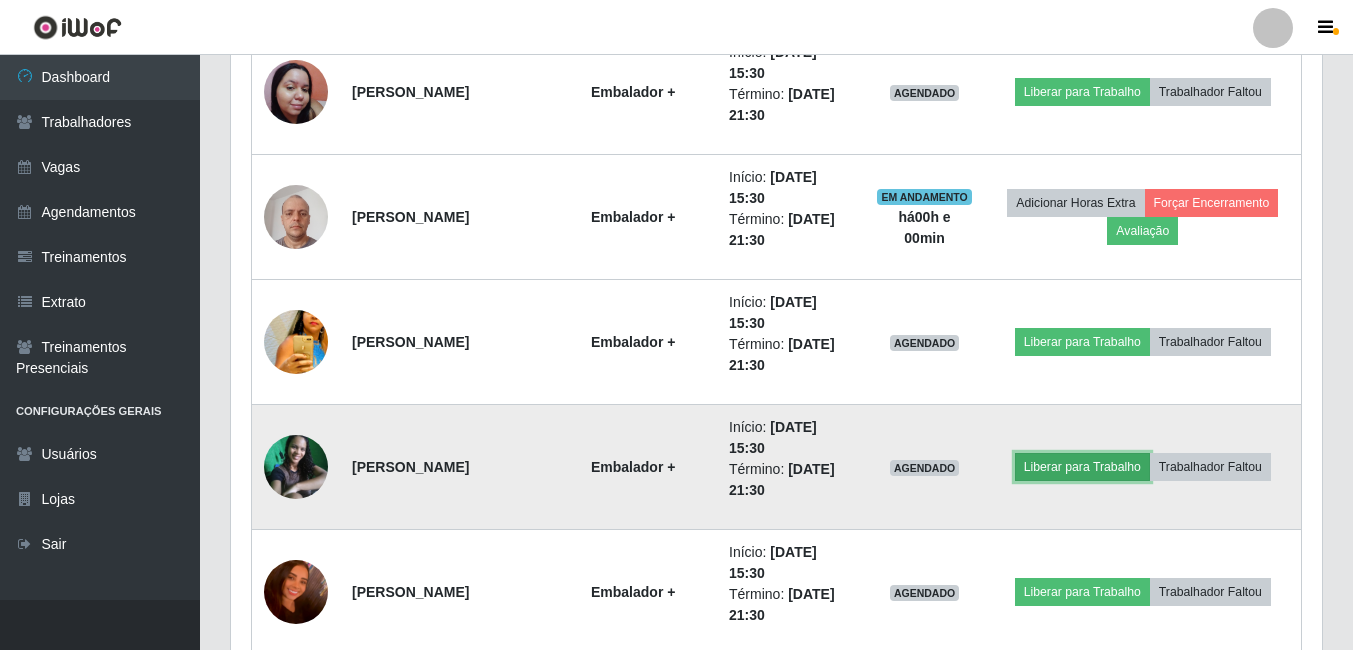 click on "Liberar para Trabalho" at bounding box center [1082, 467] 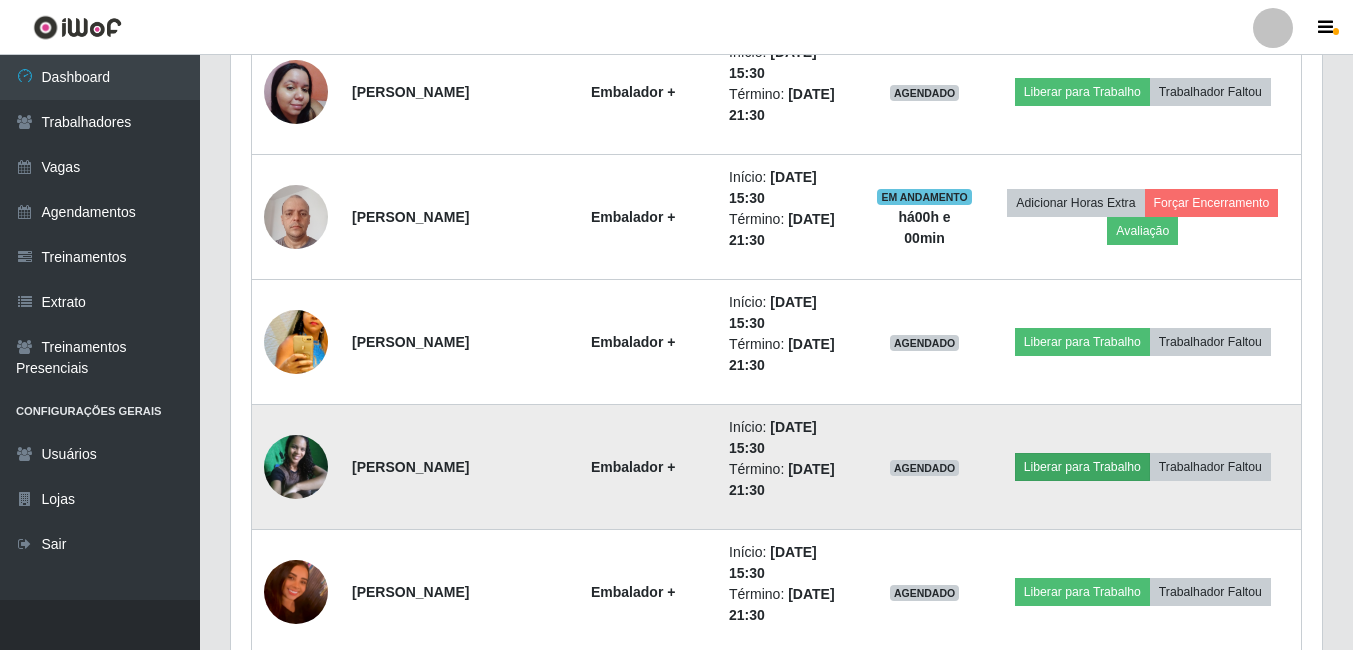 scroll, scrollTop: 999585, scrollLeft: 998919, axis: both 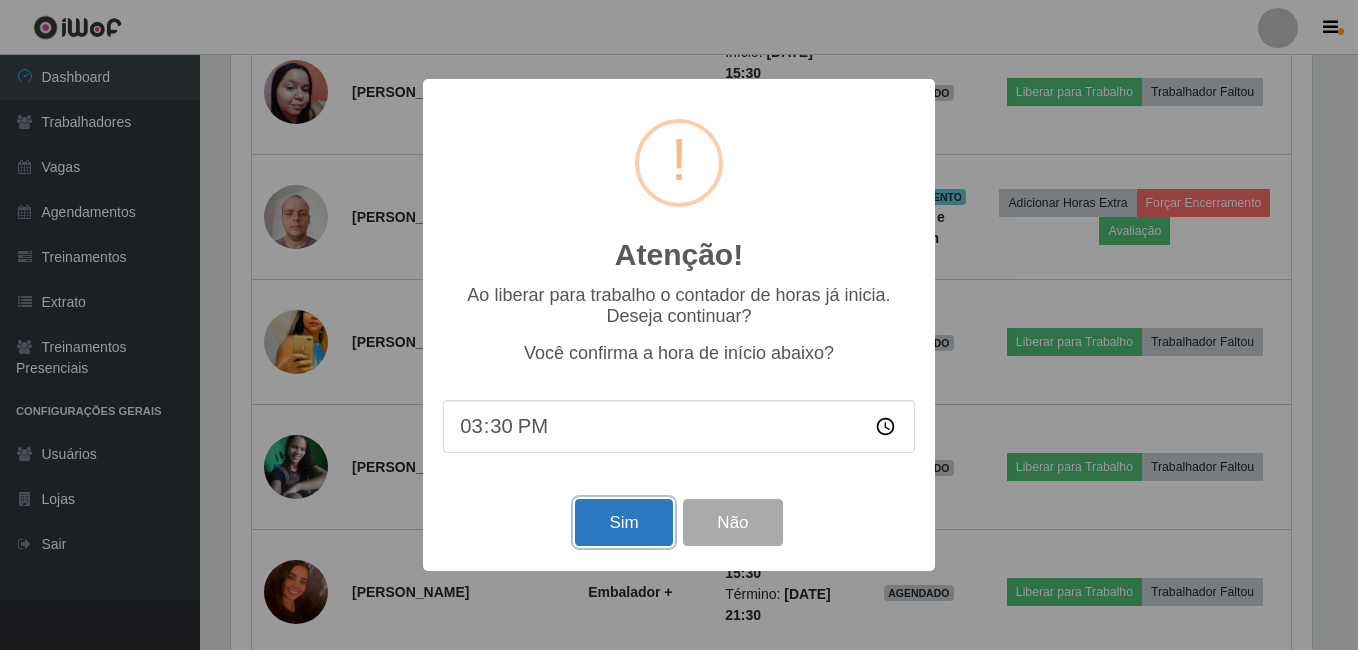 click on "Sim" at bounding box center (623, 522) 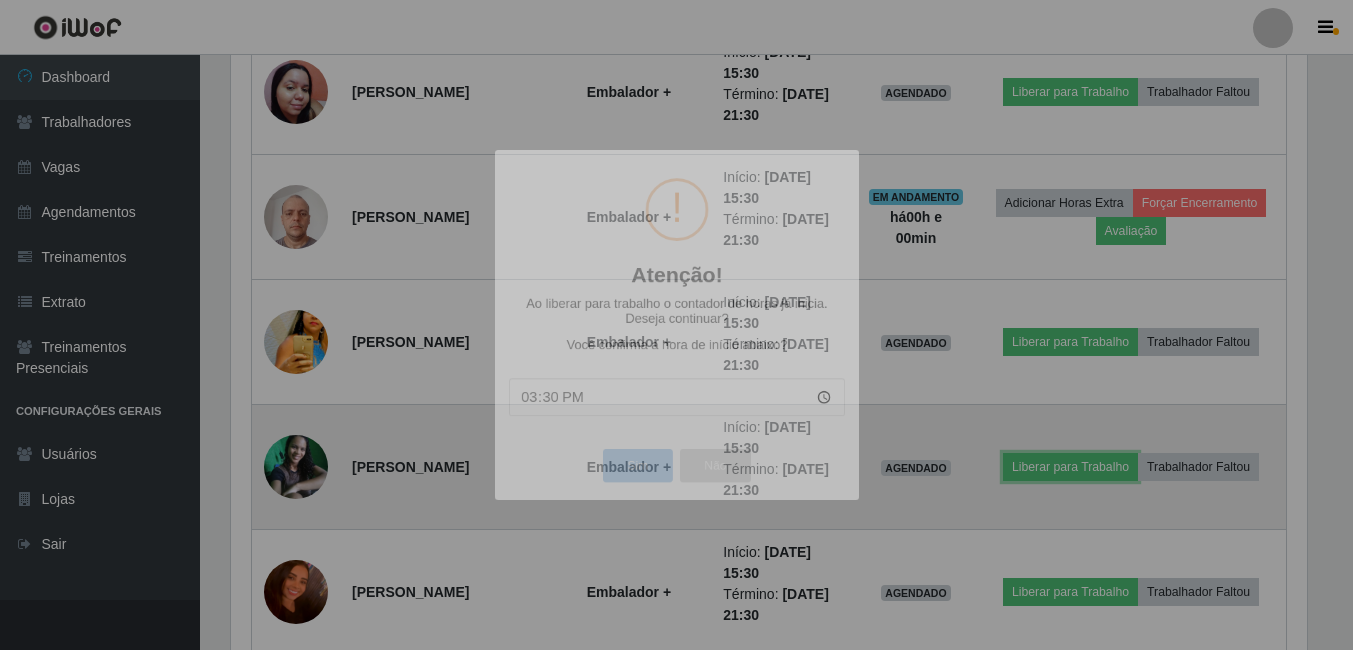 scroll, scrollTop: 999585, scrollLeft: 998909, axis: both 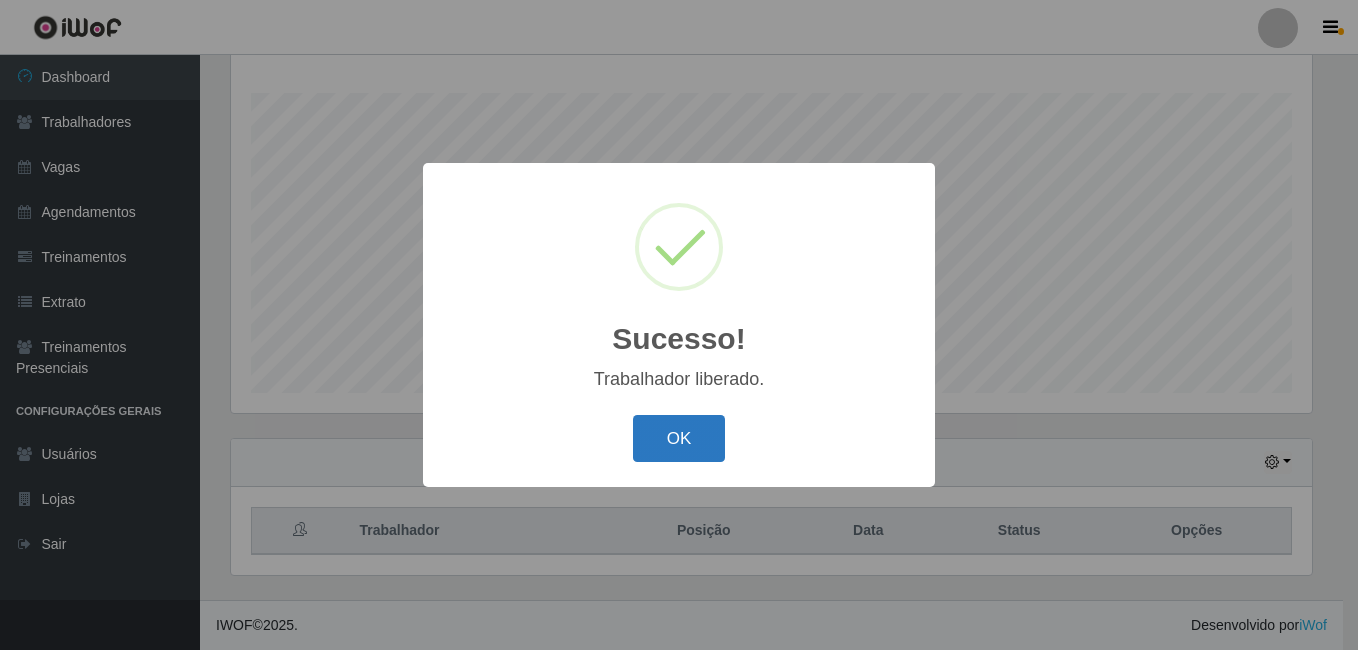 click on "OK" at bounding box center [679, 438] 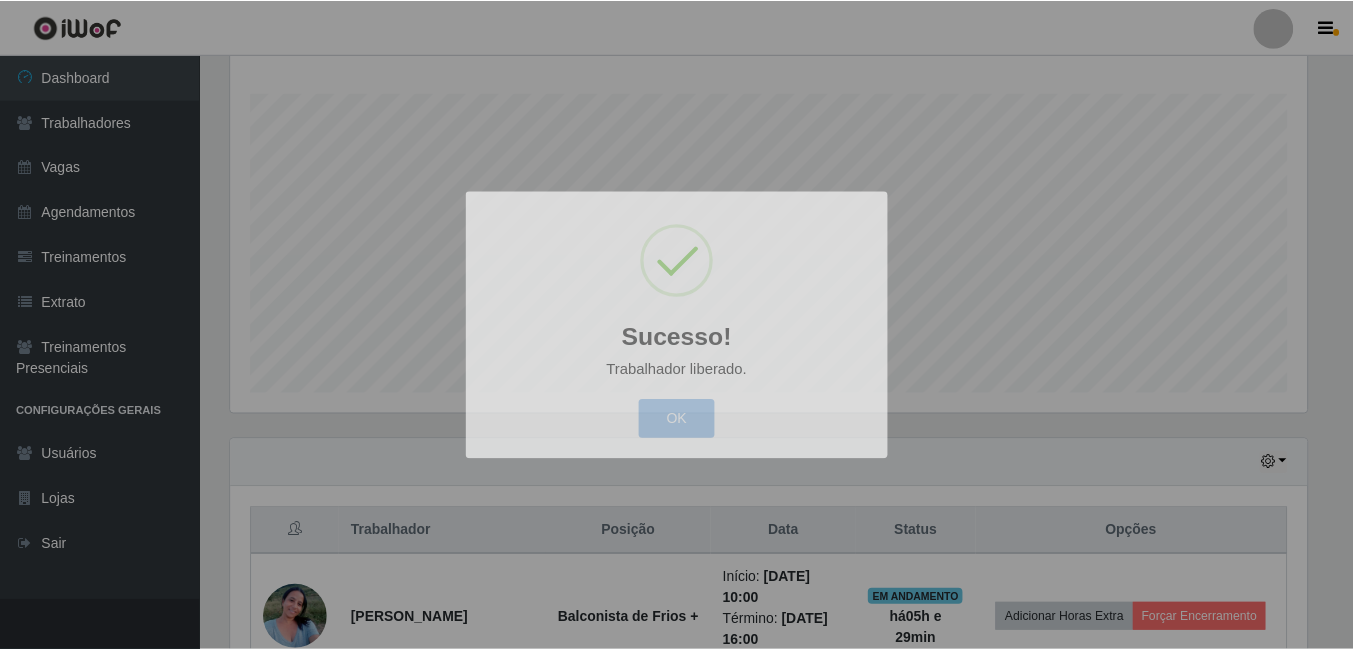 scroll, scrollTop: 999585, scrollLeft: 998909, axis: both 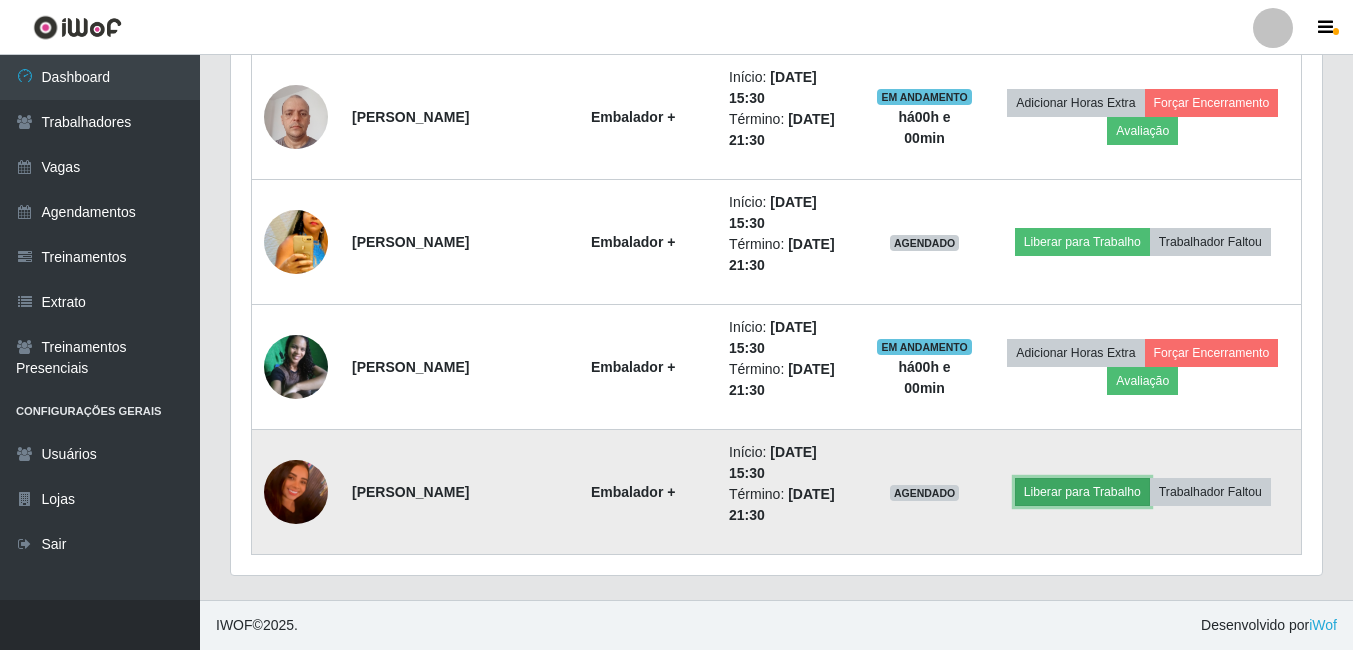 click on "Liberar para Trabalho" at bounding box center (1082, 492) 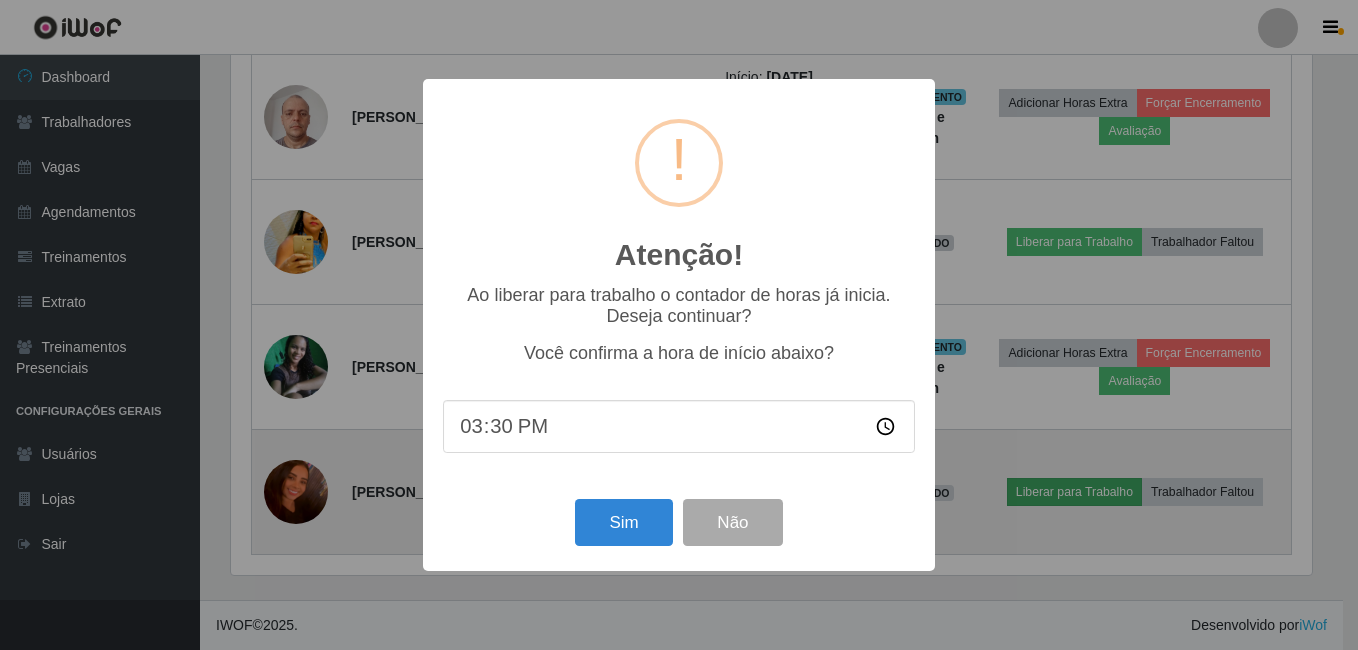 scroll, scrollTop: 999585, scrollLeft: 998919, axis: both 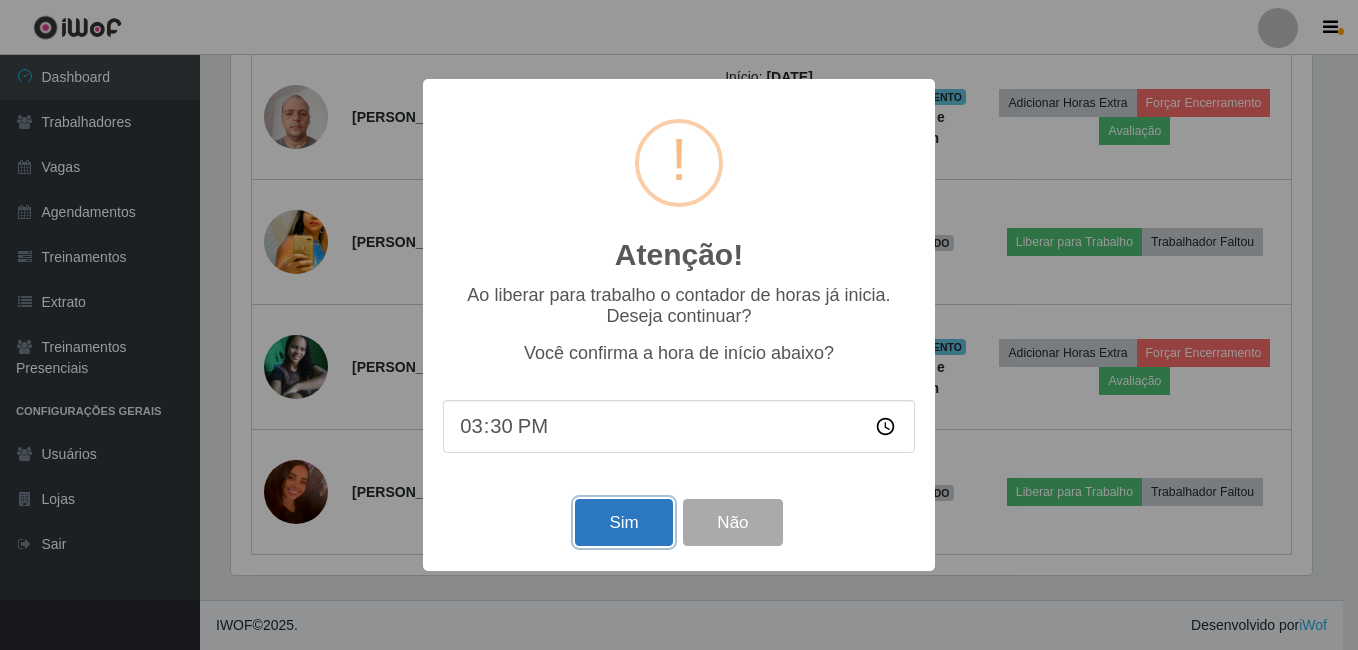 click on "Sim" at bounding box center [623, 522] 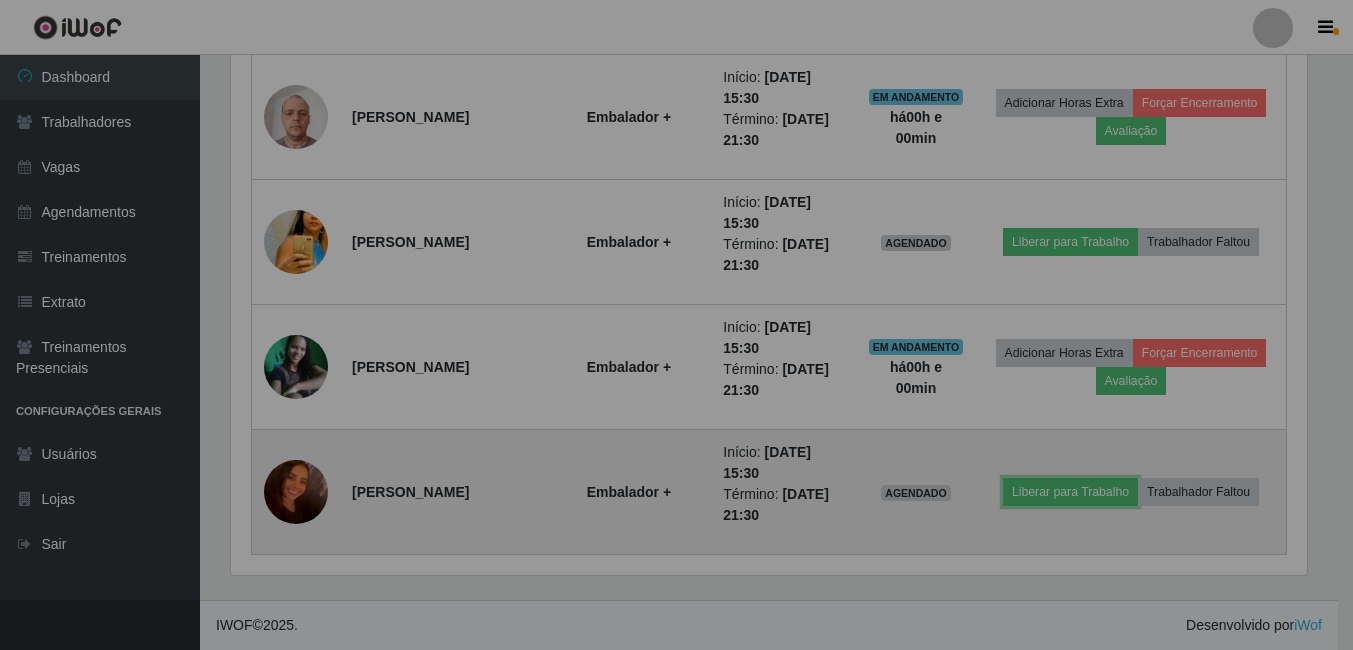scroll, scrollTop: 999585, scrollLeft: 998909, axis: both 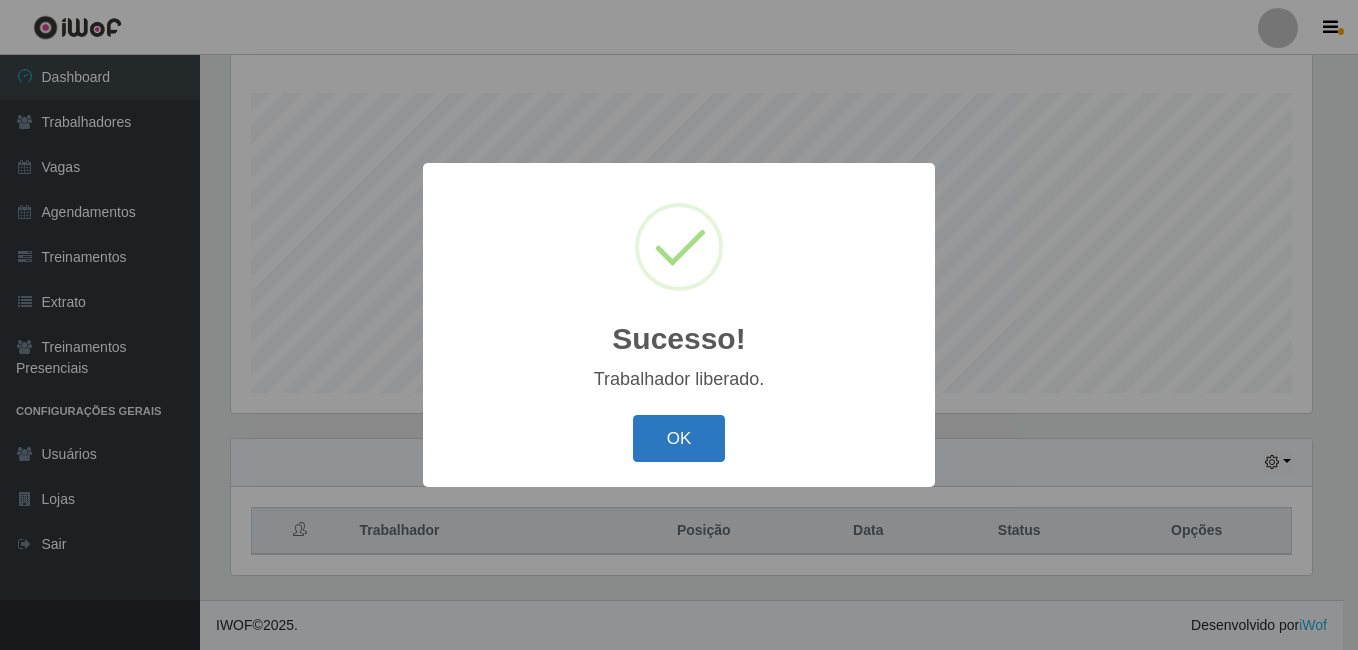 click on "OK" at bounding box center [679, 438] 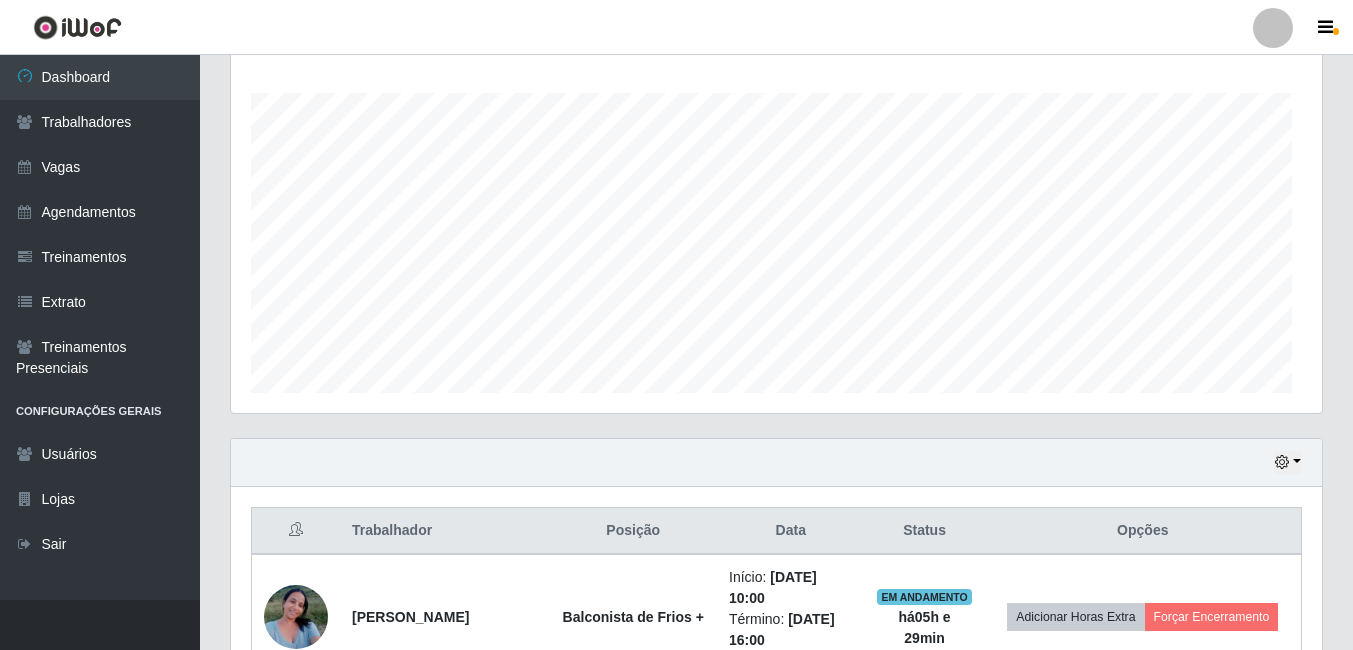scroll, scrollTop: 999585, scrollLeft: 998909, axis: both 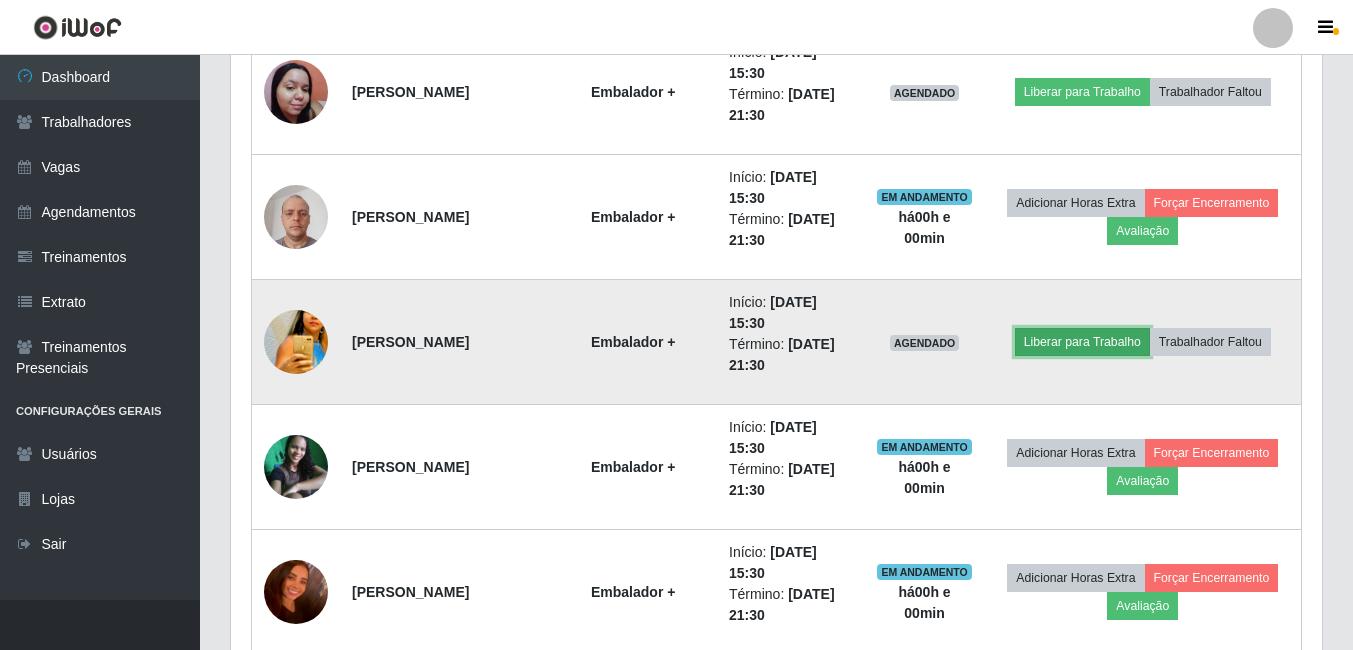 click on "Liberar para Trabalho" at bounding box center [1082, 342] 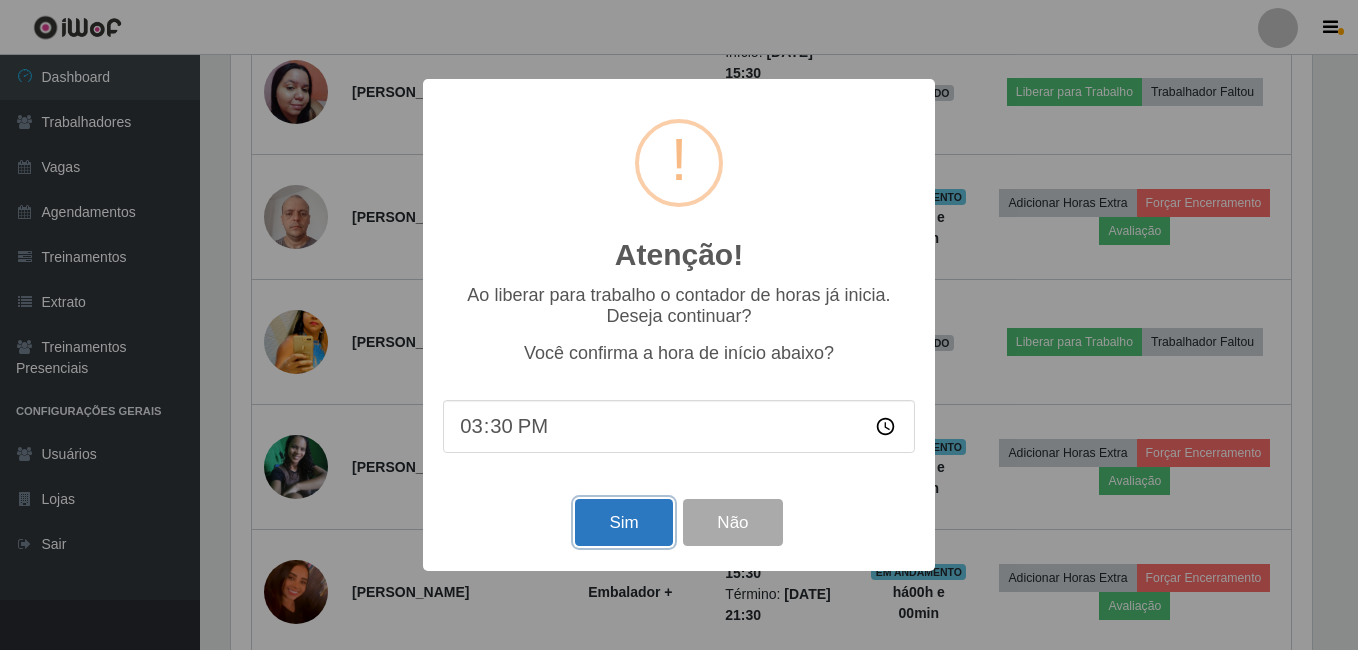 click on "Sim" at bounding box center [623, 522] 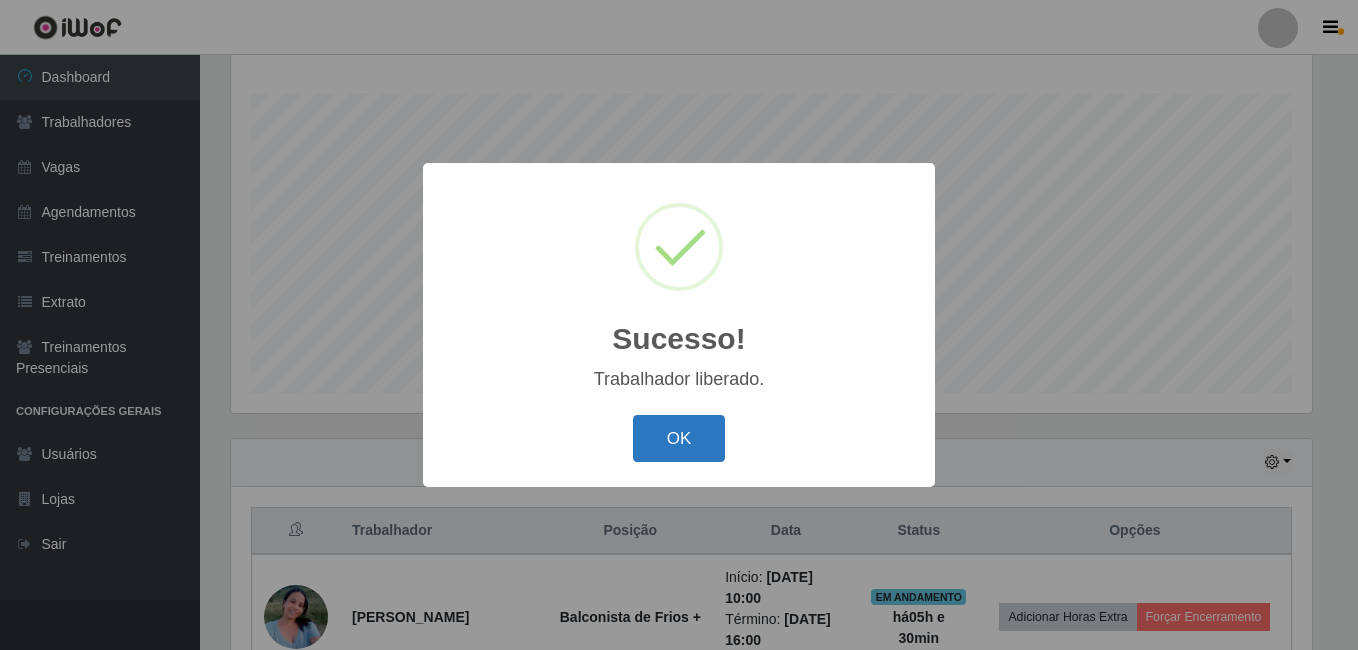 click on "OK" at bounding box center [679, 438] 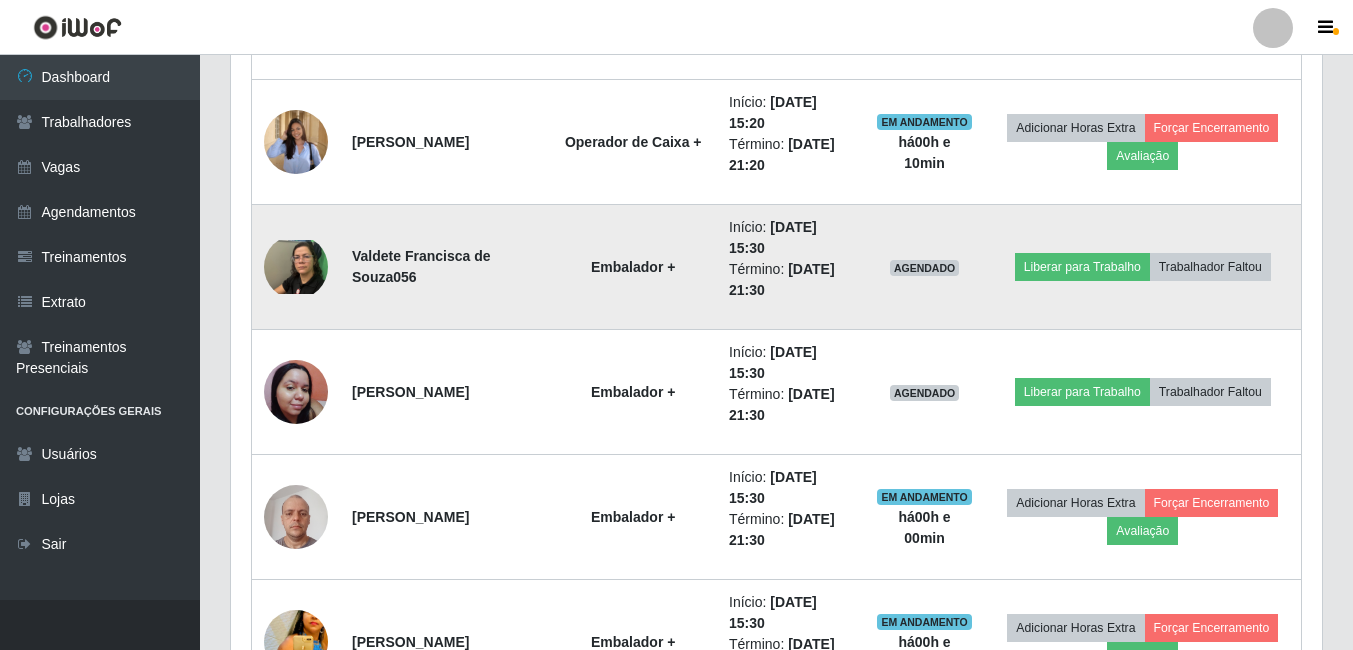 click at bounding box center (296, 267) 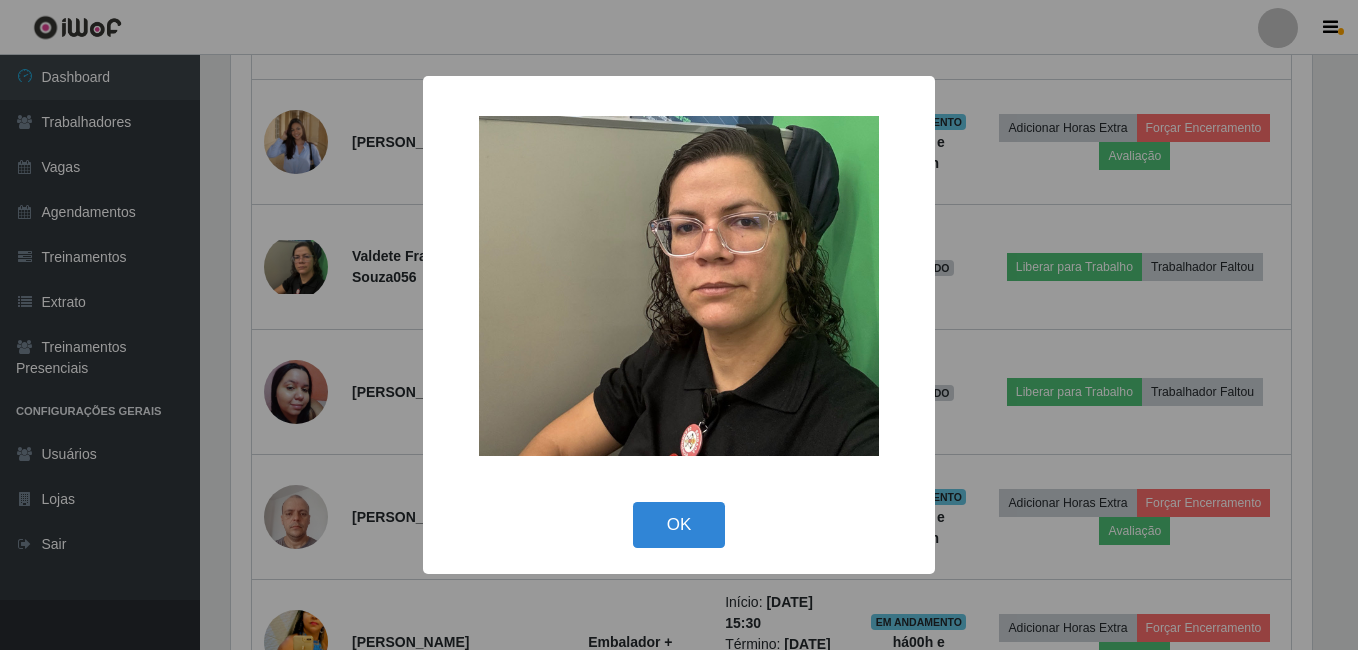 drag, startPoint x: 706, startPoint y: 517, endPoint x: 662, endPoint y: 499, distance: 47.539455 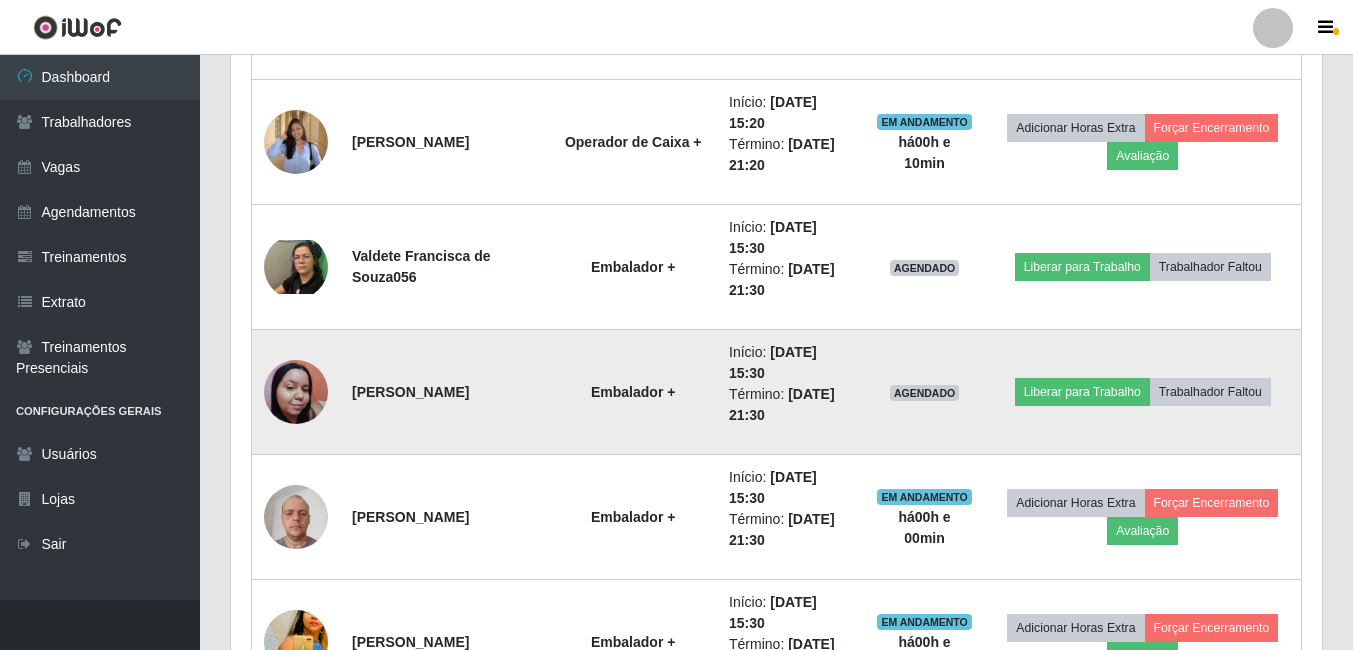 click at bounding box center [296, 392] 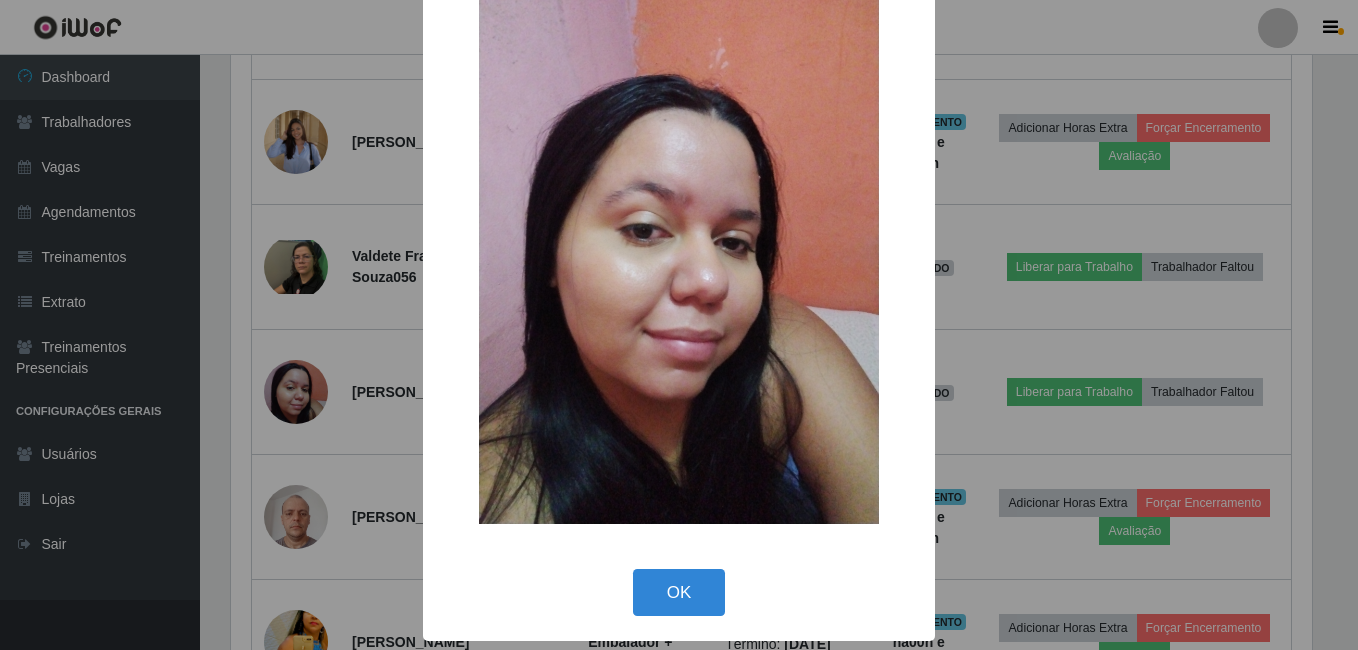drag, startPoint x: 676, startPoint y: 582, endPoint x: 652, endPoint y: 572, distance: 26 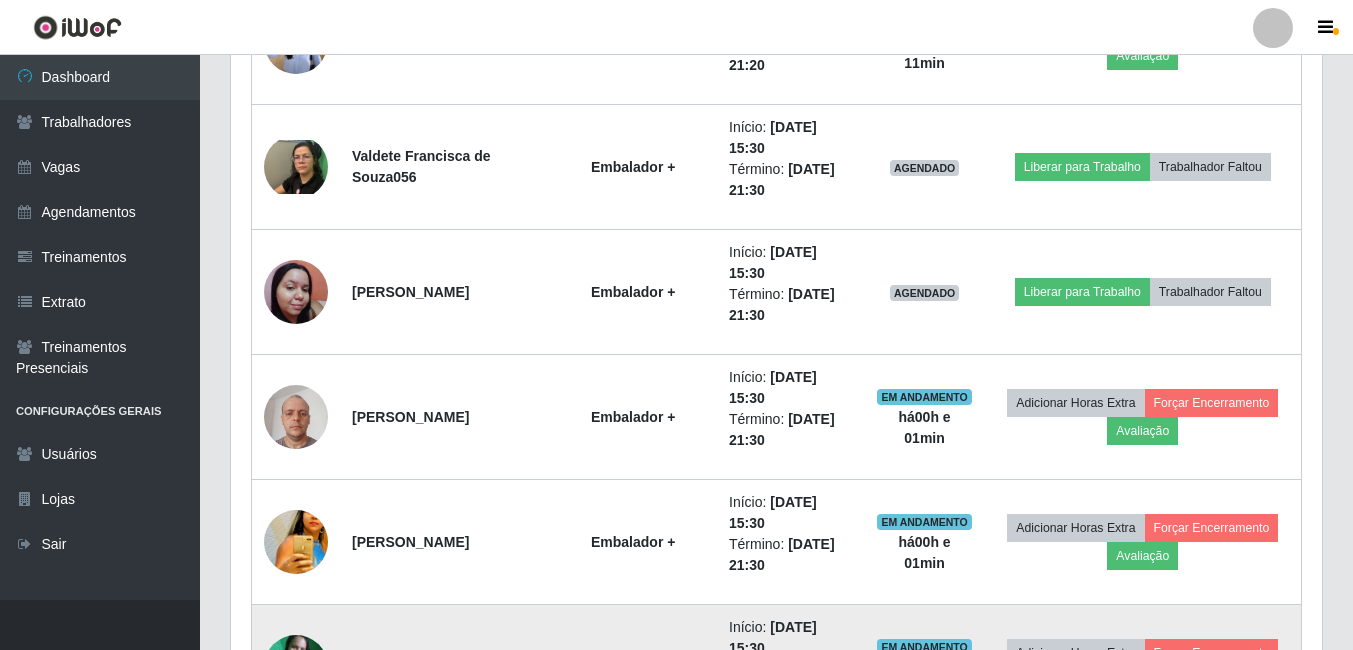 scroll, scrollTop: 1922, scrollLeft: 0, axis: vertical 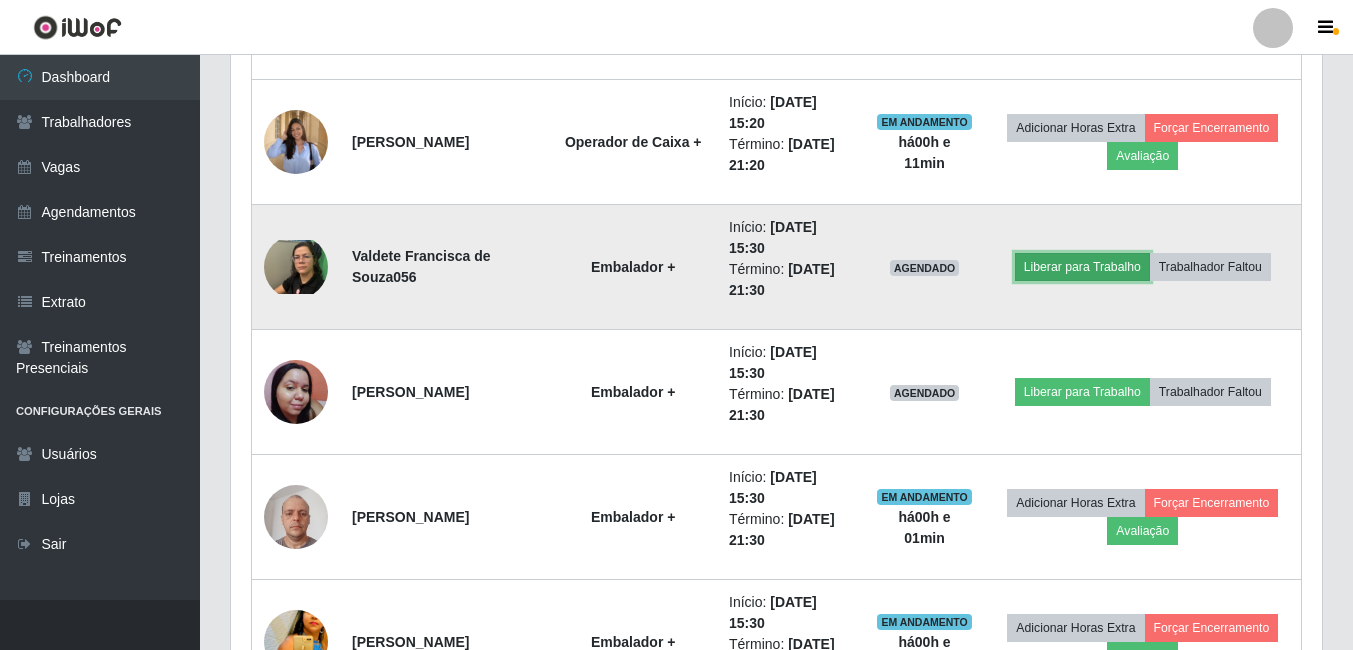 click on "Liberar para Trabalho" at bounding box center (1082, 267) 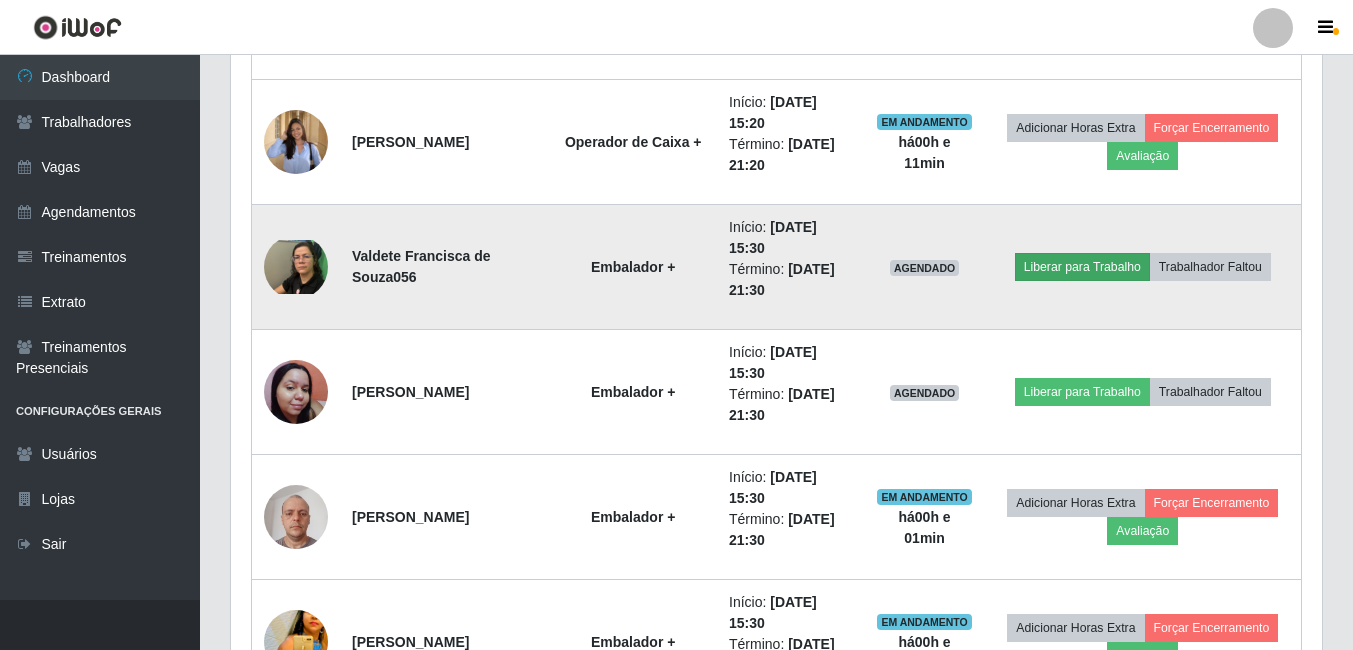 scroll, scrollTop: 999585, scrollLeft: 998919, axis: both 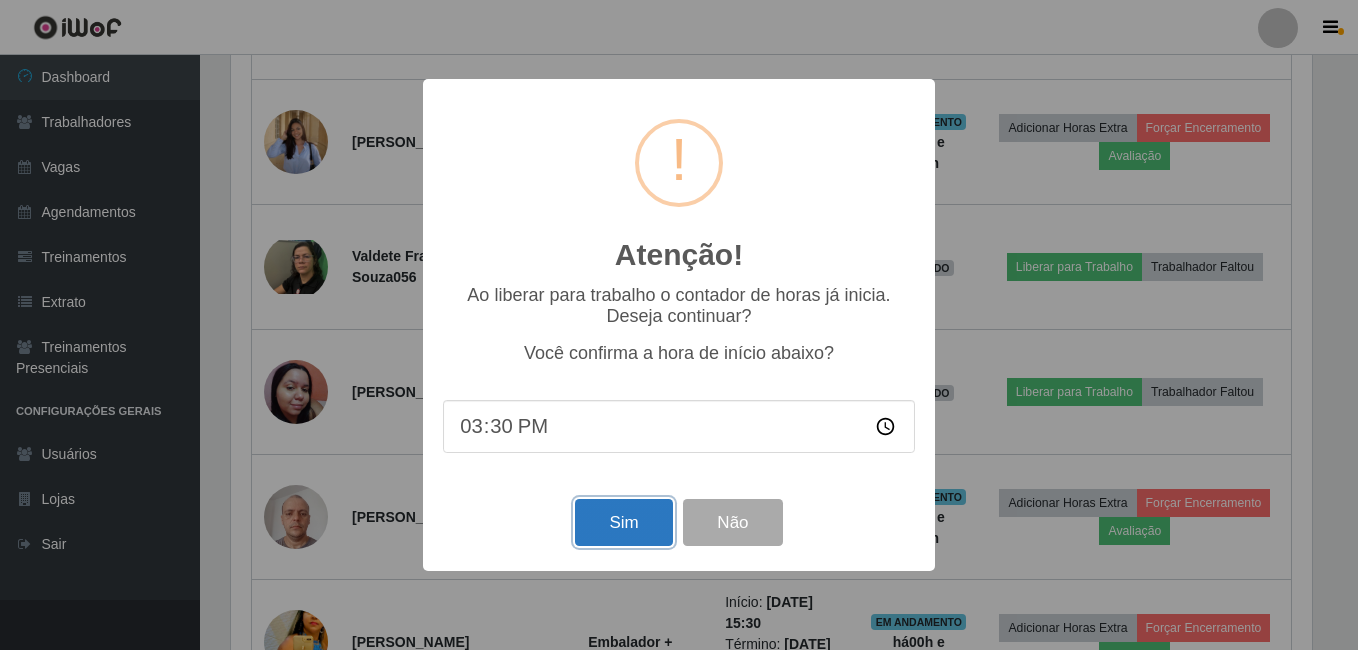 click on "Sim" at bounding box center (623, 522) 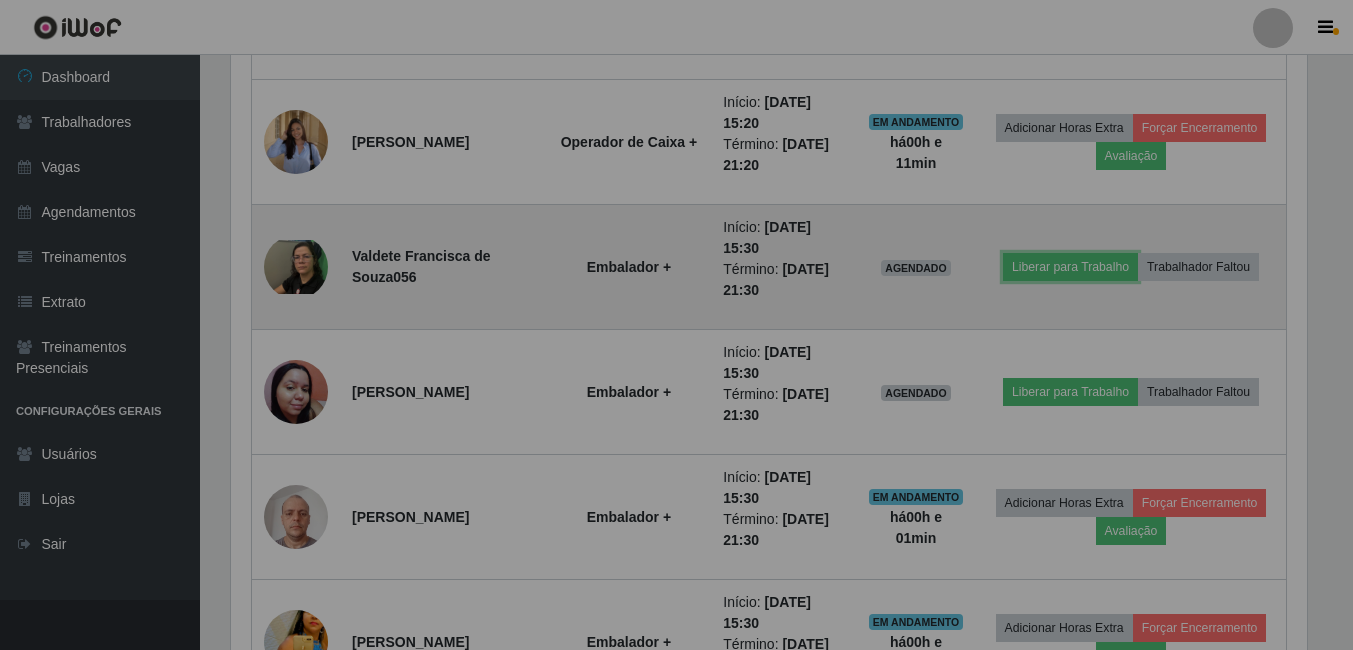 scroll, scrollTop: 999585, scrollLeft: 998909, axis: both 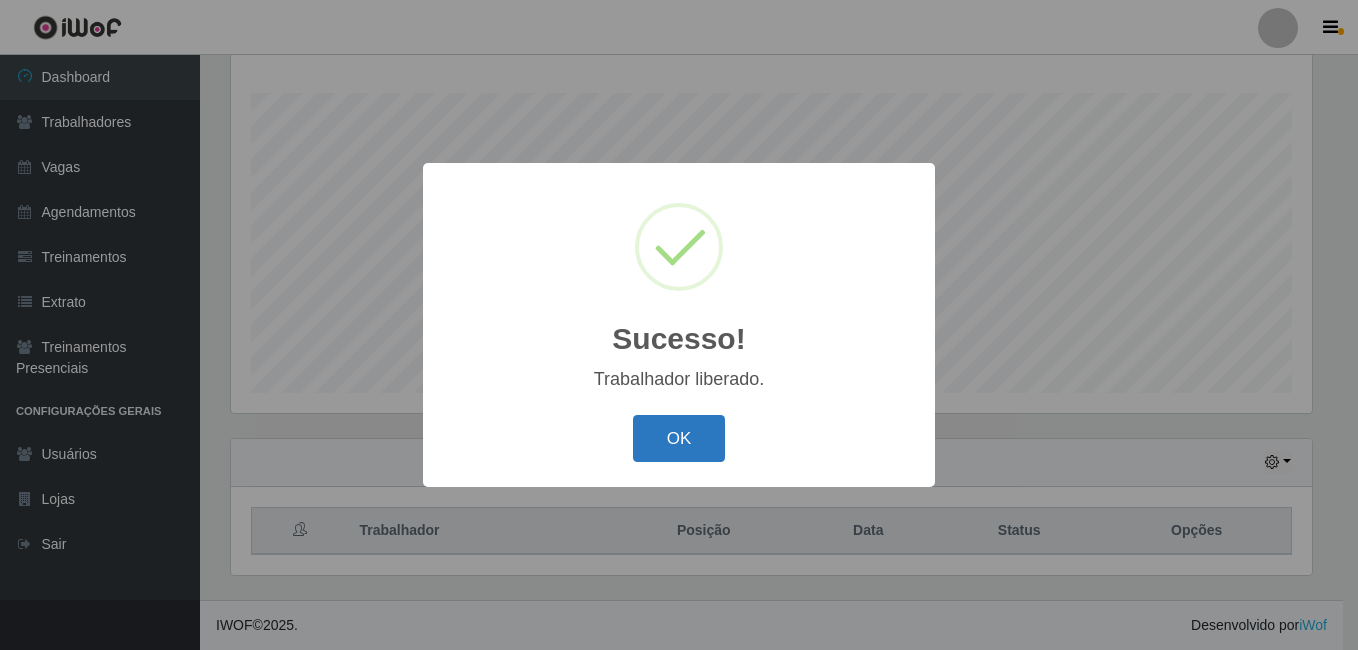 click on "OK" at bounding box center [679, 438] 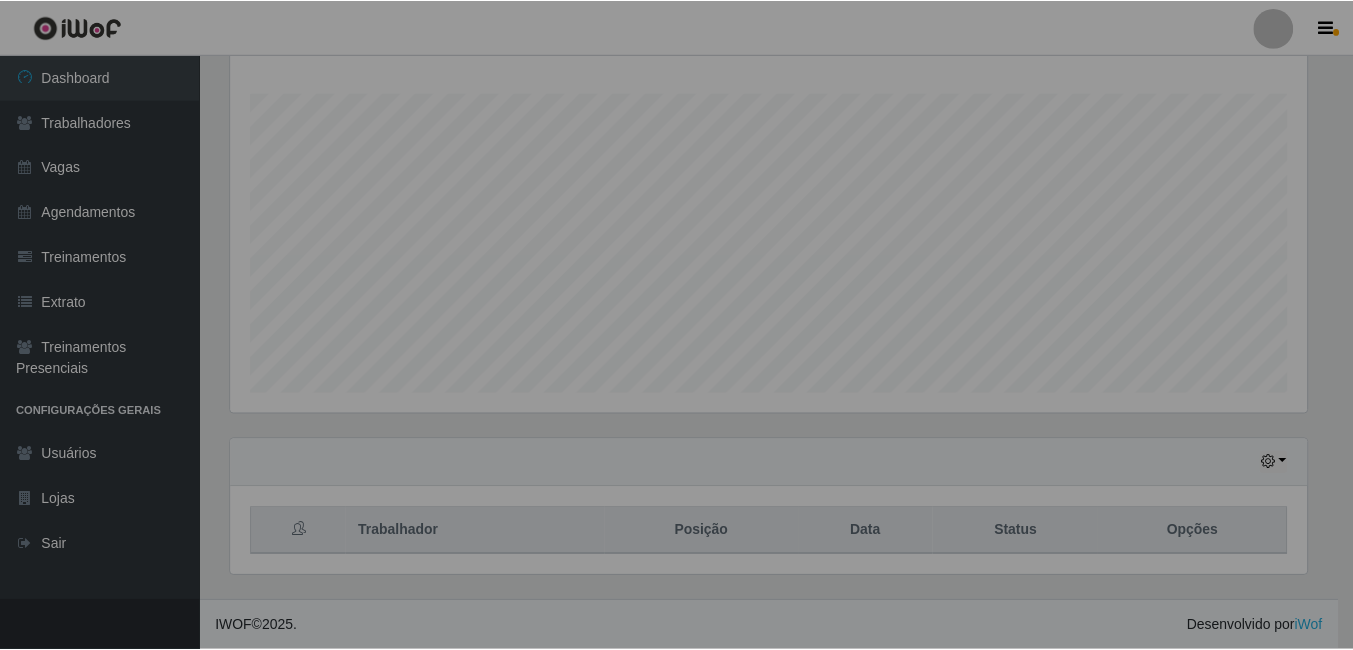 scroll, scrollTop: 999585, scrollLeft: 998909, axis: both 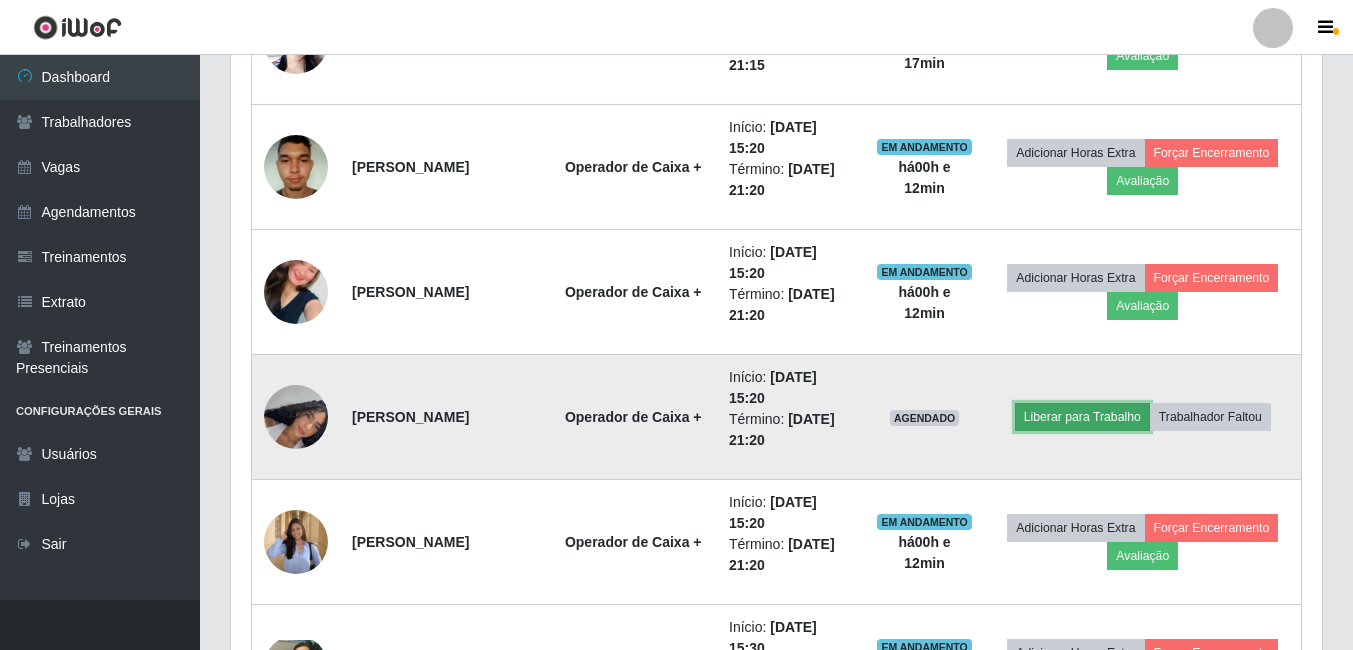 click on "Liberar para Trabalho" at bounding box center [1082, 417] 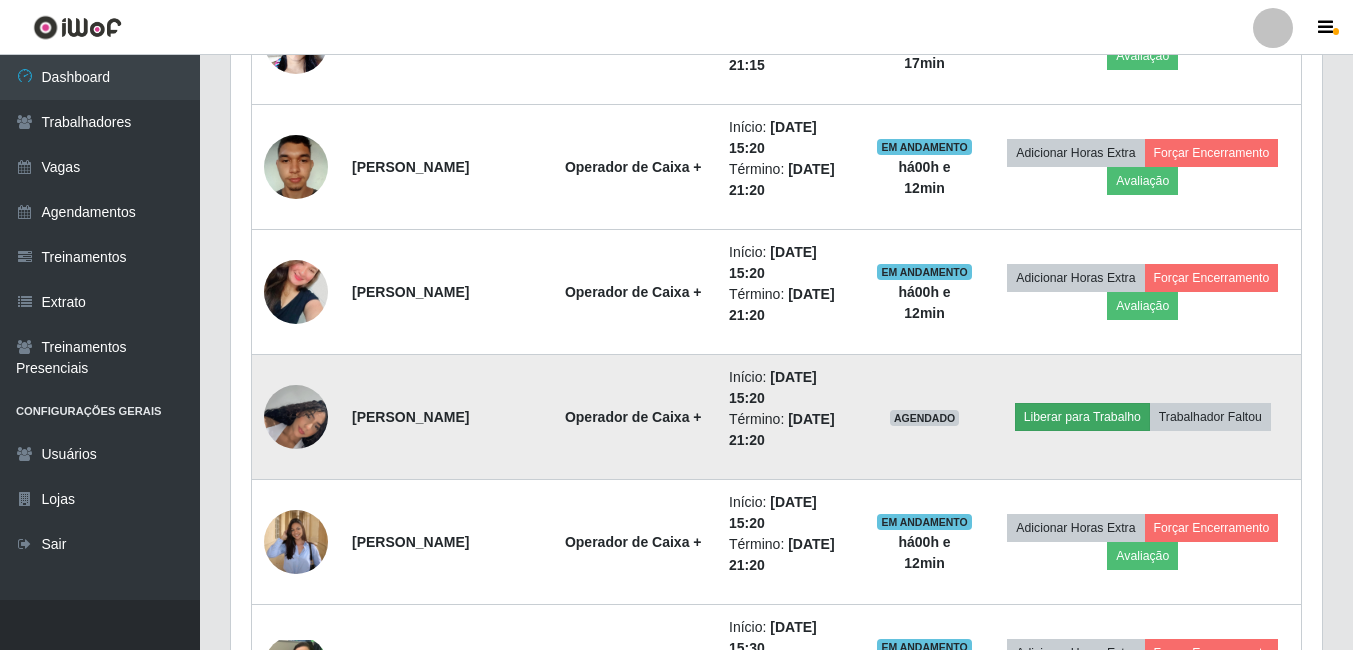 scroll, scrollTop: 999585, scrollLeft: 998919, axis: both 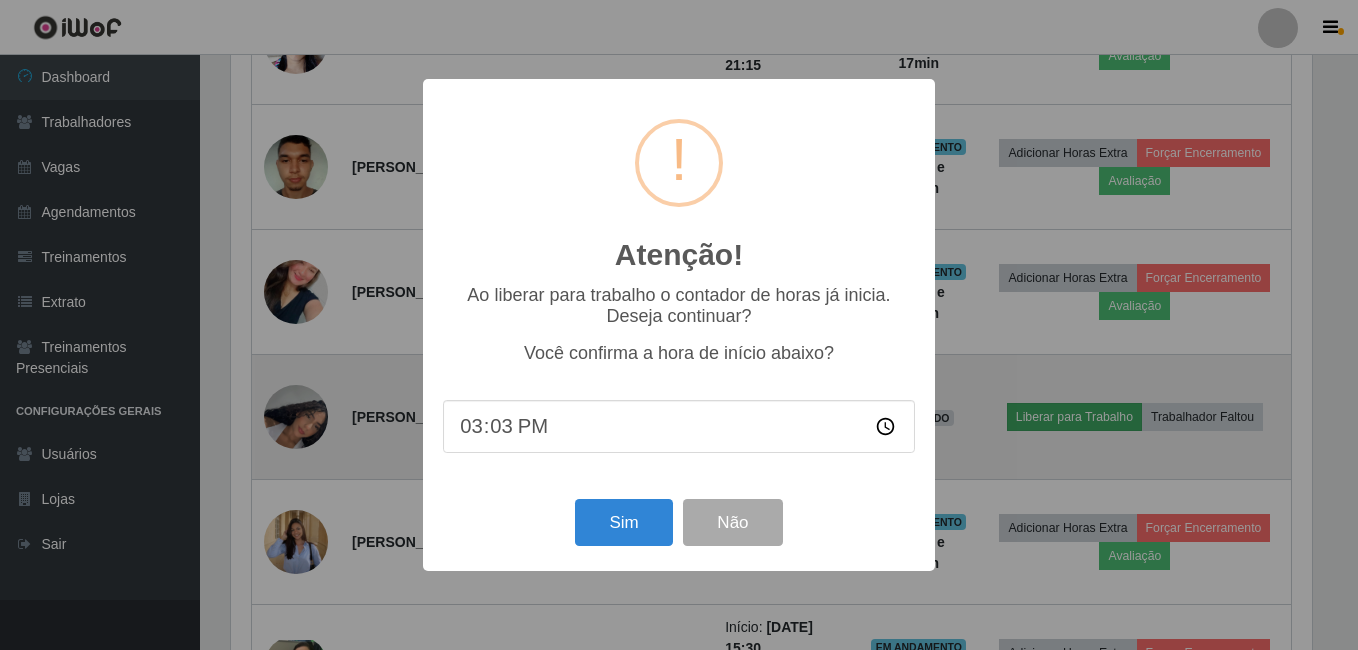 type on "15:30" 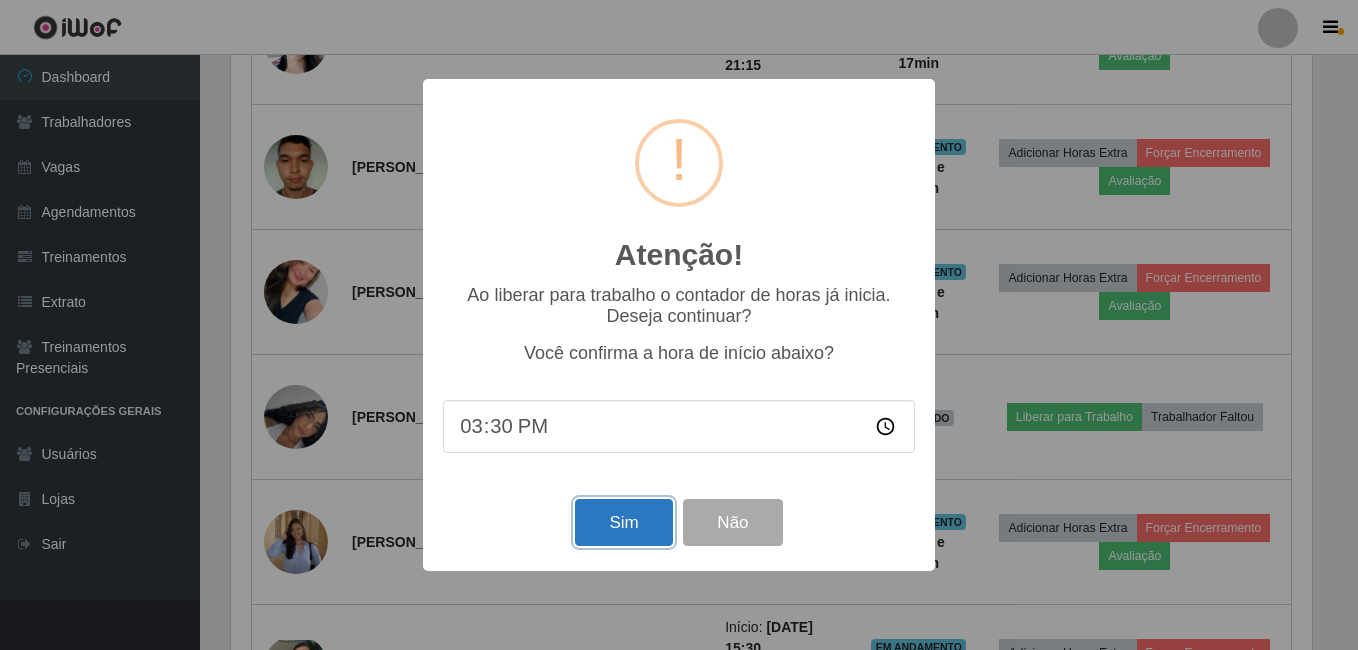 click on "Sim" at bounding box center [623, 522] 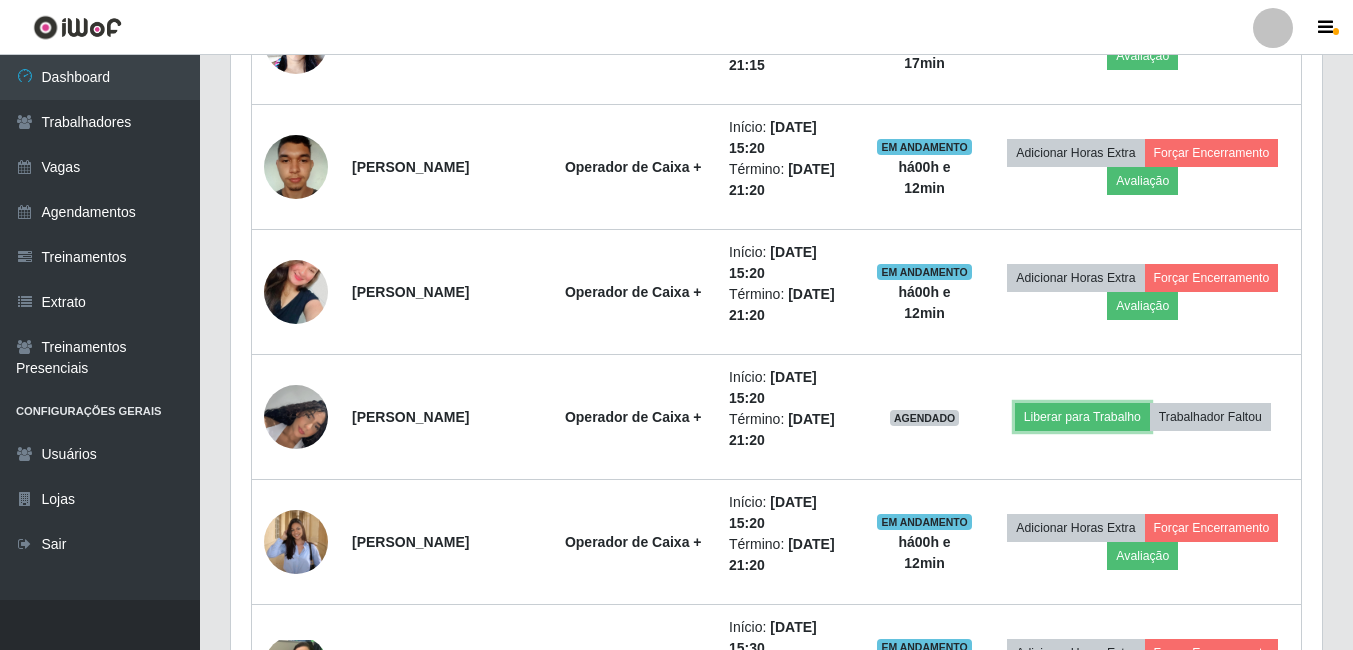 scroll, scrollTop: 999585, scrollLeft: 998909, axis: both 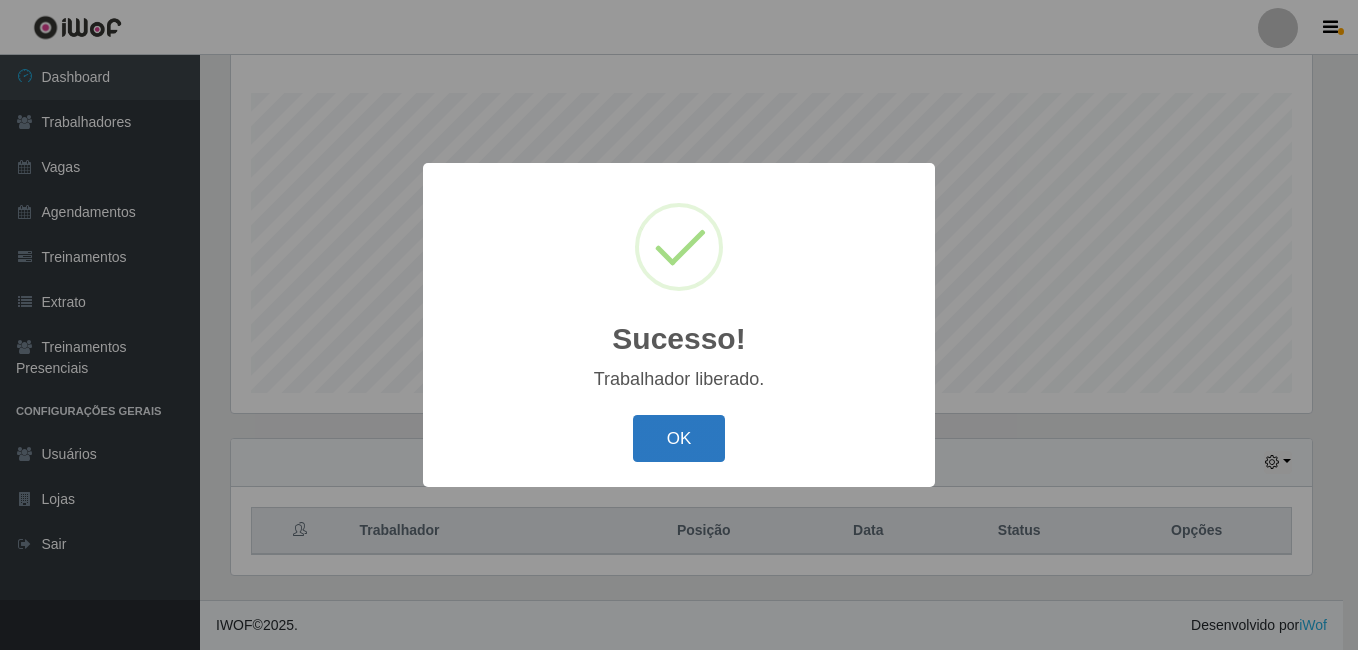 click on "OK" at bounding box center [679, 438] 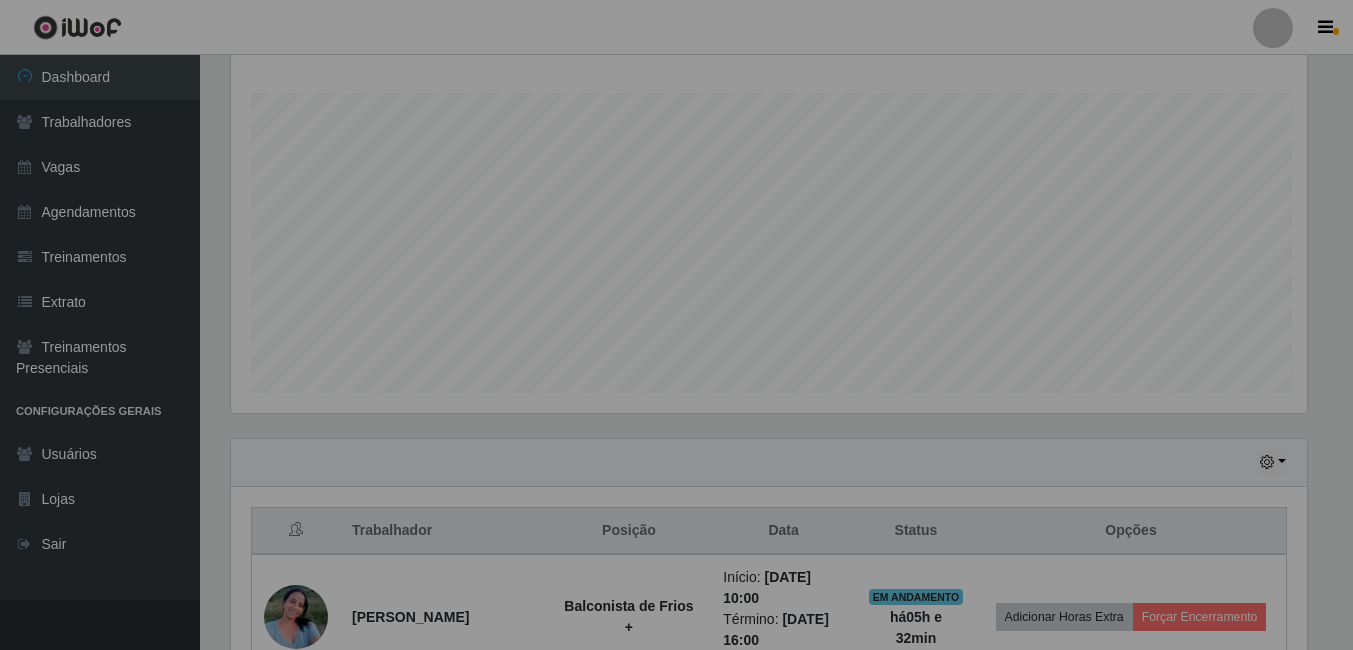 scroll, scrollTop: 999585, scrollLeft: 998909, axis: both 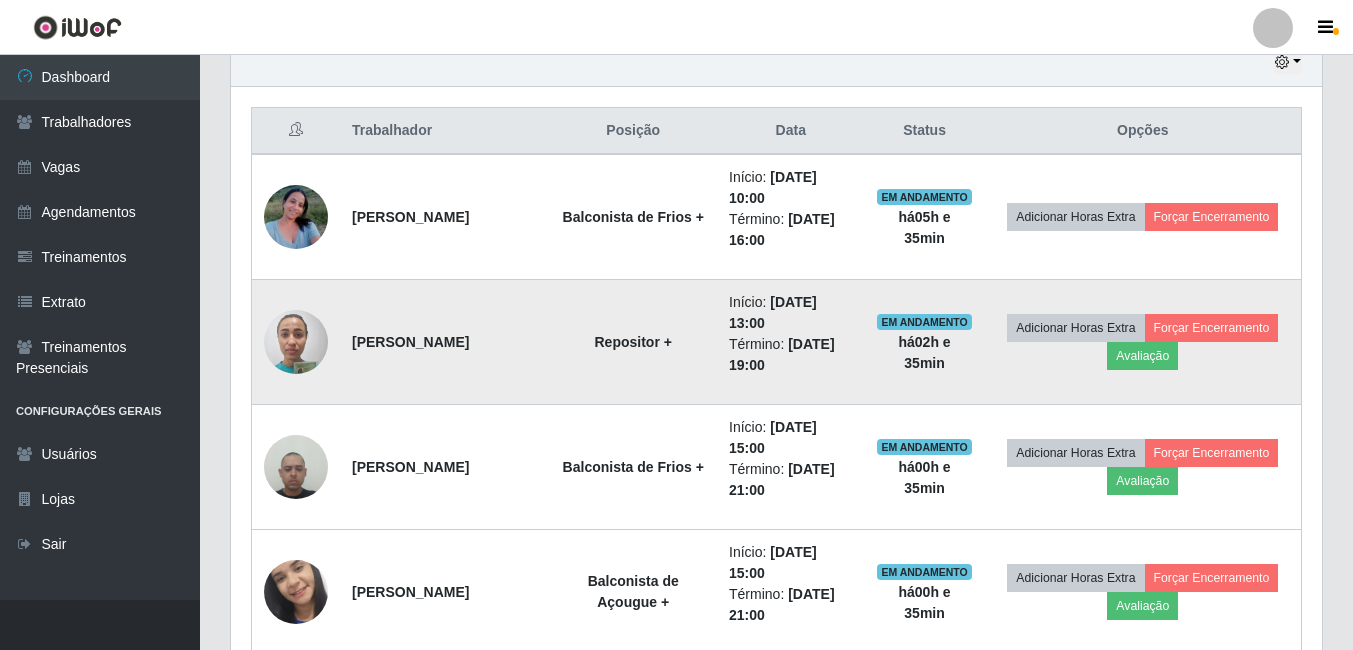 click at bounding box center (296, 341) 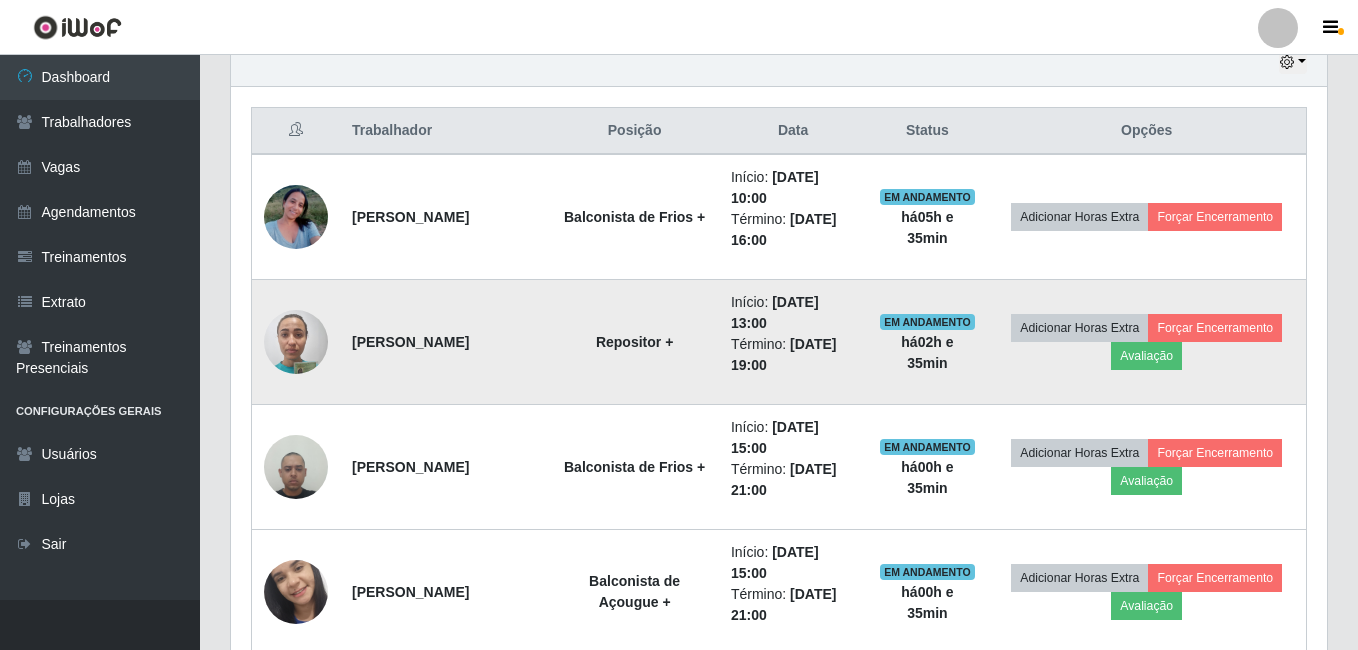 scroll, scrollTop: 999585, scrollLeft: 998919, axis: both 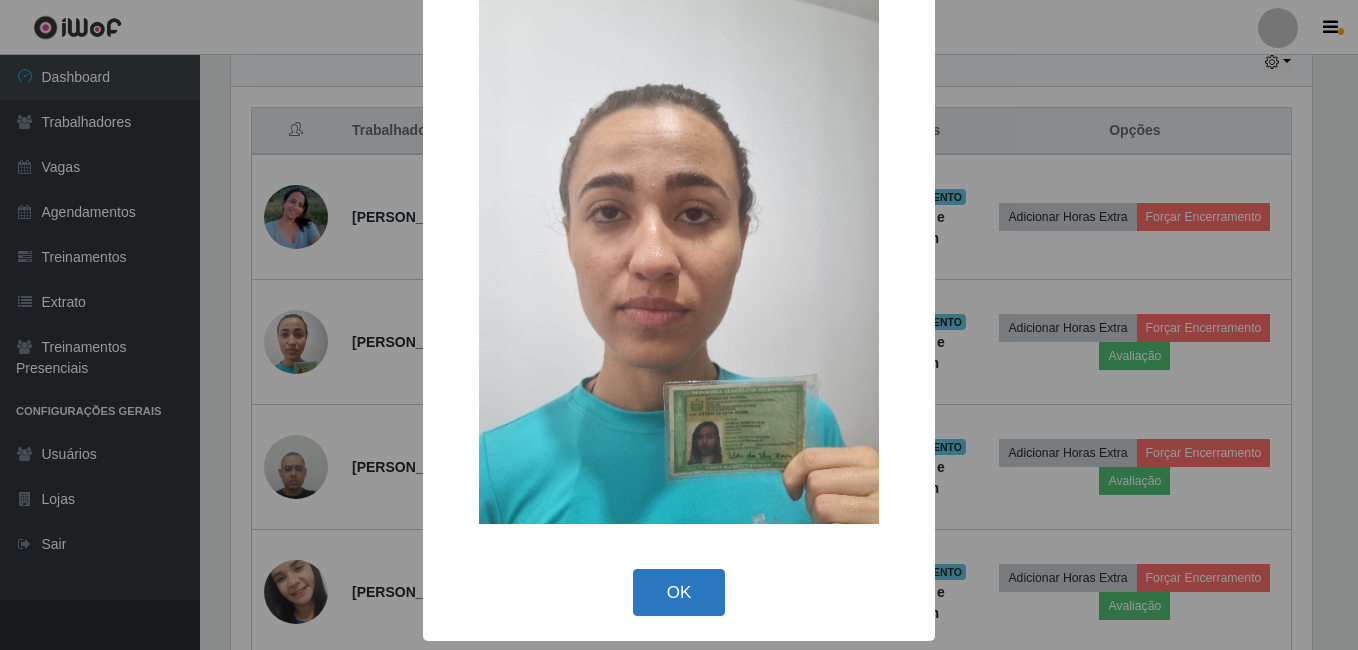 click on "OK" at bounding box center (679, 592) 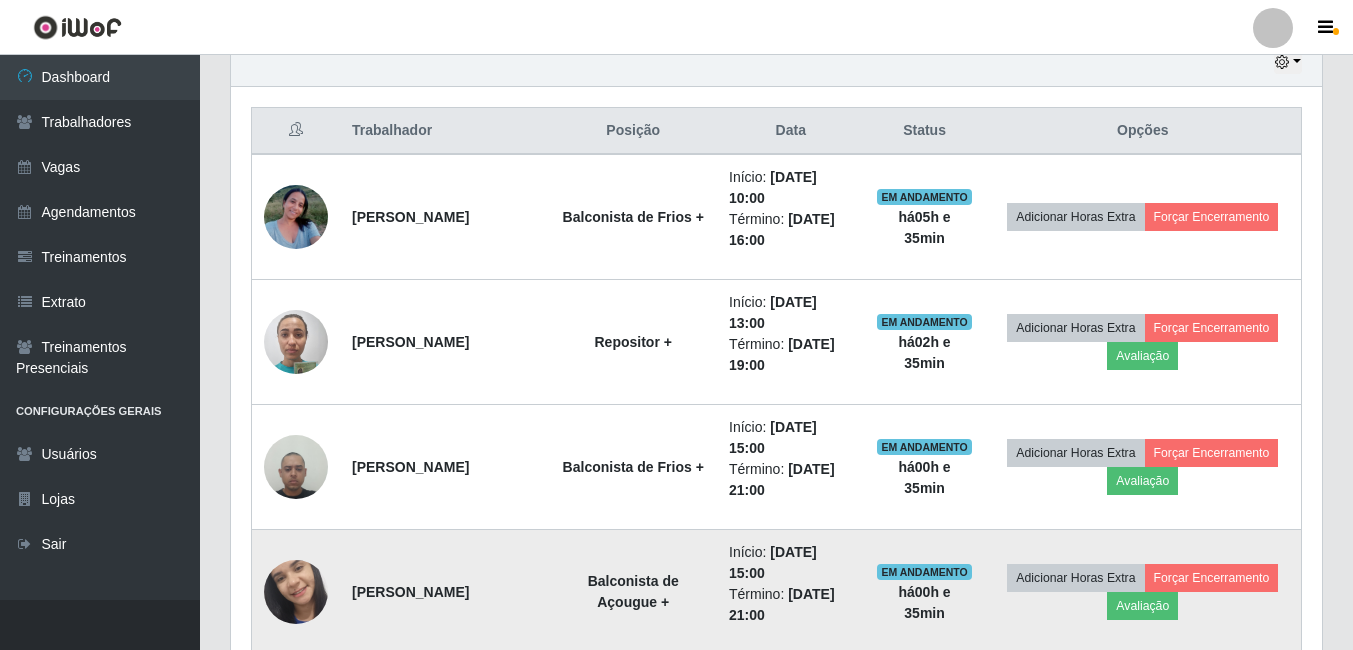 scroll, scrollTop: 999585, scrollLeft: 998909, axis: both 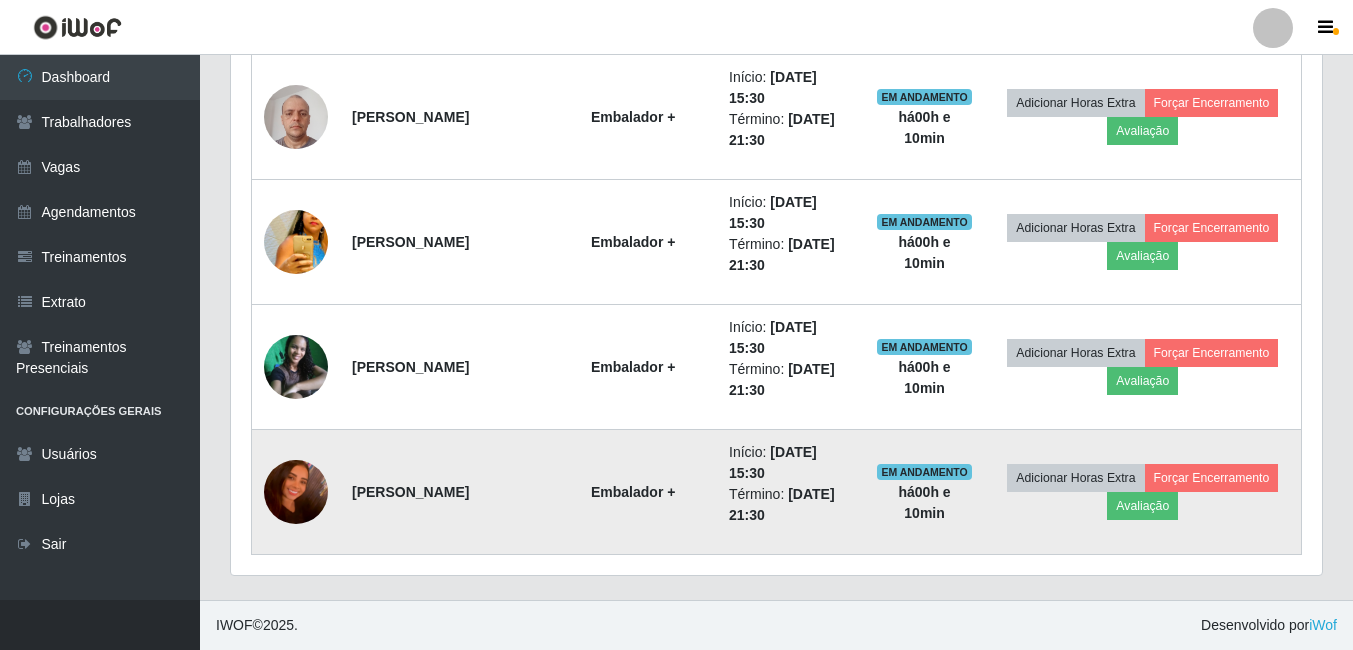 click at bounding box center [296, 492] 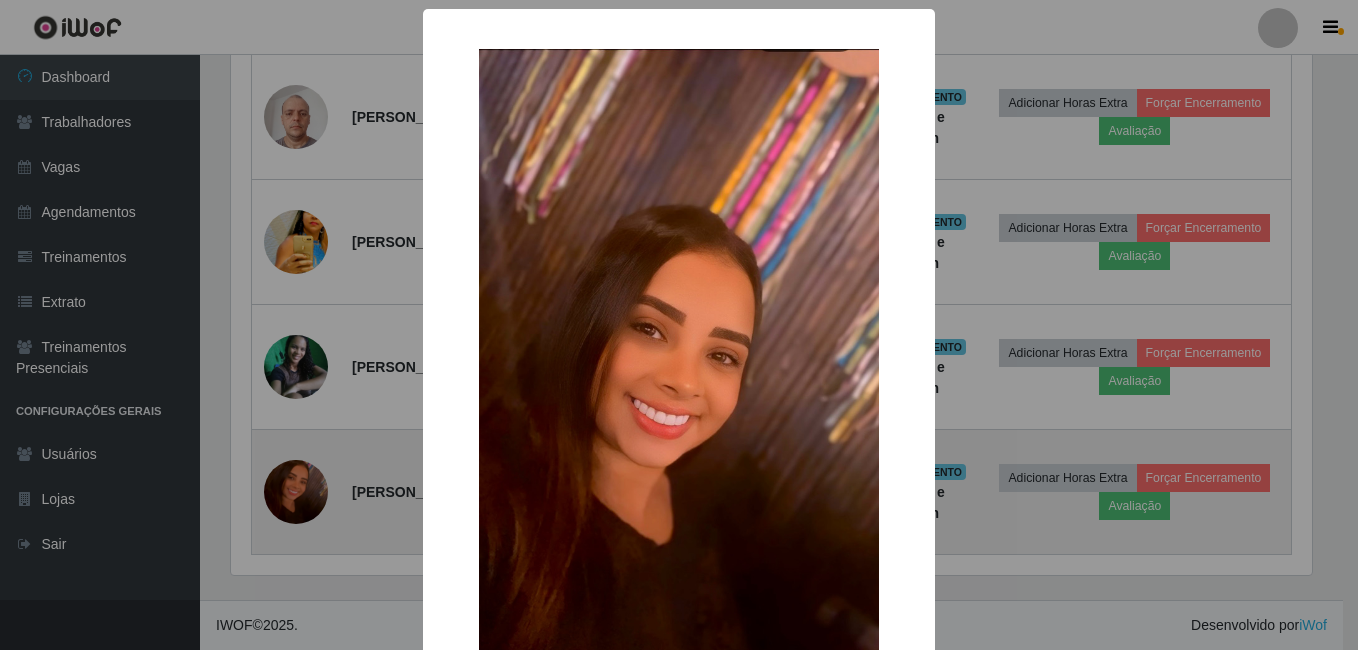scroll, scrollTop: 999585, scrollLeft: 998919, axis: both 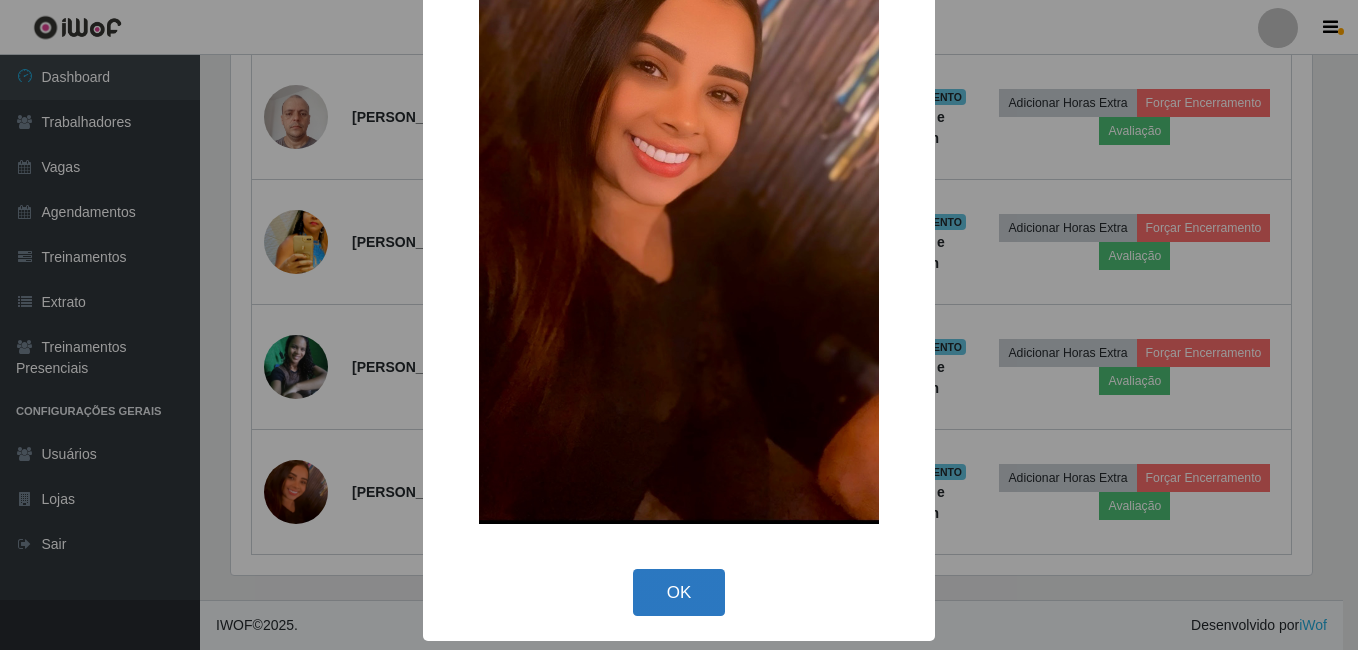 click on "OK" at bounding box center (679, 592) 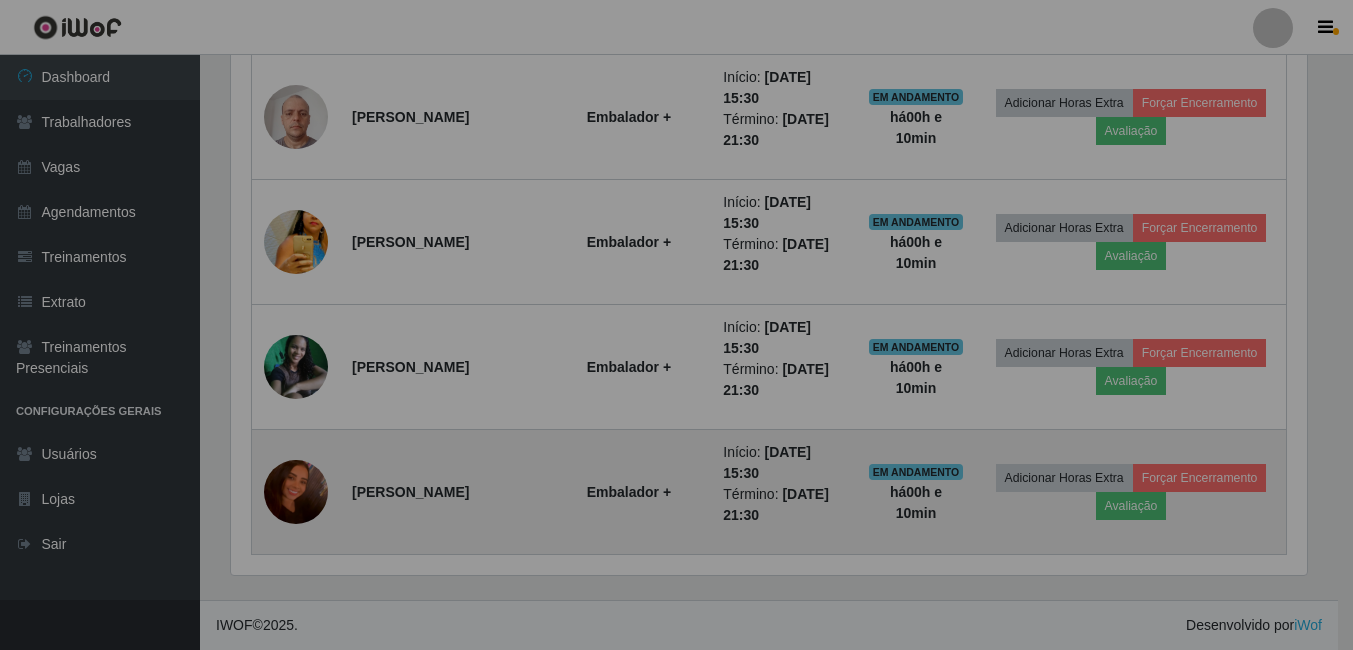 scroll, scrollTop: 999585, scrollLeft: 998909, axis: both 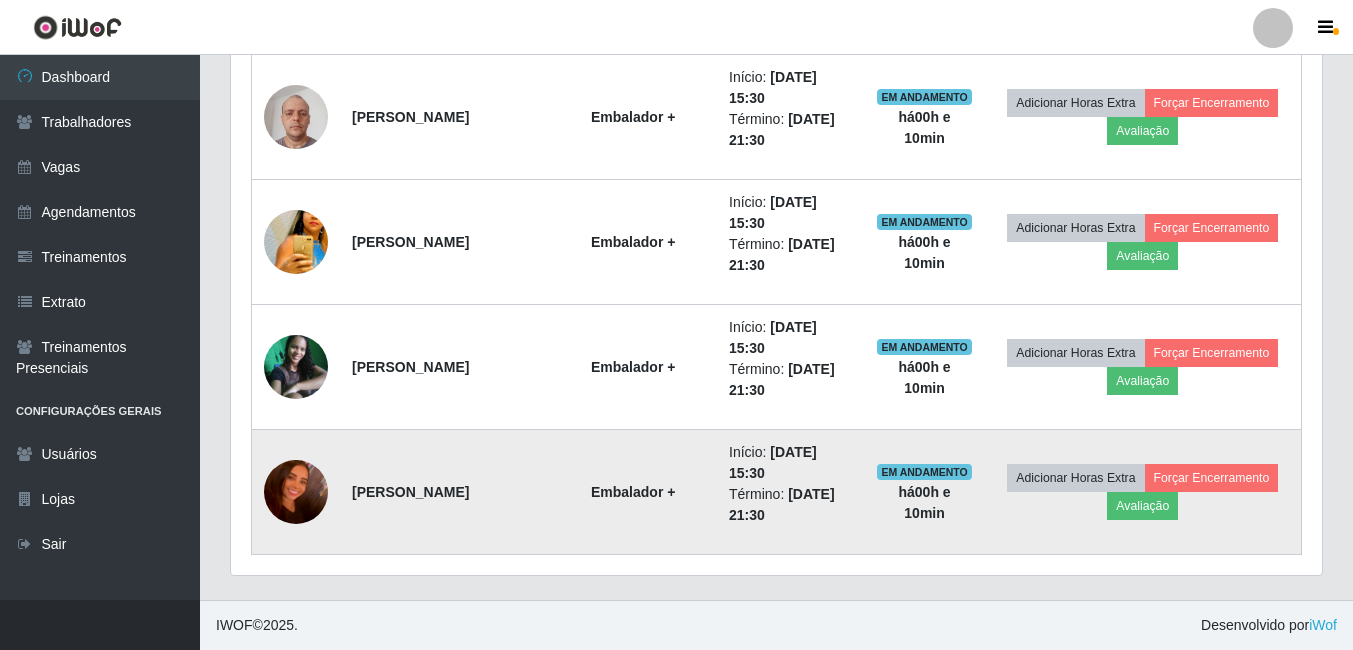 click at bounding box center [296, 492] 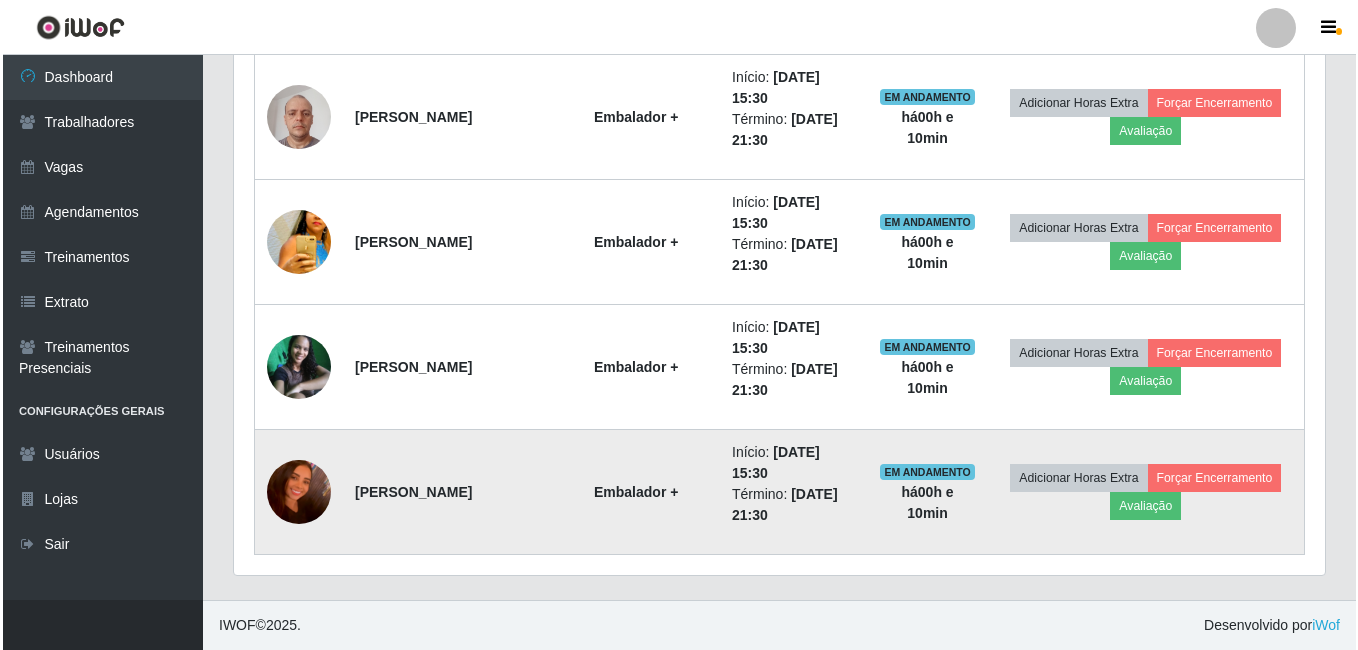 scroll, scrollTop: 415, scrollLeft: 1081, axis: both 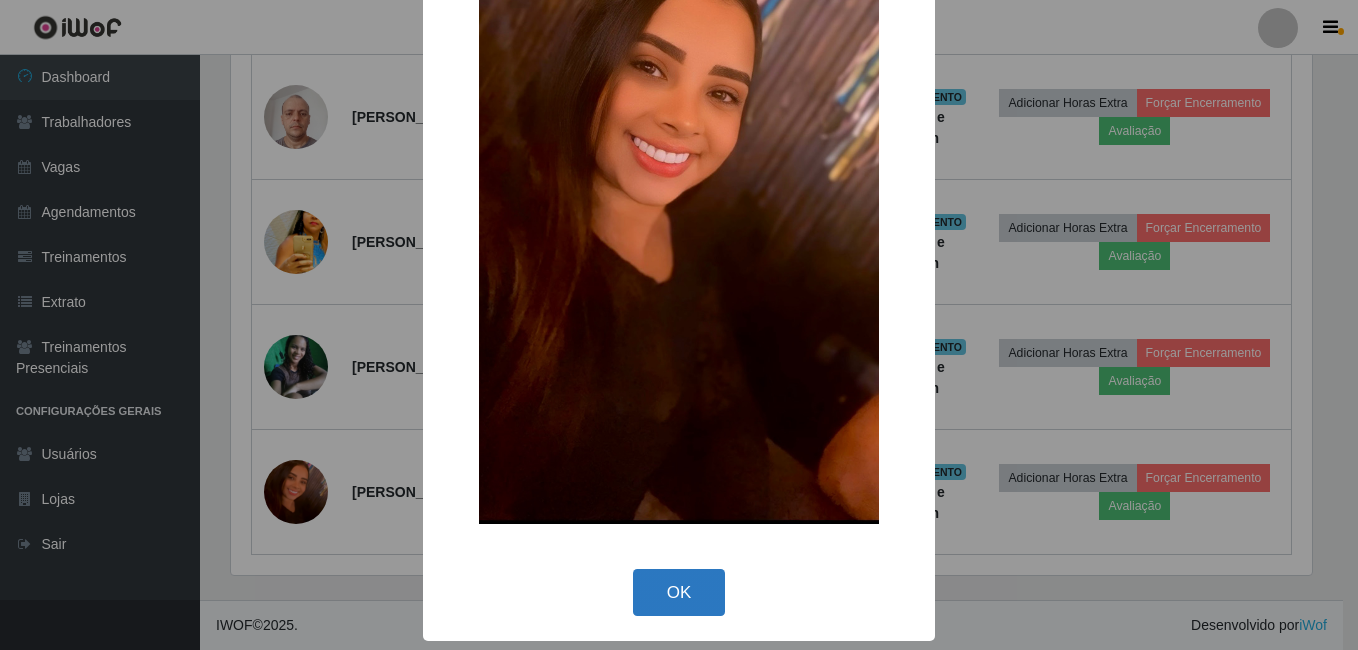 click on "OK" at bounding box center [679, 592] 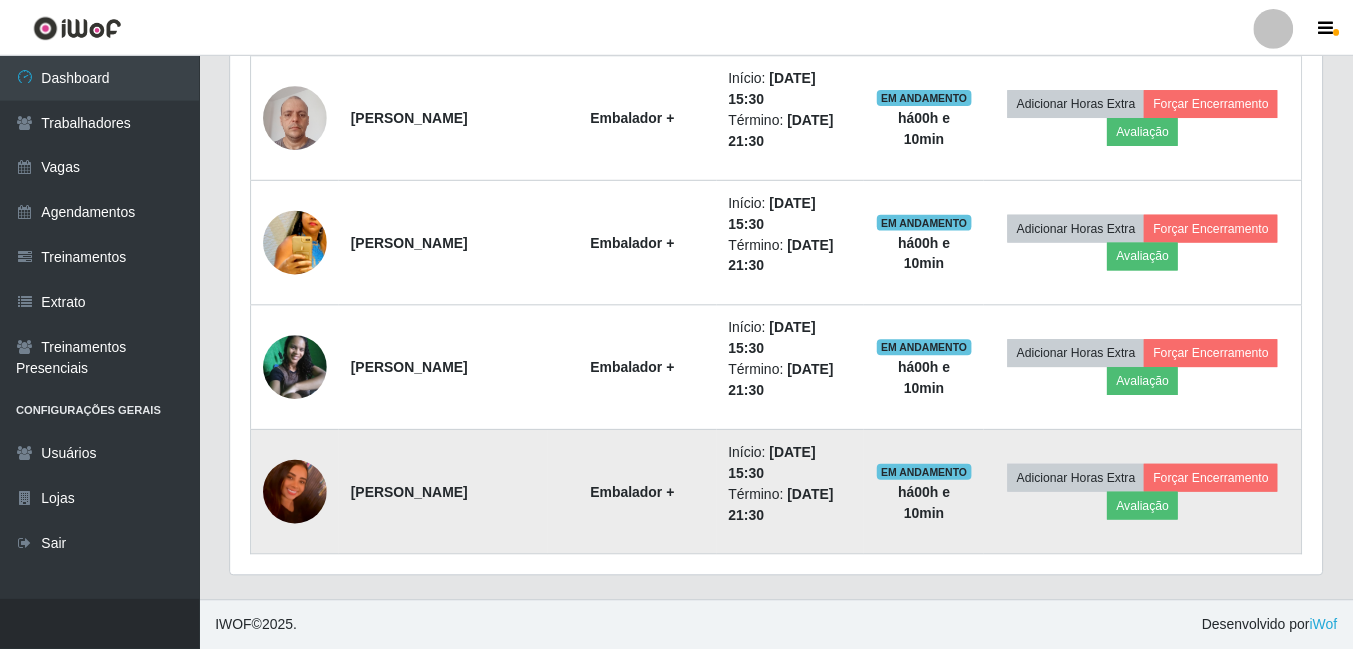 scroll, scrollTop: 999585, scrollLeft: 998909, axis: both 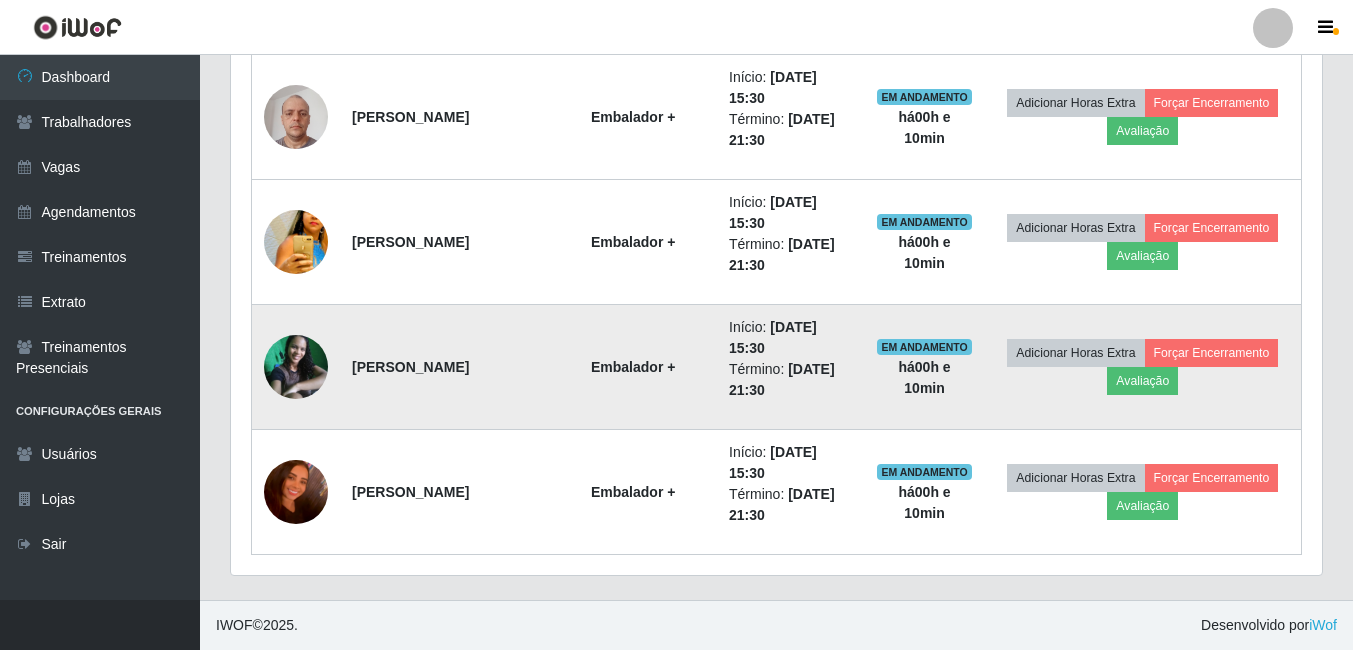 click at bounding box center (296, 367) 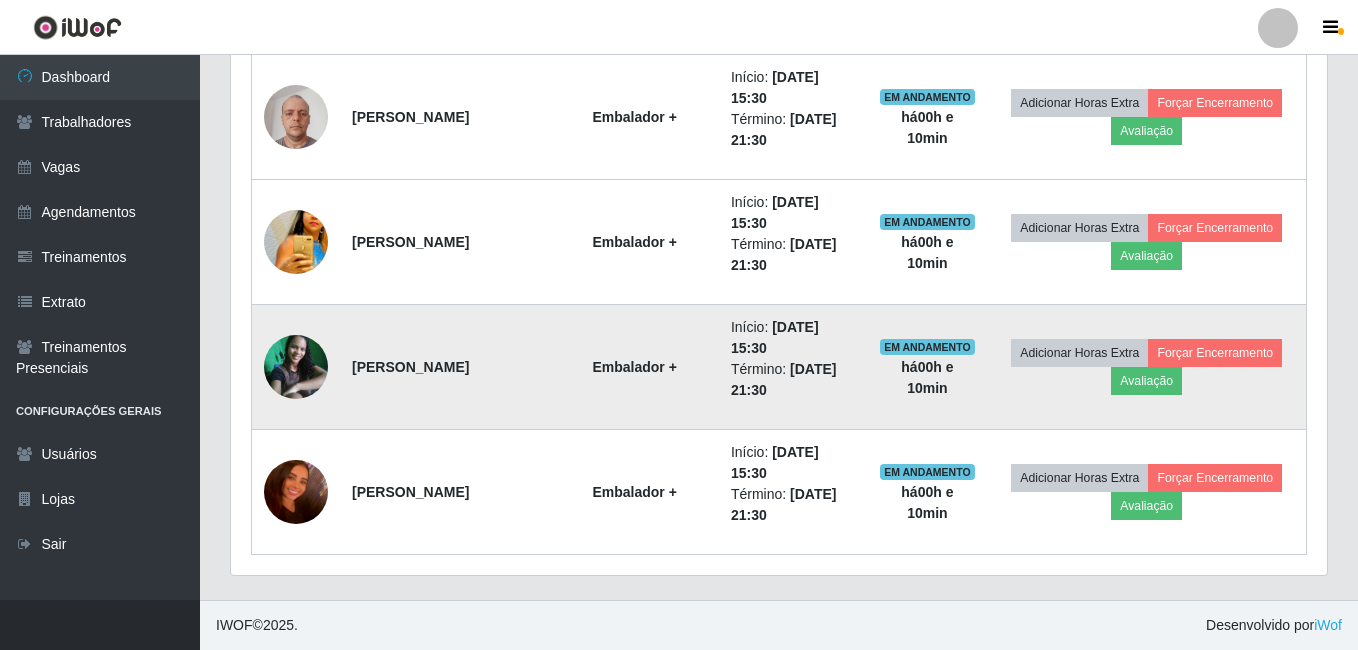 scroll, scrollTop: 999585, scrollLeft: 998919, axis: both 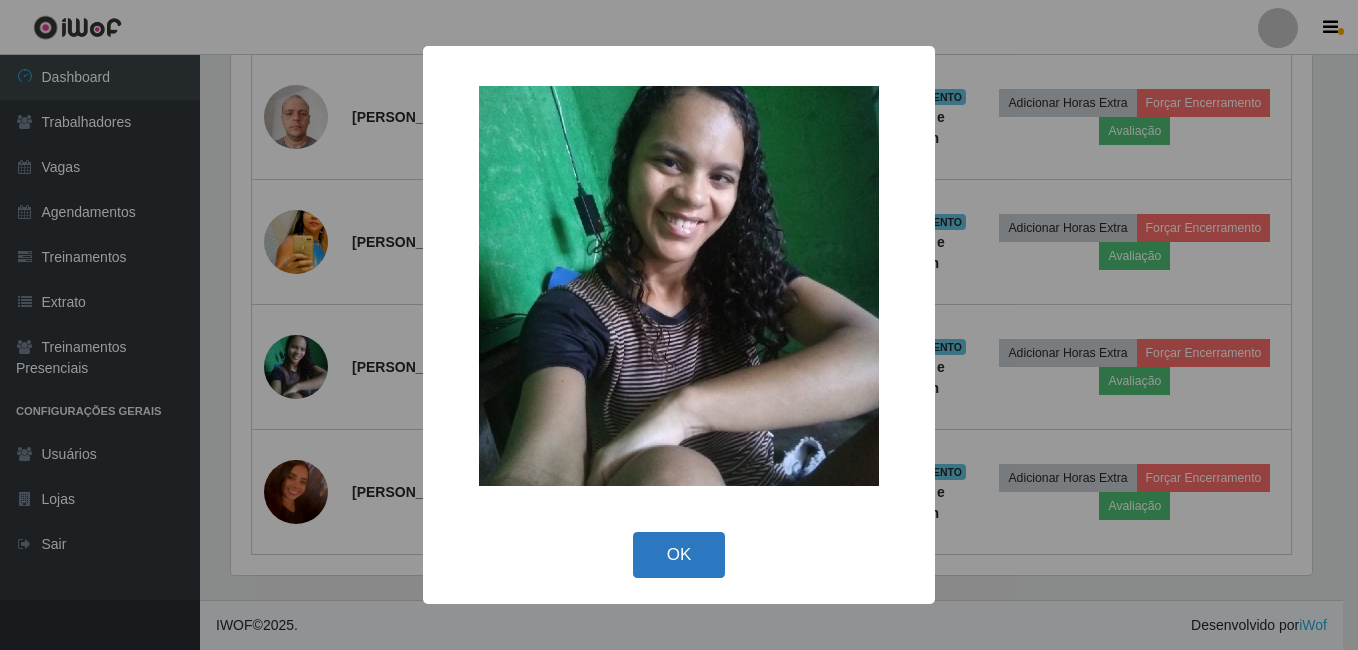 click on "OK" at bounding box center (679, 555) 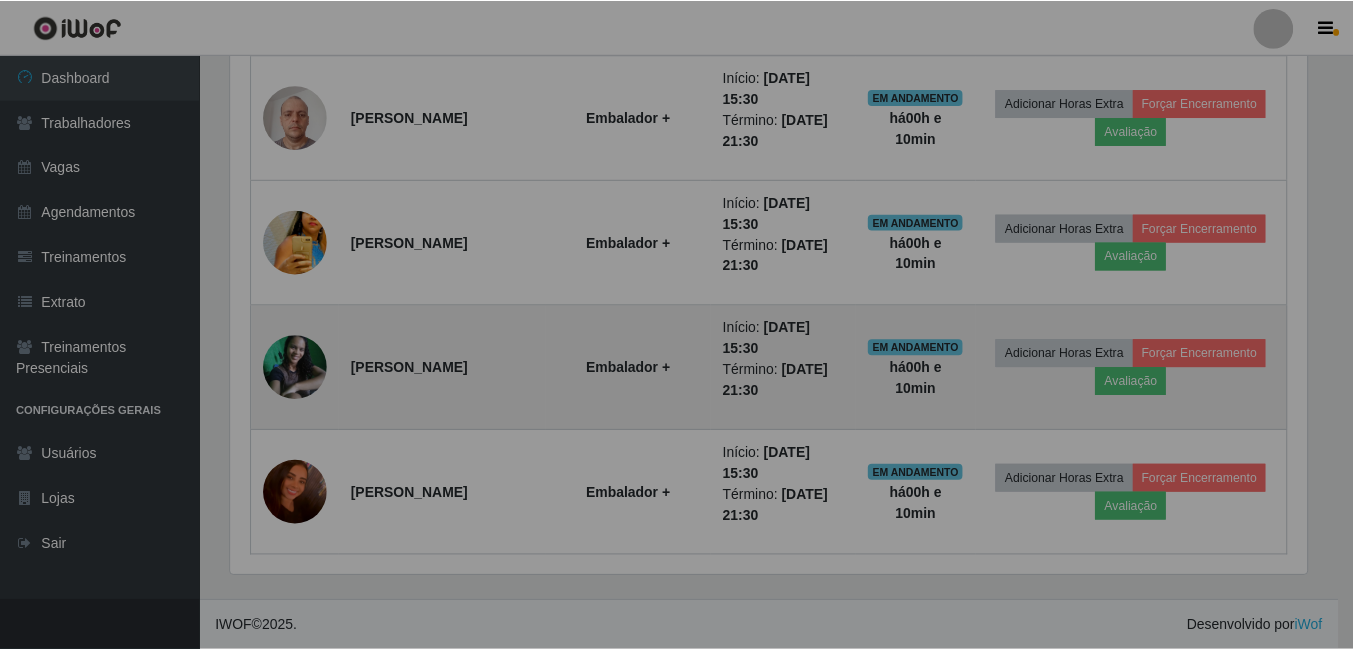 scroll, scrollTop: 999585, scrollLeft: 998909, axis: both 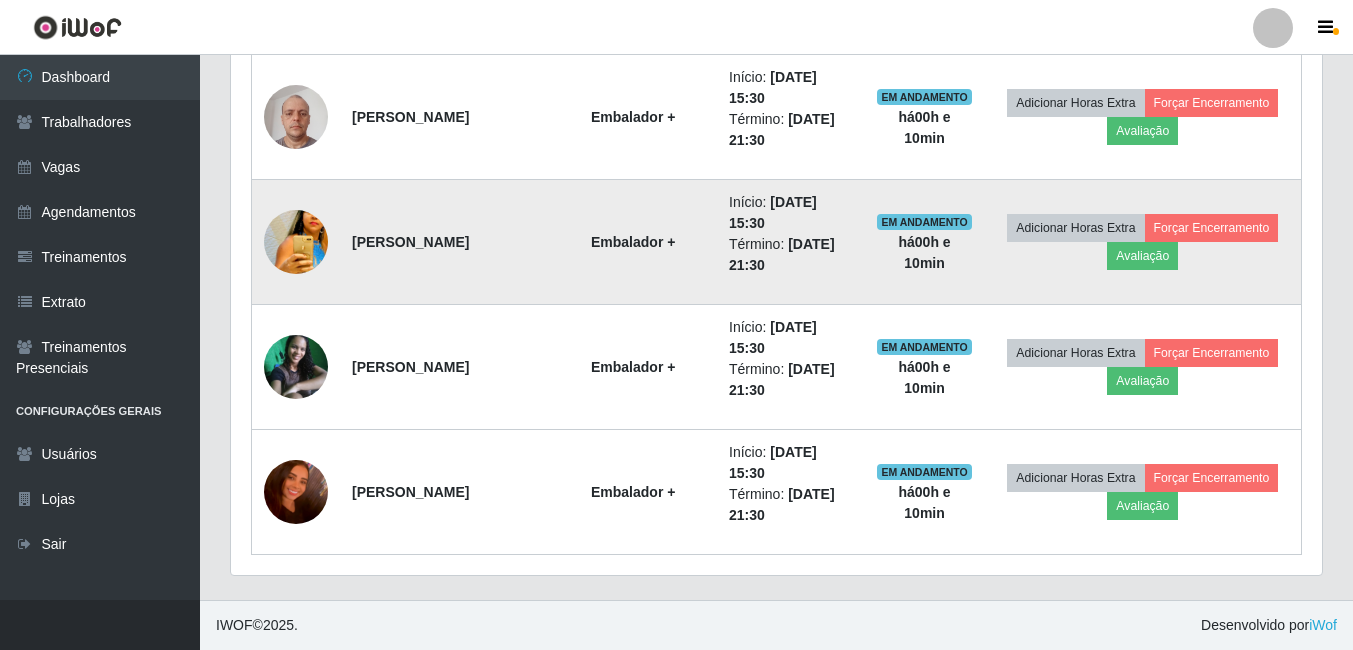 click at bounding box center [296, 242] 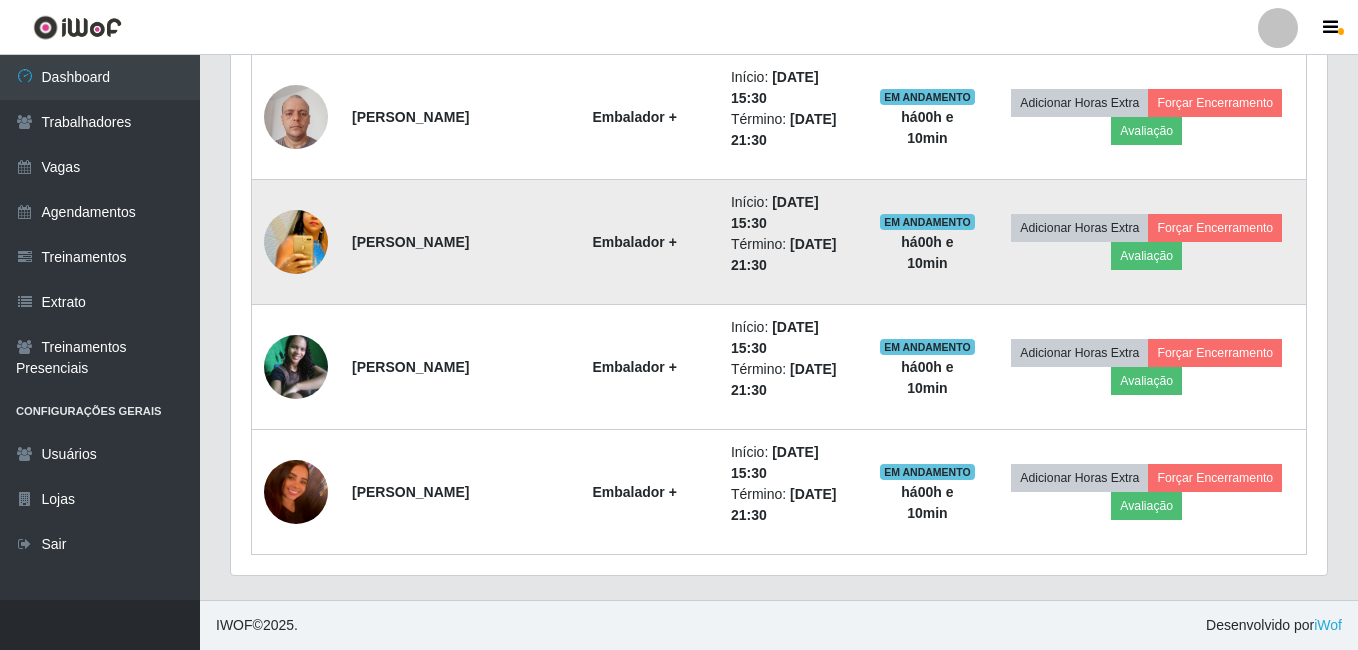 scroll, scrollTop: 999585, scrollLeft: 998919, axis: both 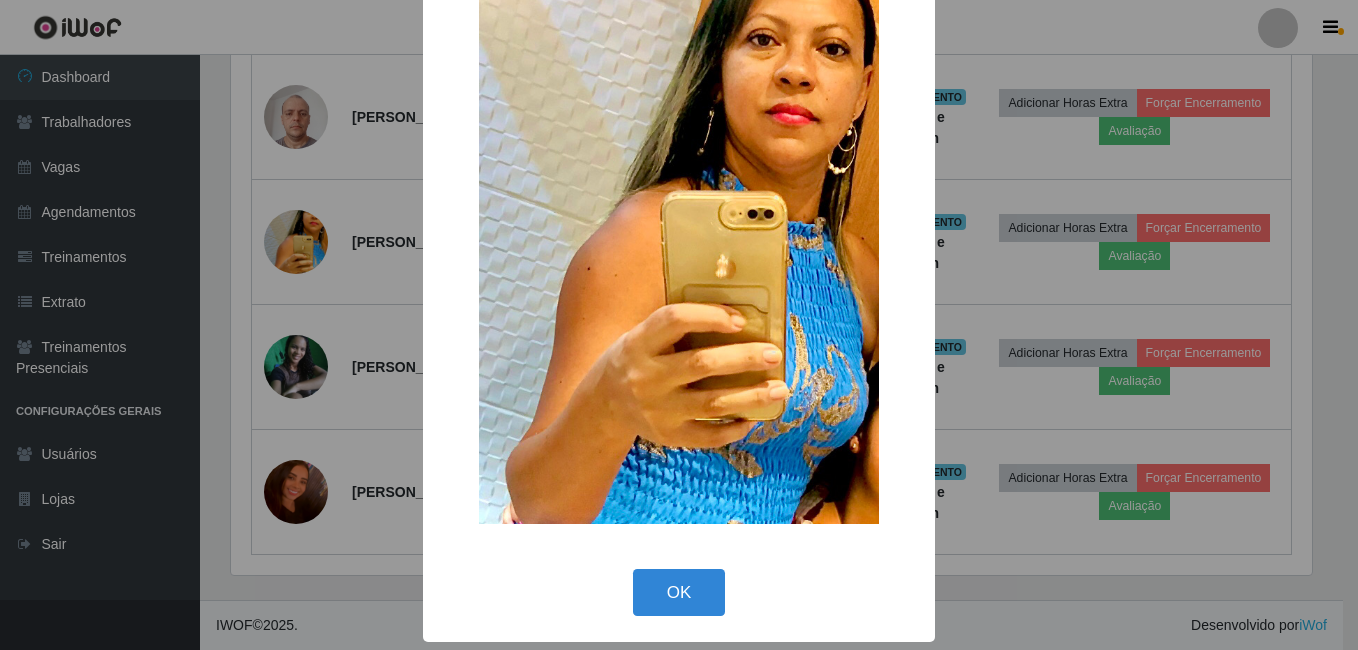 click on "OK Cancel" at bounding box center (679, 592) 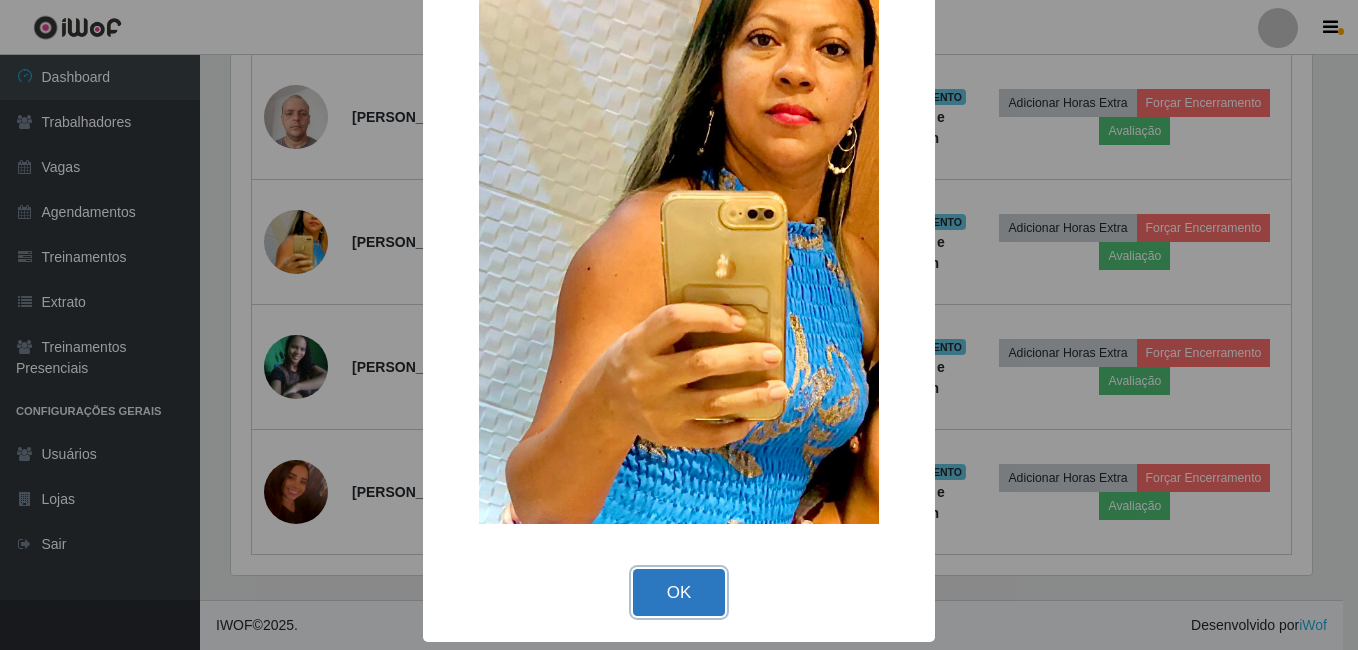 click on "OK" at bounding box center [679, 592] 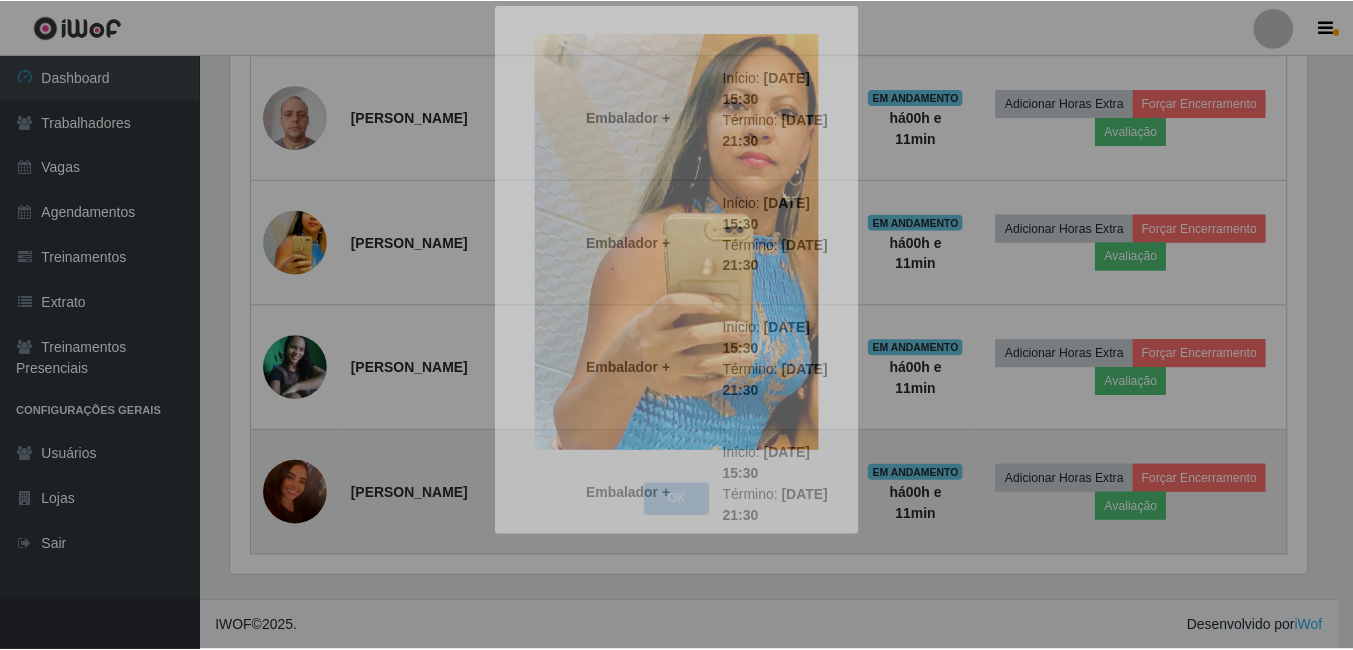 scroll, scrollTop: 999585, scrollLeft: 998909, axis: both 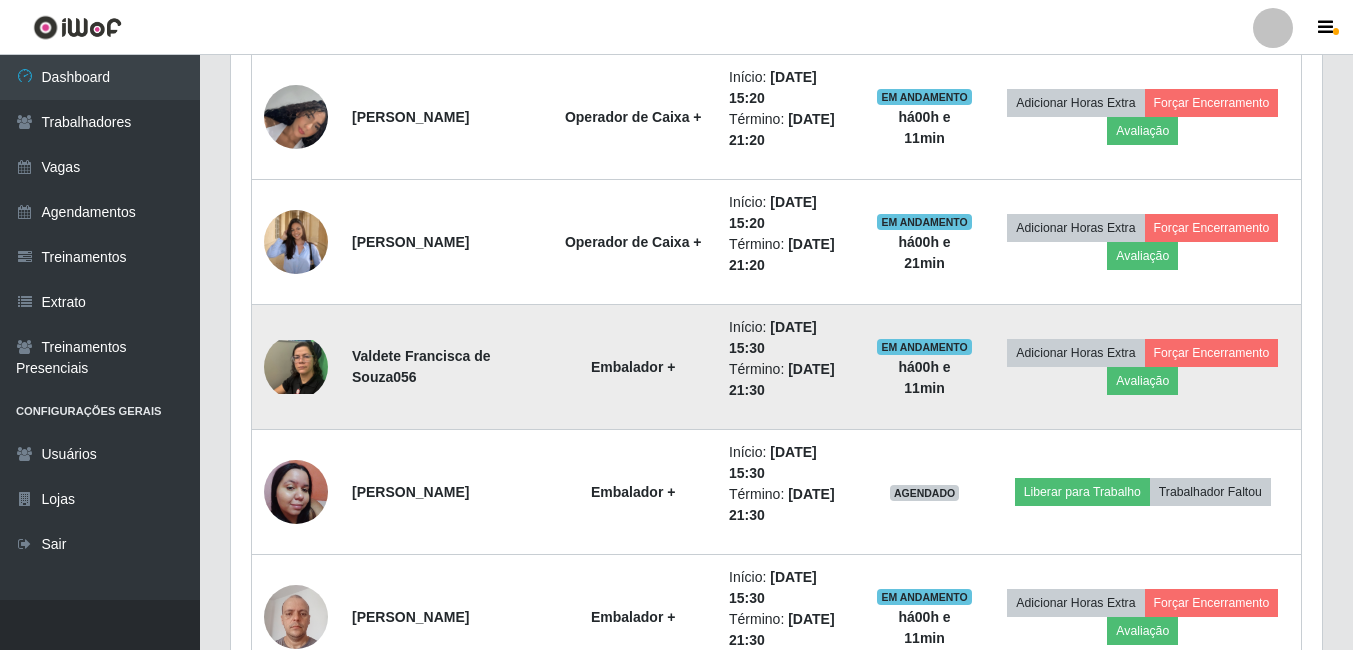 click at bounding box center (296, 367) 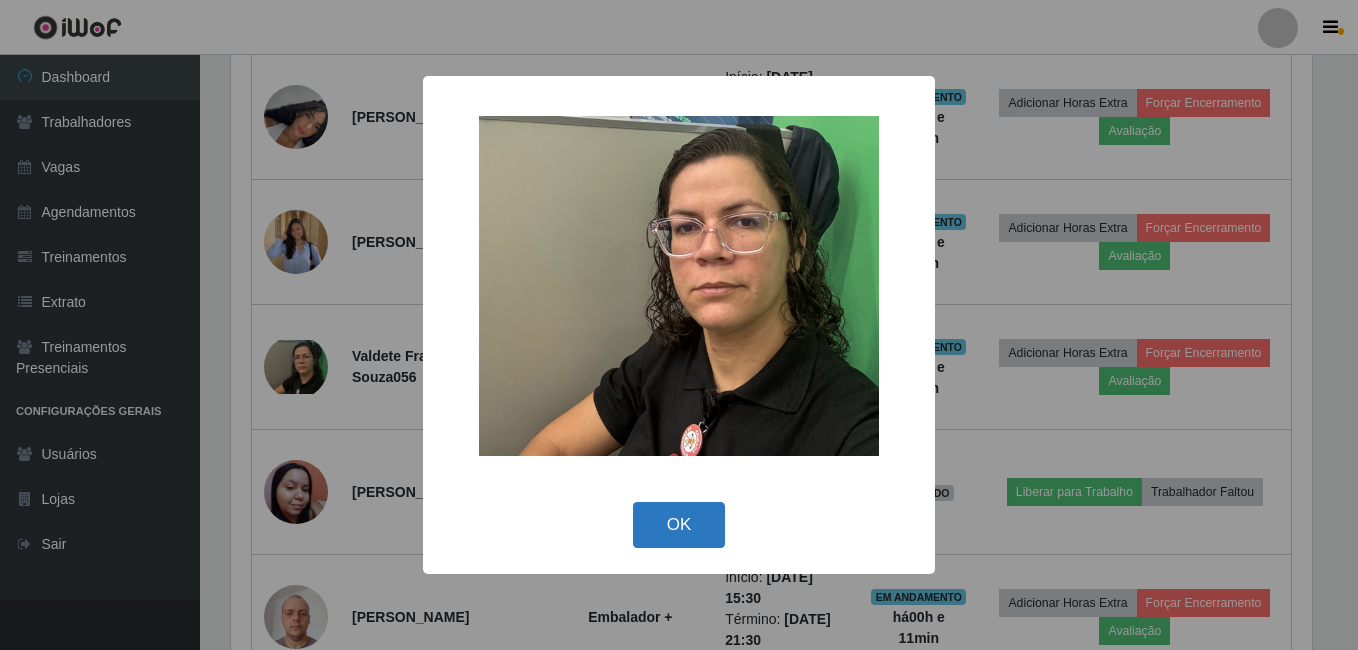 click on "OK" at bounding box center [679, 525] 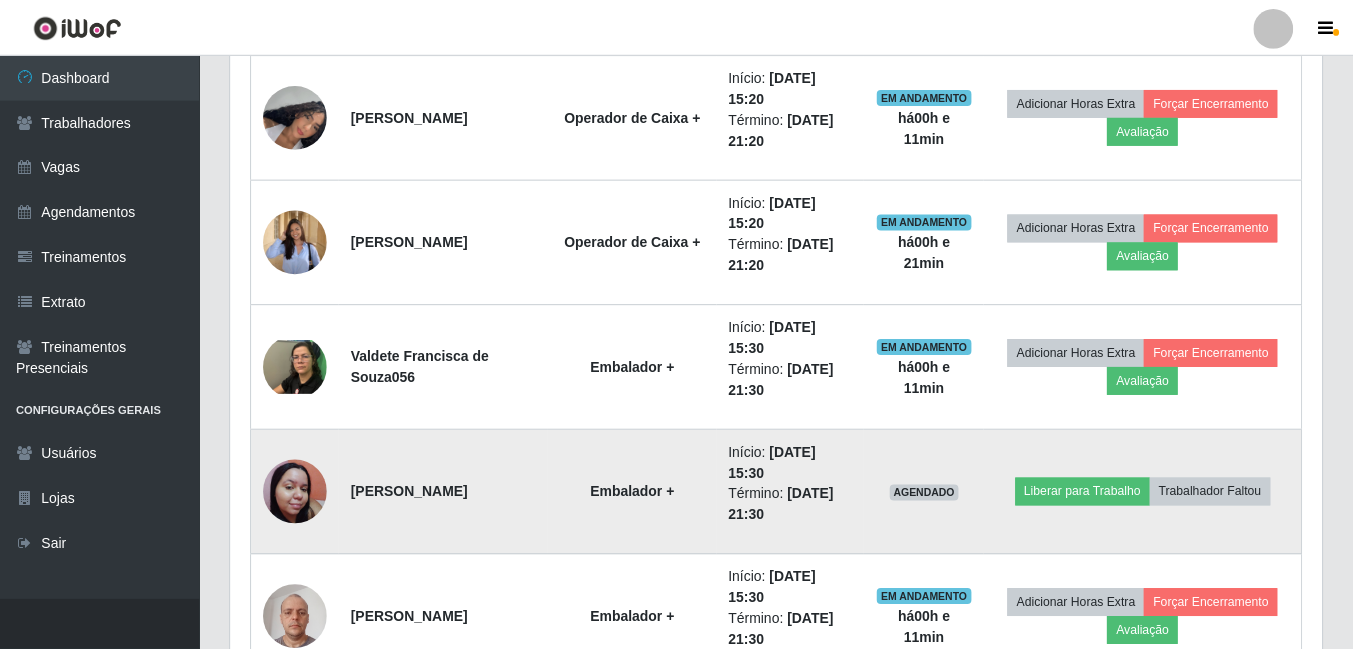 scroll, scrollTop: 999585, scrollLeft: 998909, axis: both 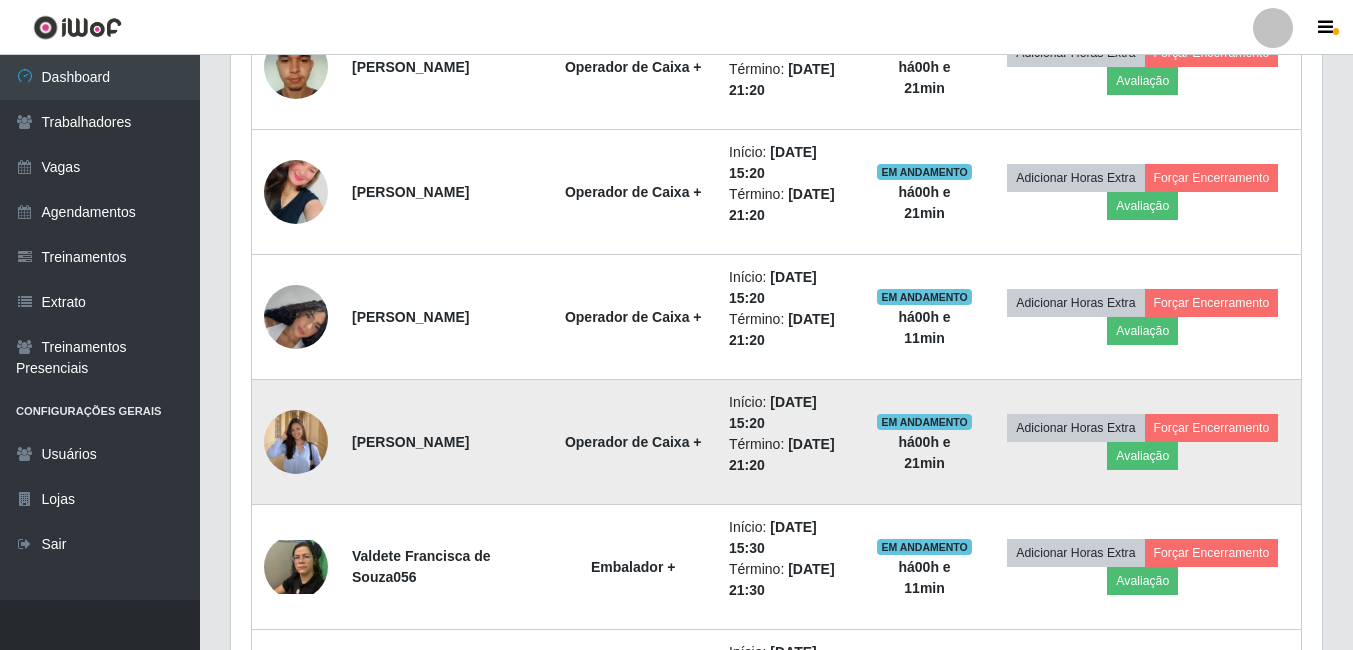 click at bounding box center [296, 441] 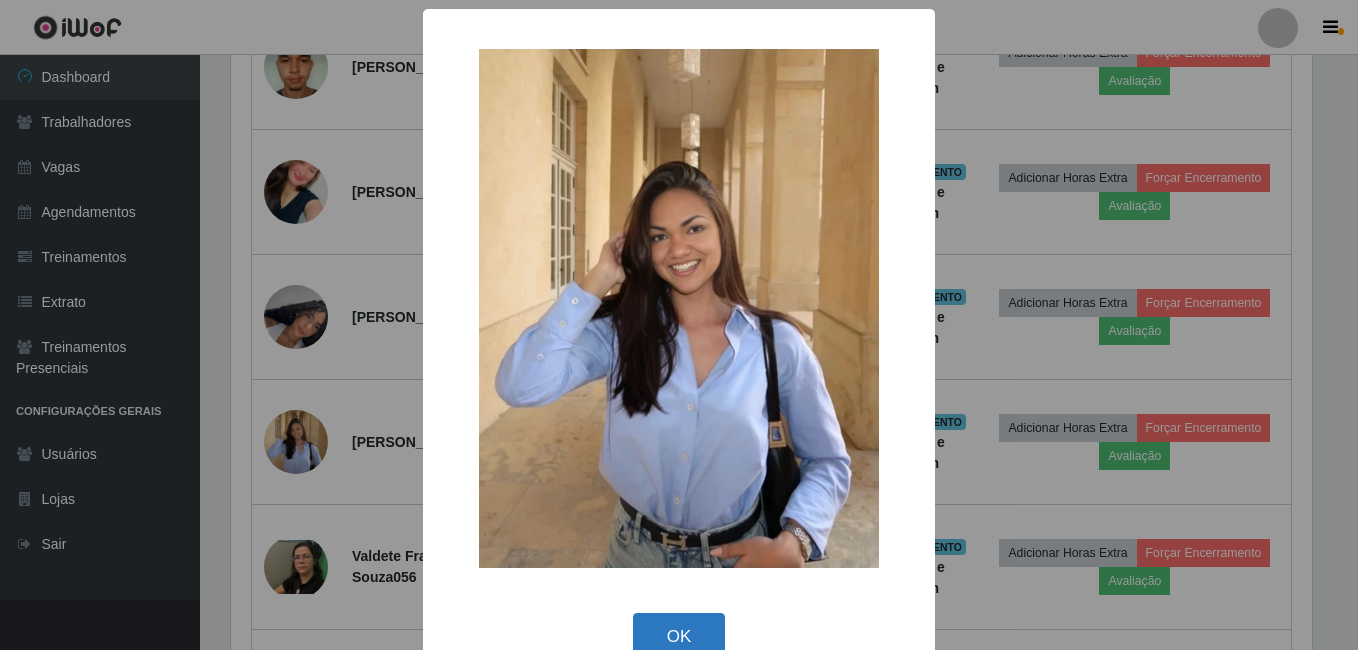 click on "OK" at bounding box center [679, 636] 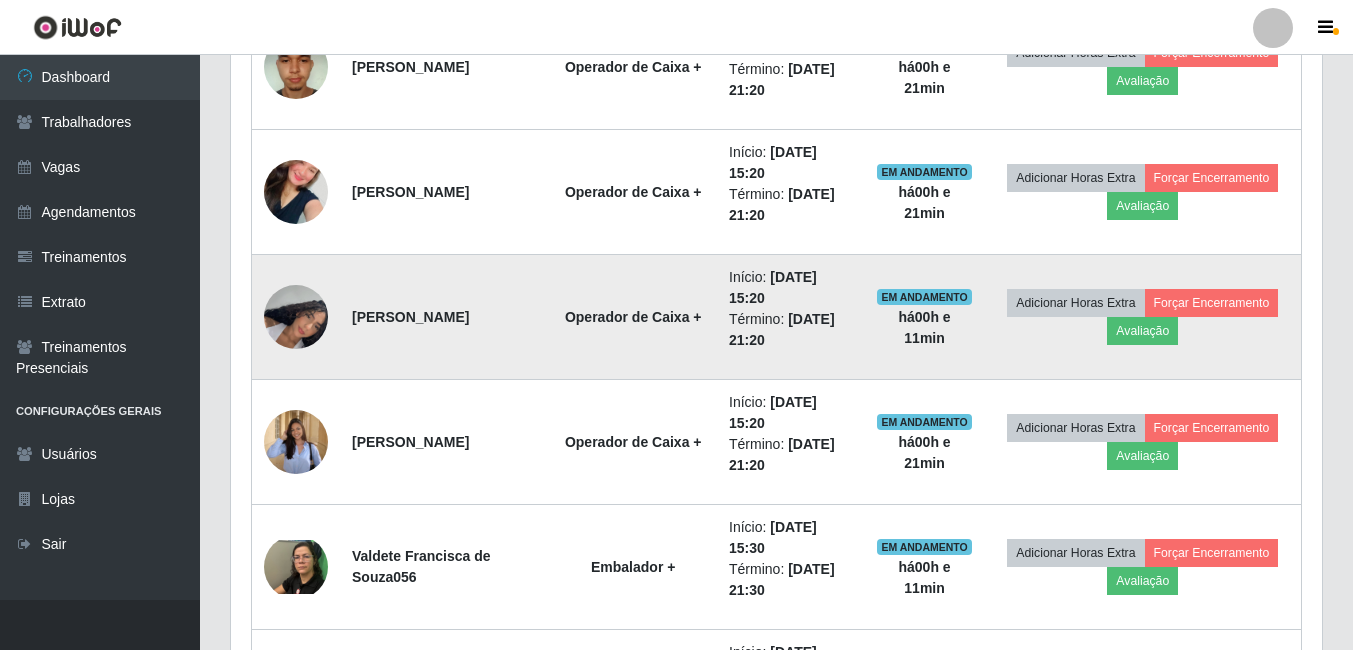 click at bounding box center (296, 317) 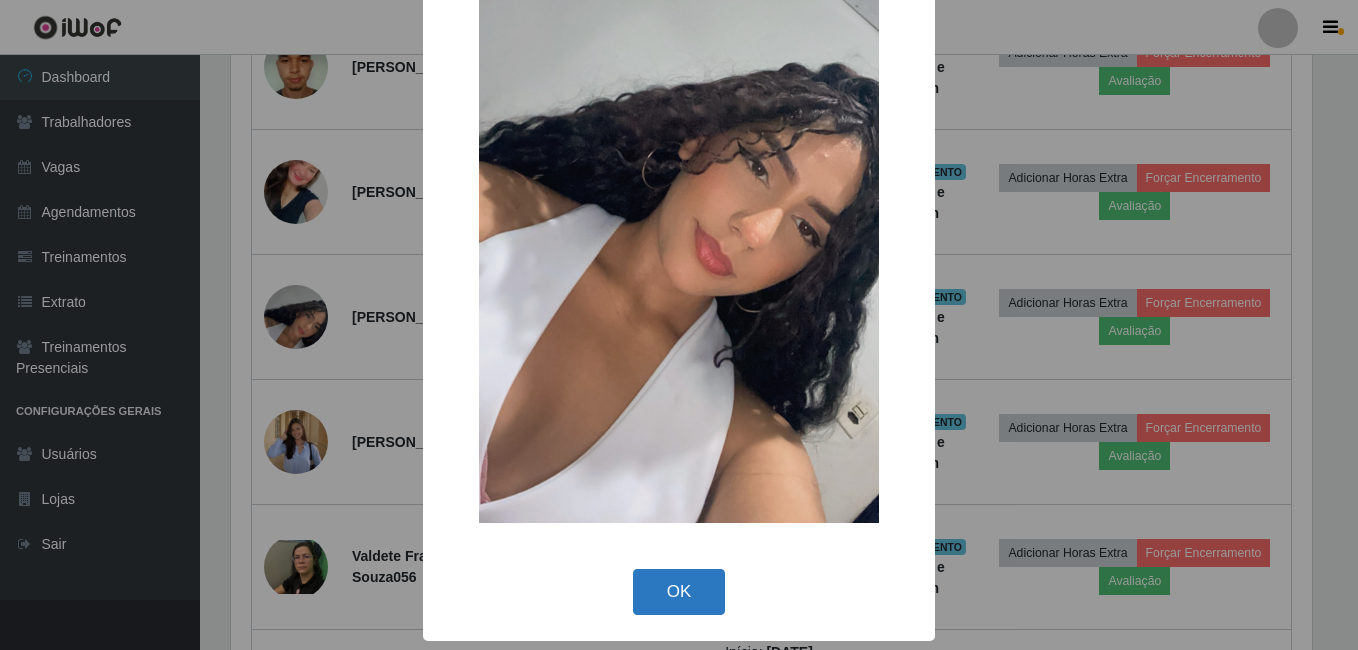 click on "OK" at bounding box center [679, 592] 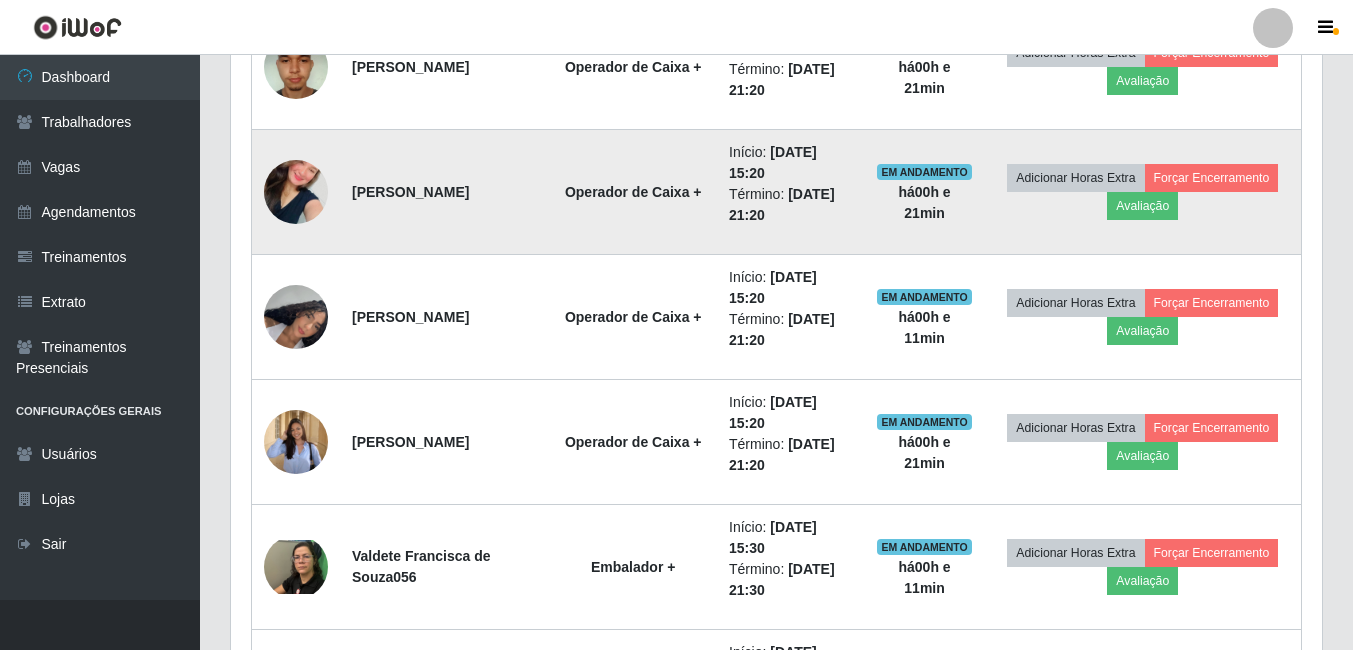 click at bounding box center (296, 192) 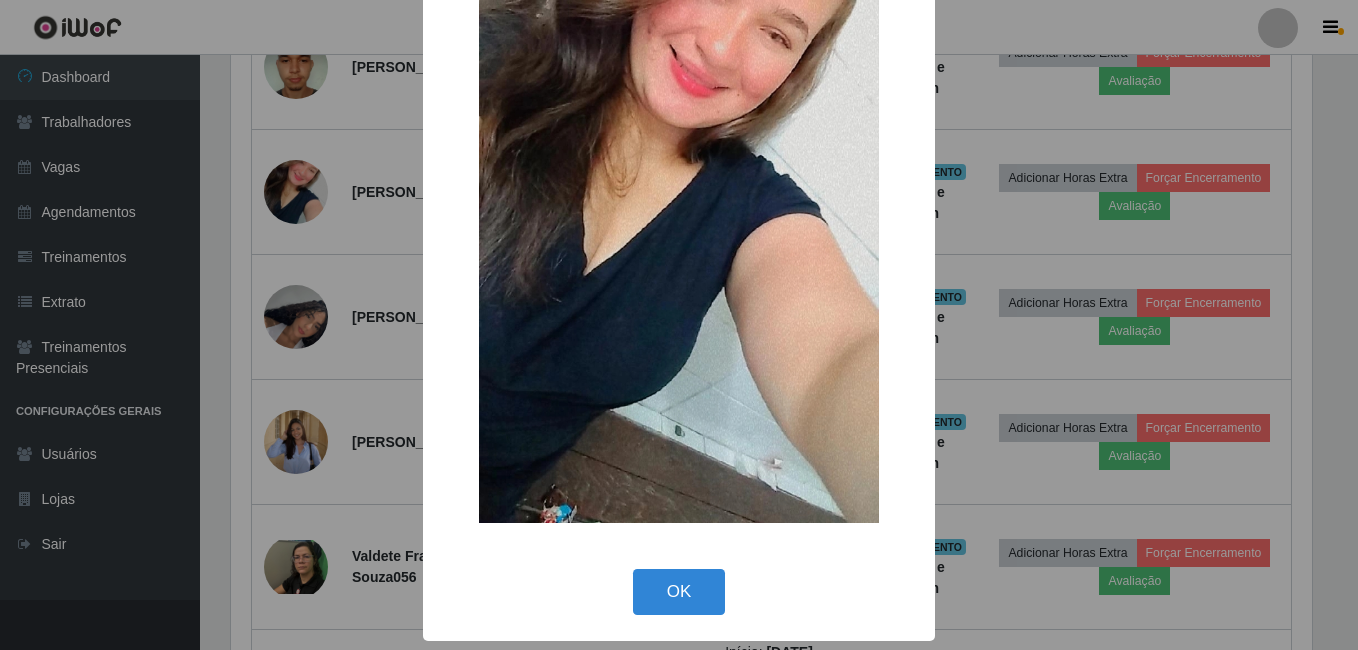 click on "× OK Cancel" at bounding box center (679, 207) 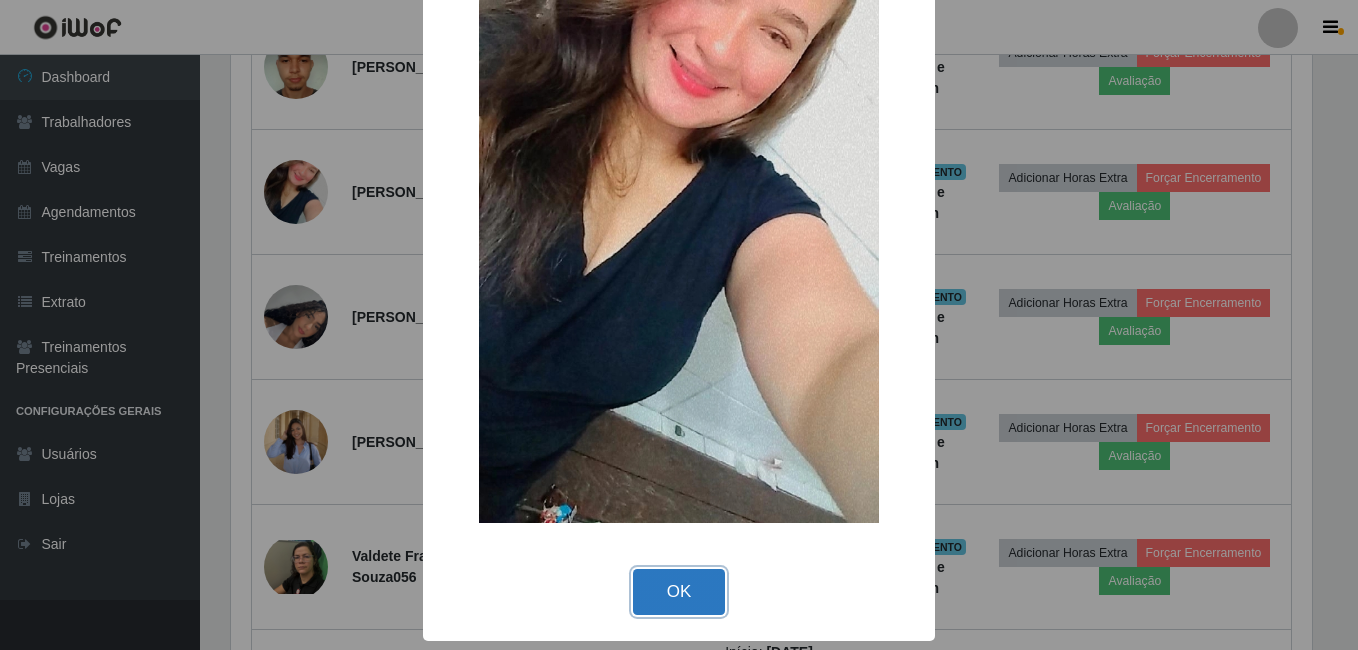 click on "OK" at bounding box center (679, 592) 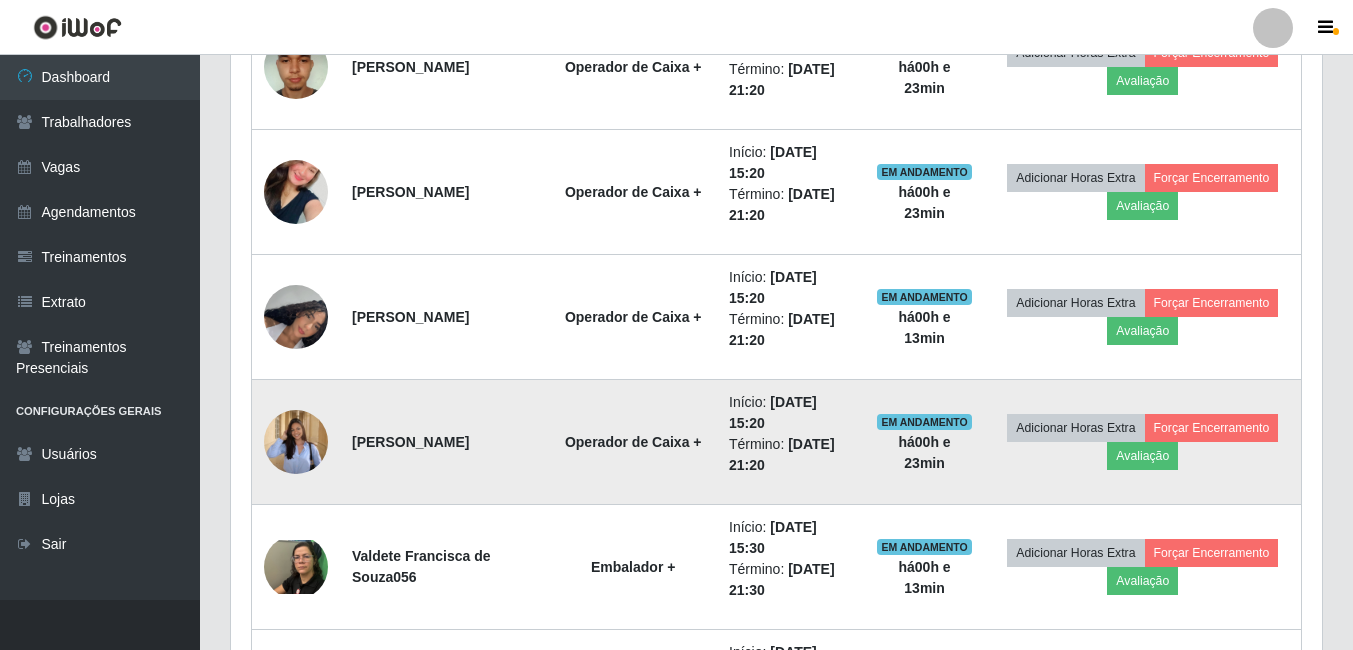 click on "13/07/2025, 15:20" at bounding box center (773, 412) 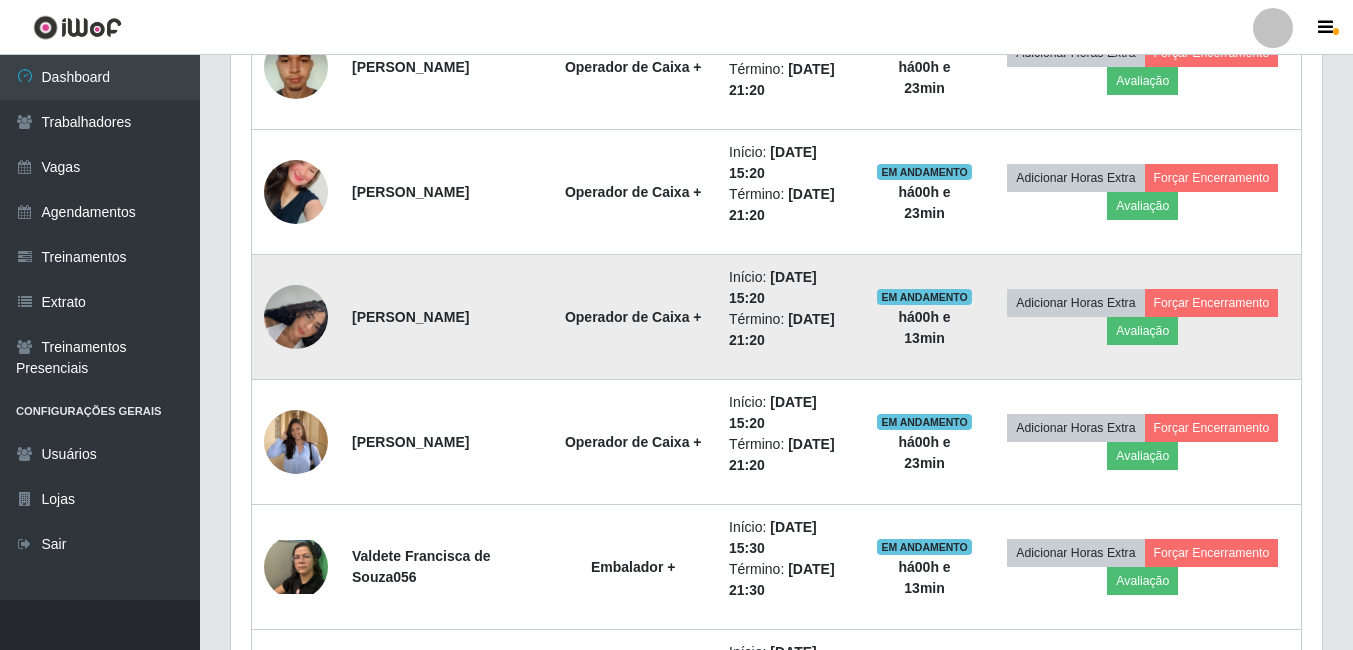 drag, startPoint x: 784, startPoint y: 395, endPoint x: 469, endPoint y: 258, distance: 343.50253 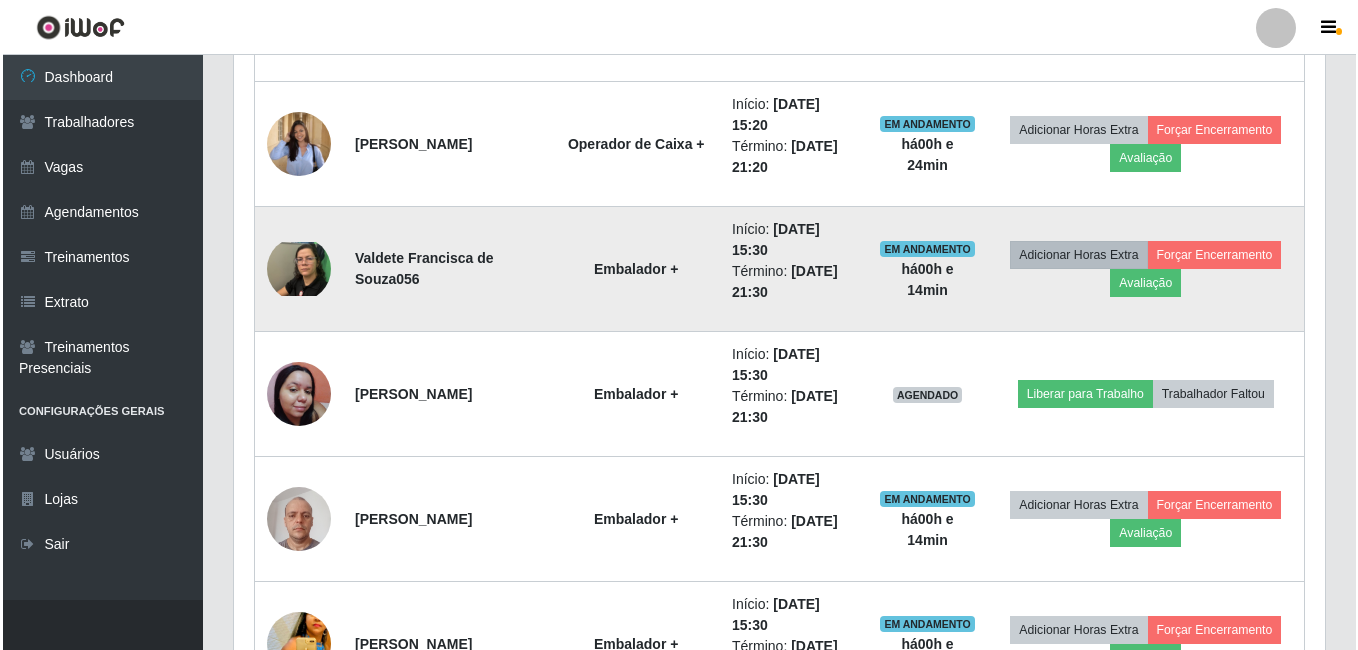 scroll, scrollTop: 1922, scrollLeft: 0, axis: vertical 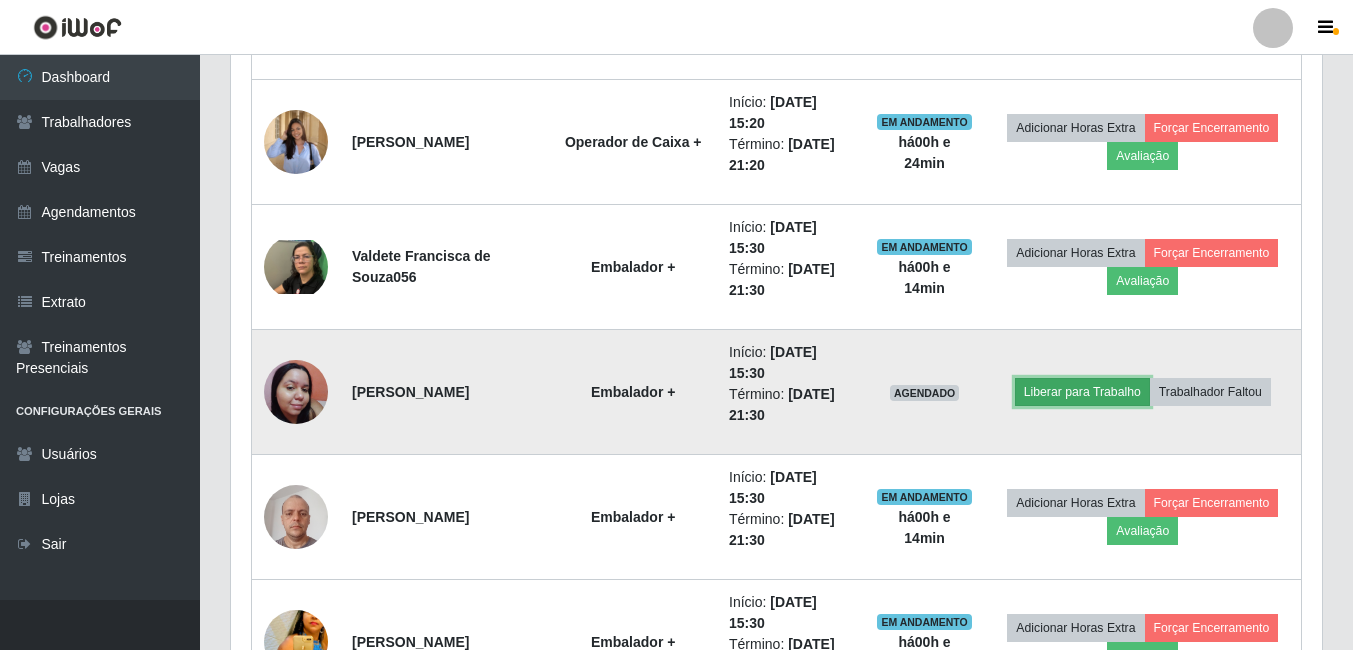 click on "Liberar para Trabalho" at bounding box center (1082, 392) 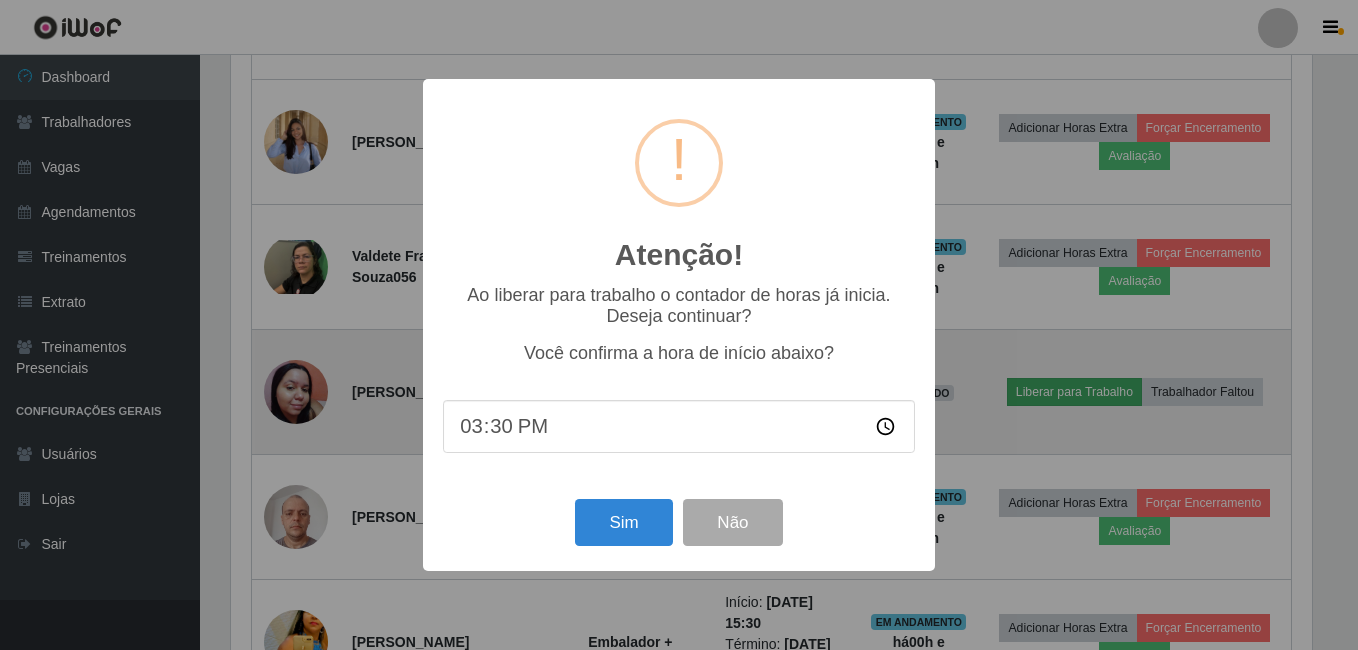 scroll, scrollTop: 999585, scrollLeft: 998919, axis: both 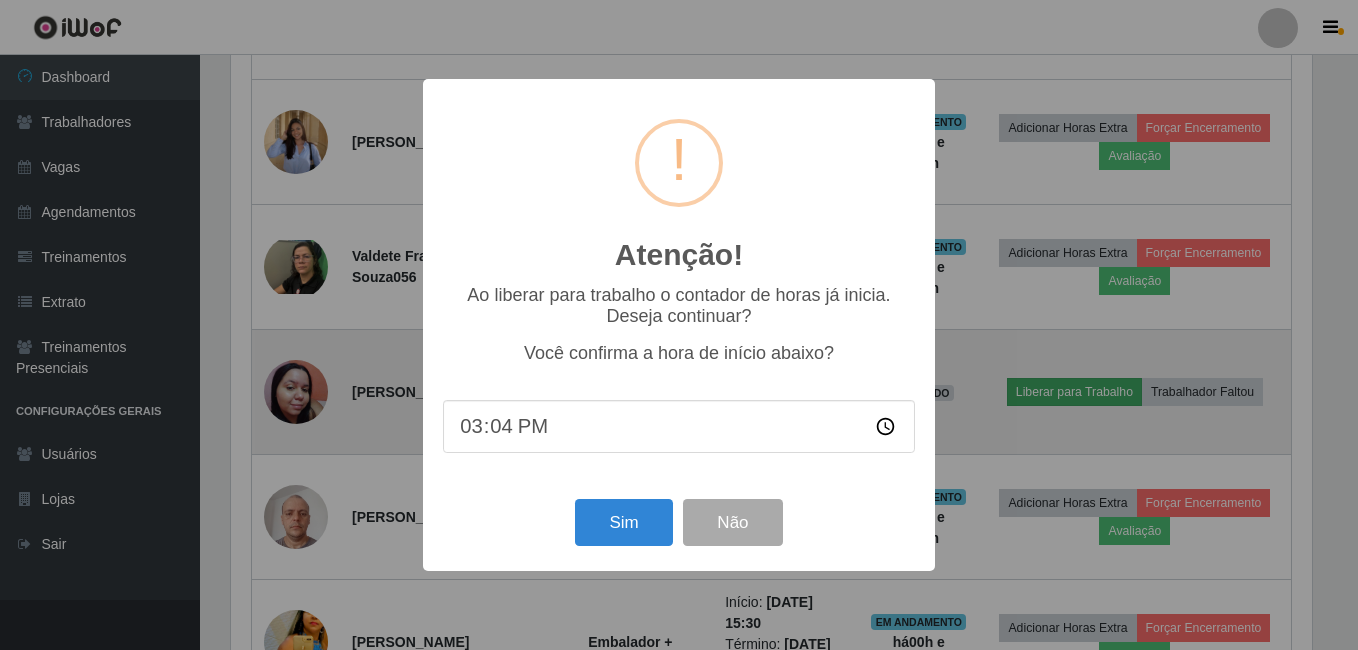 type on "15:42" 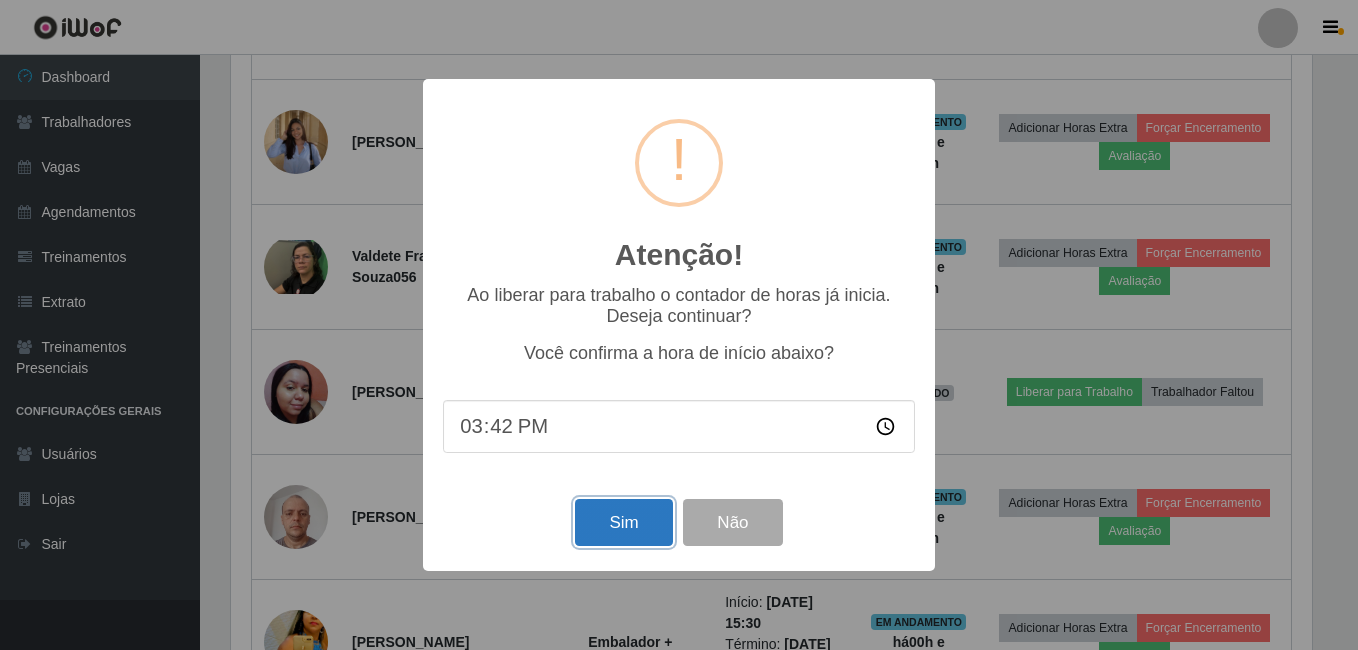 click on "Sim" at bounding box center (623, 522) 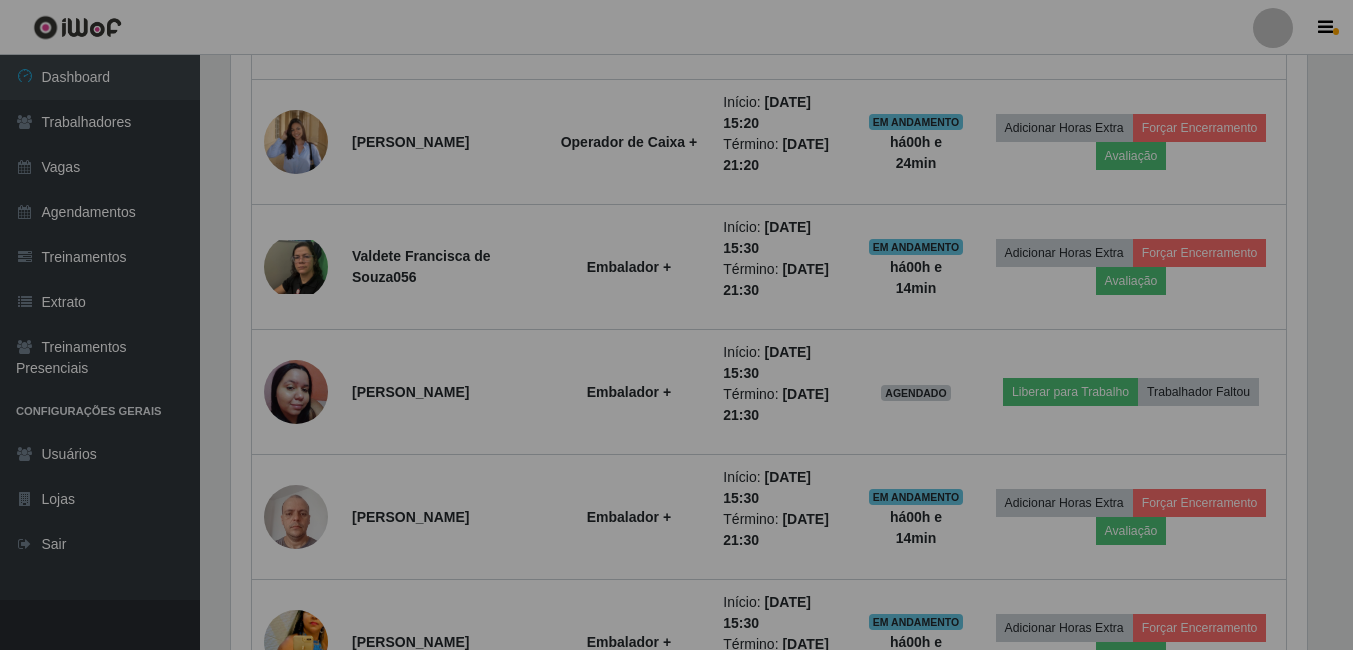 scroll, scrollTop: 999585, scrollLeft: 998909, axis: both 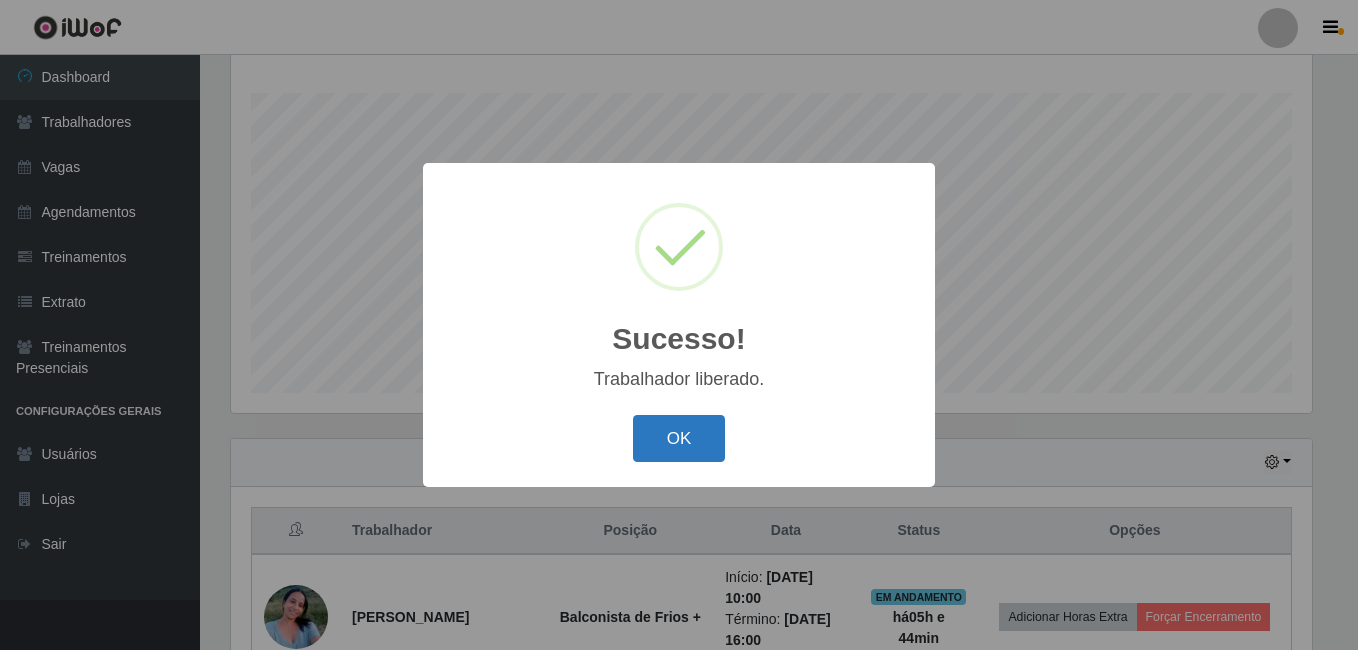 click on "OK" at bounding box center (679, 438) 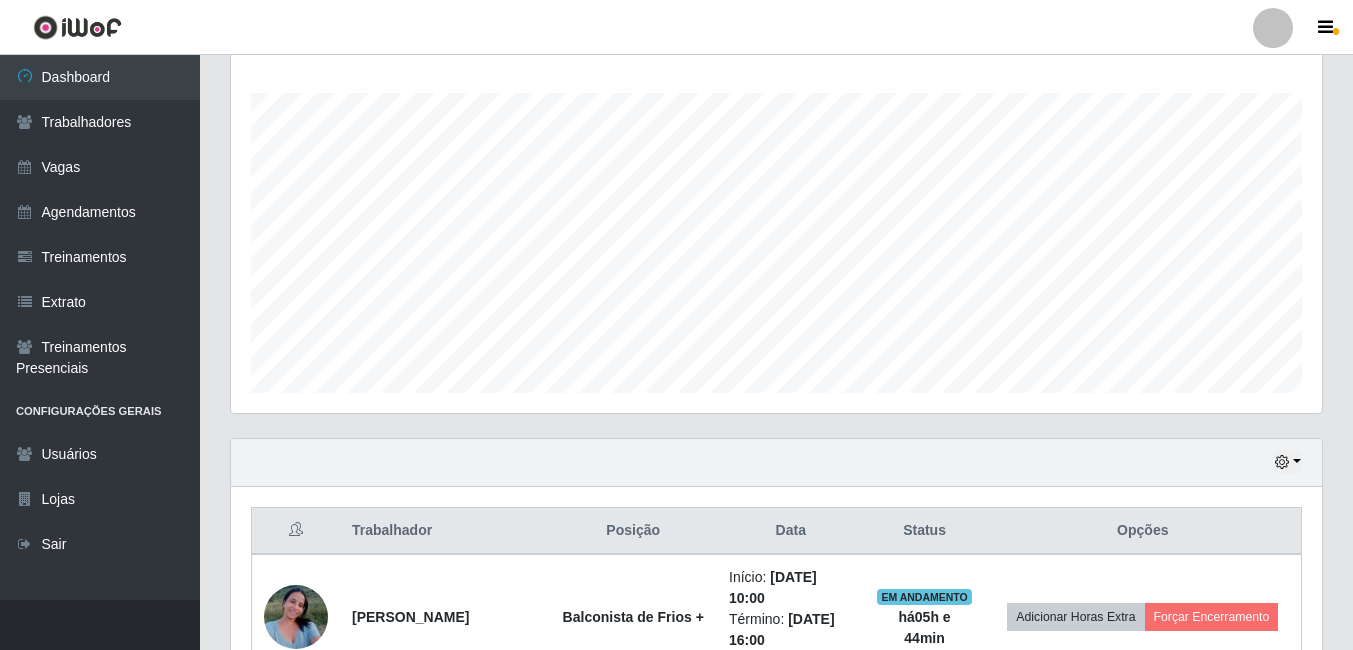 scroll, scrollTop: 999585, scrollLeft: 998909, axis: both 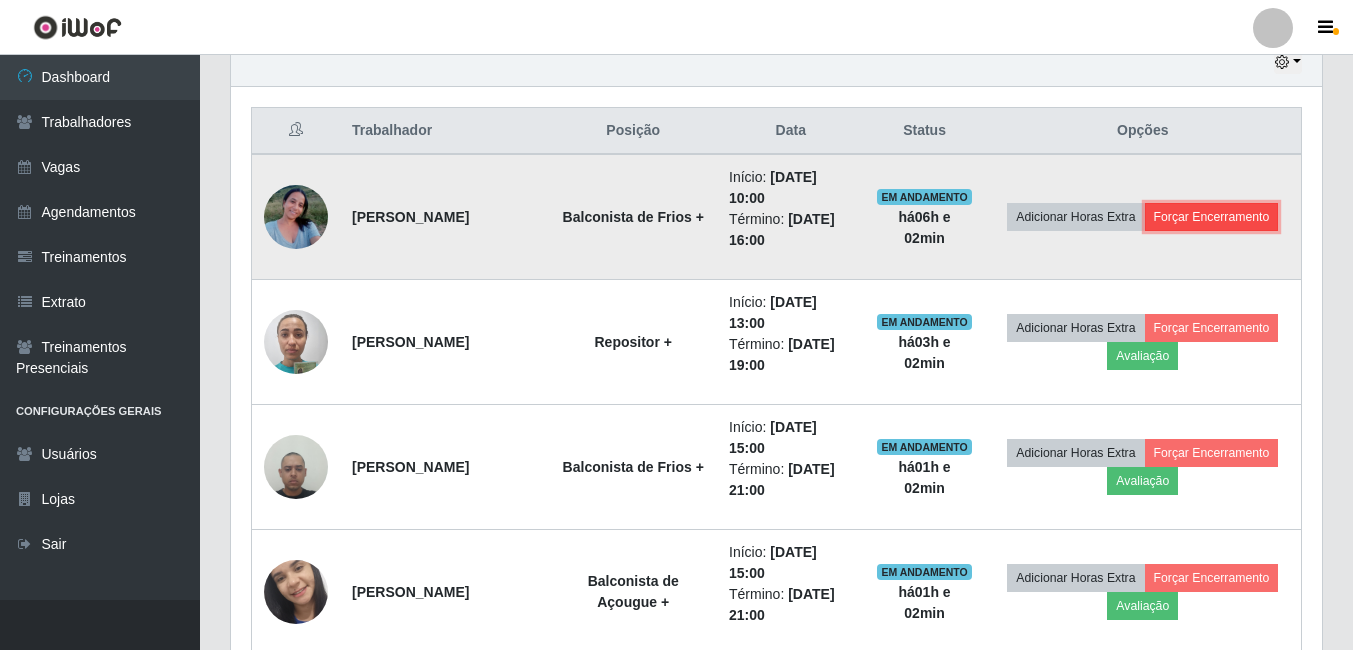 click on "Forçar Encerramento" at bounding box center (1212, 217) 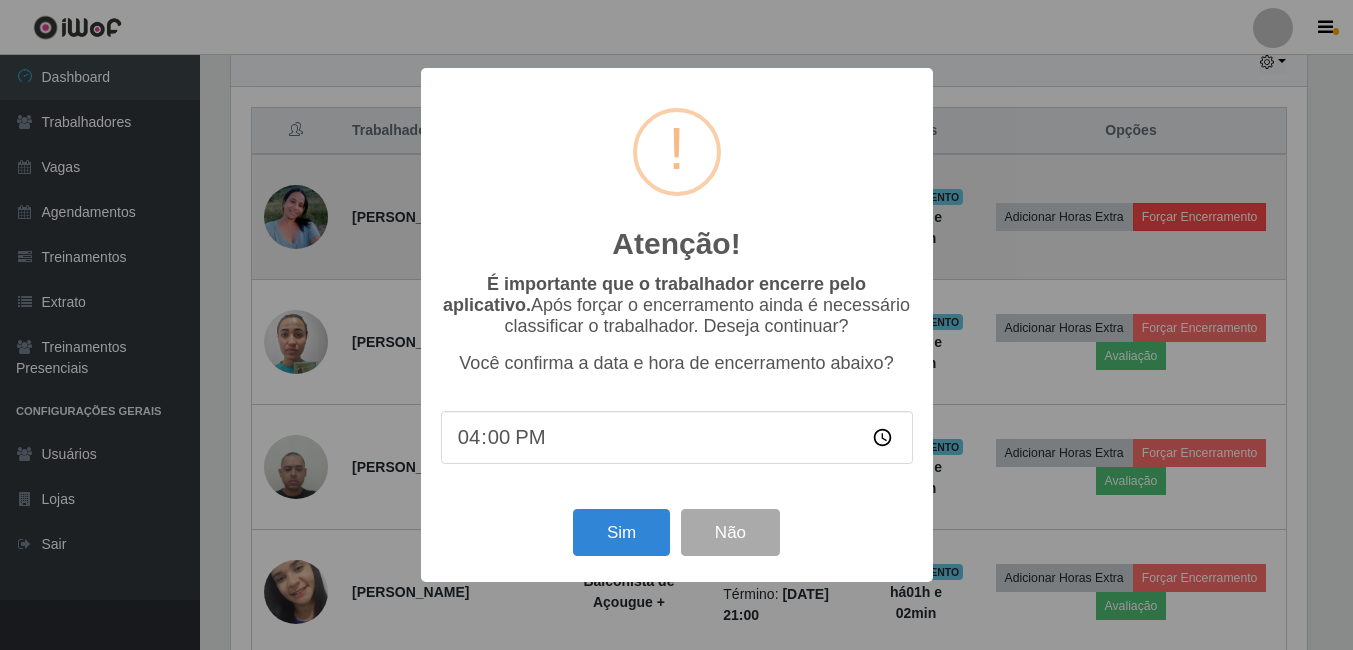 scroll, scrollTop: 999585, scrollLeft: 998919, axis: both 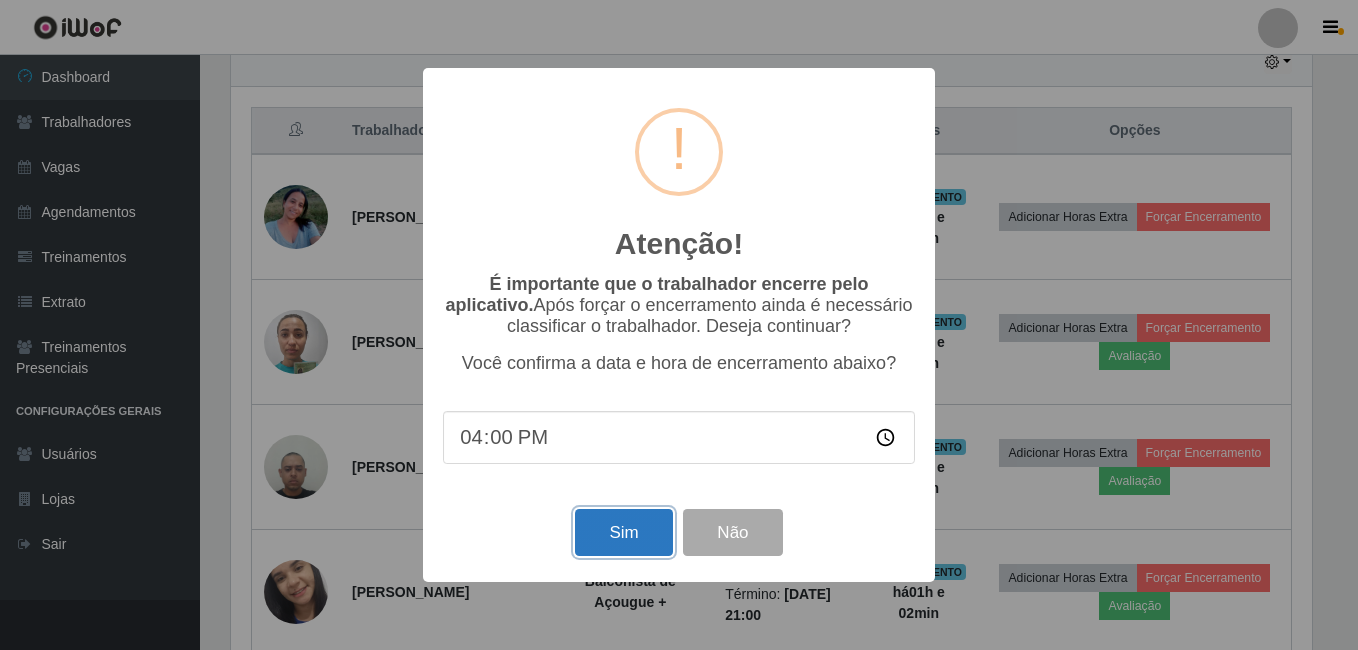 click on "Sim" at bounding box center [623, 532] 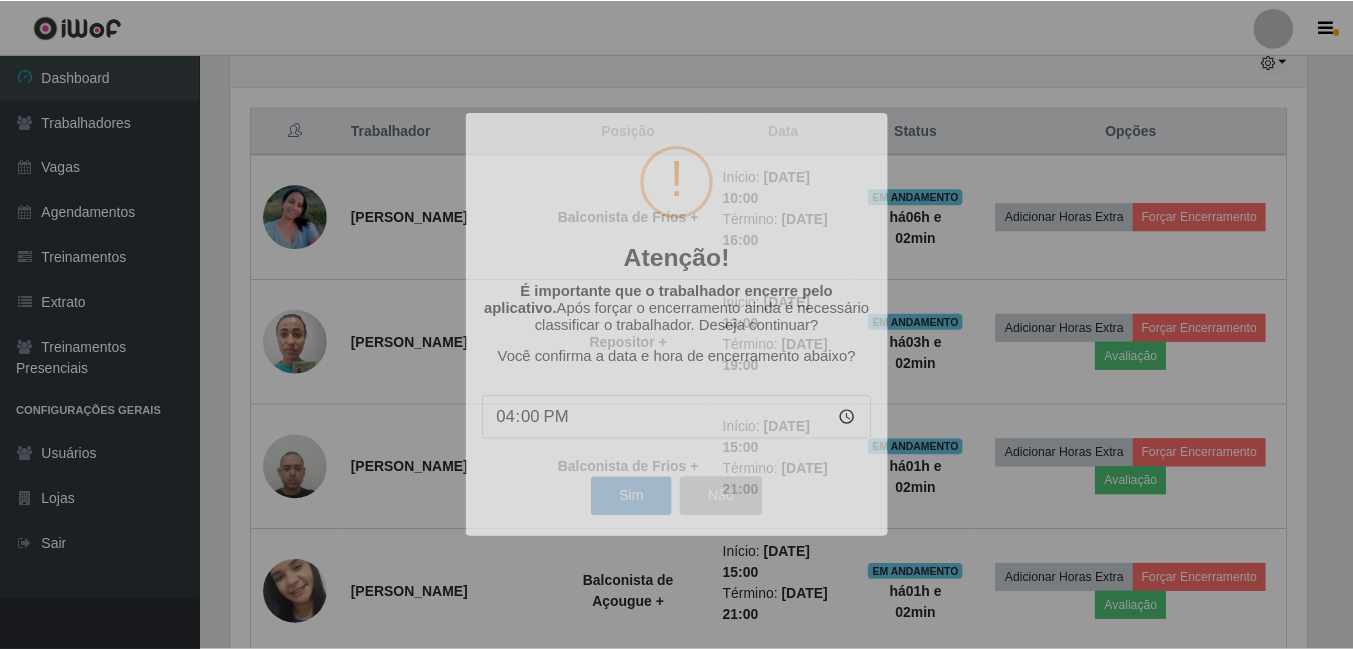 scroll, scrollTop: 999585, scrollLeft: 998909, axis: both 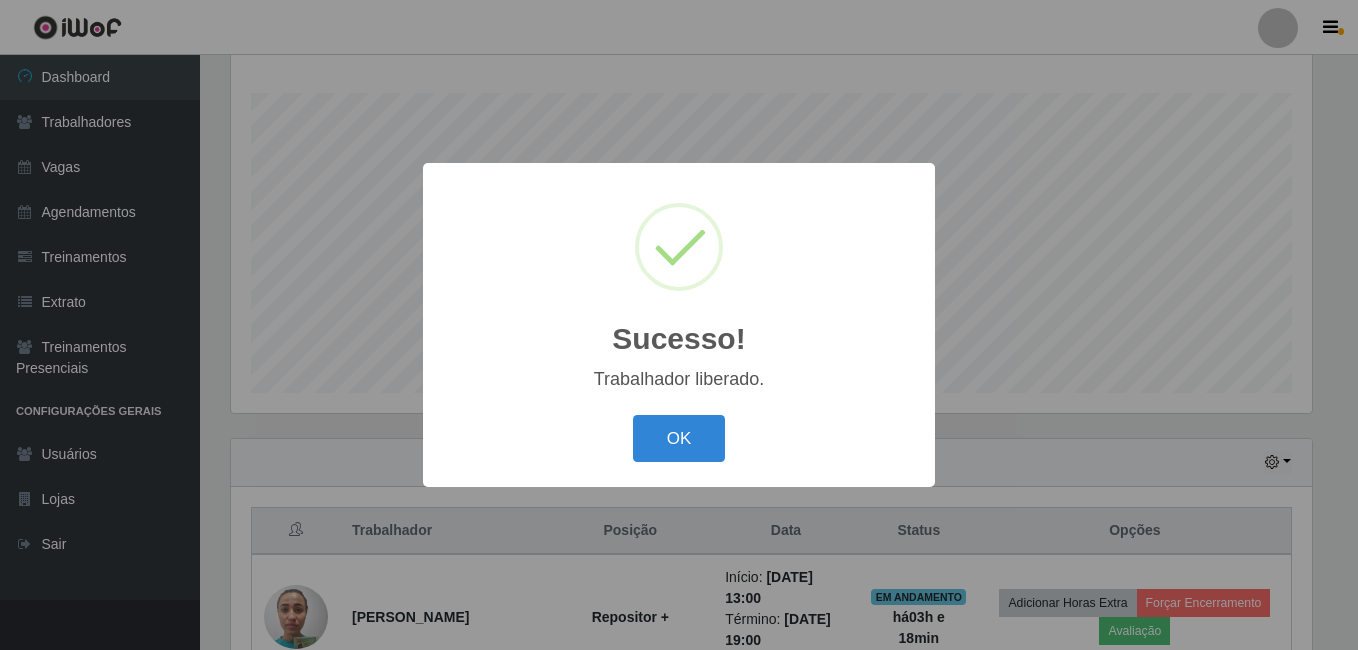 drag, startPoint x: 673, startPoint y: 462, endPoint x: 673, endPoint y: 449, distance: 13 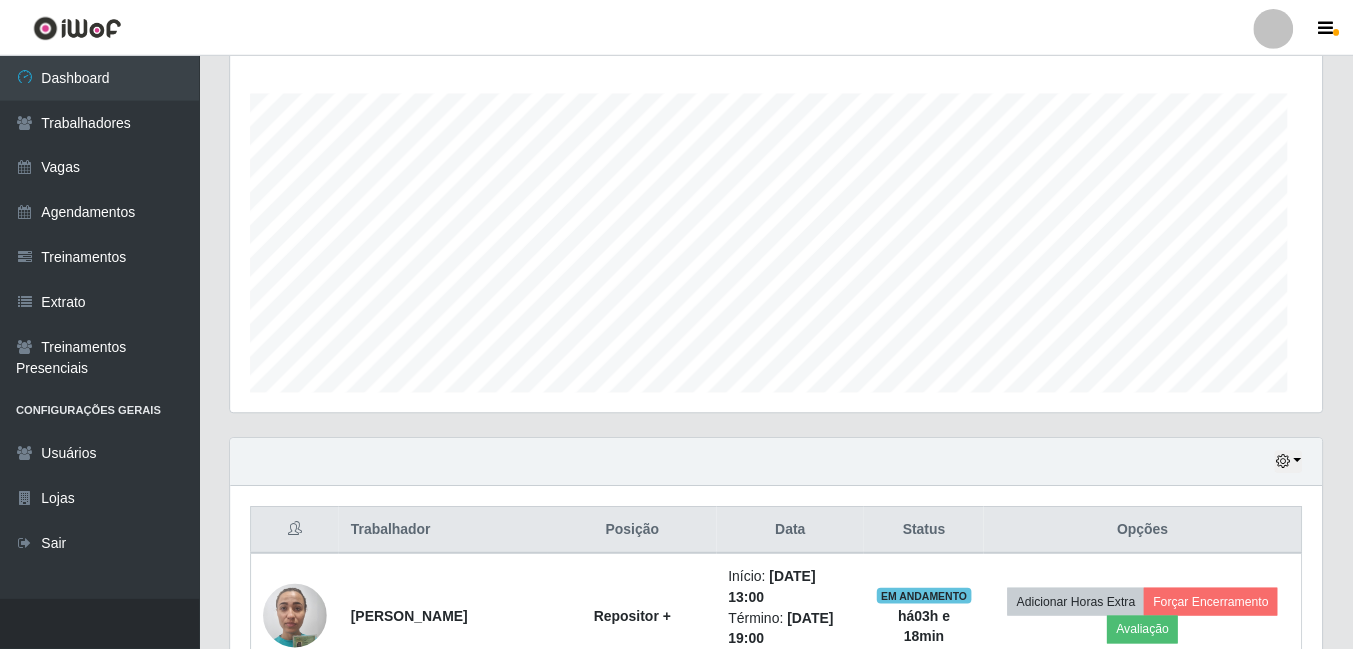 scroll, scrollTop: 999585, scrollLeft: 998909, axis: both 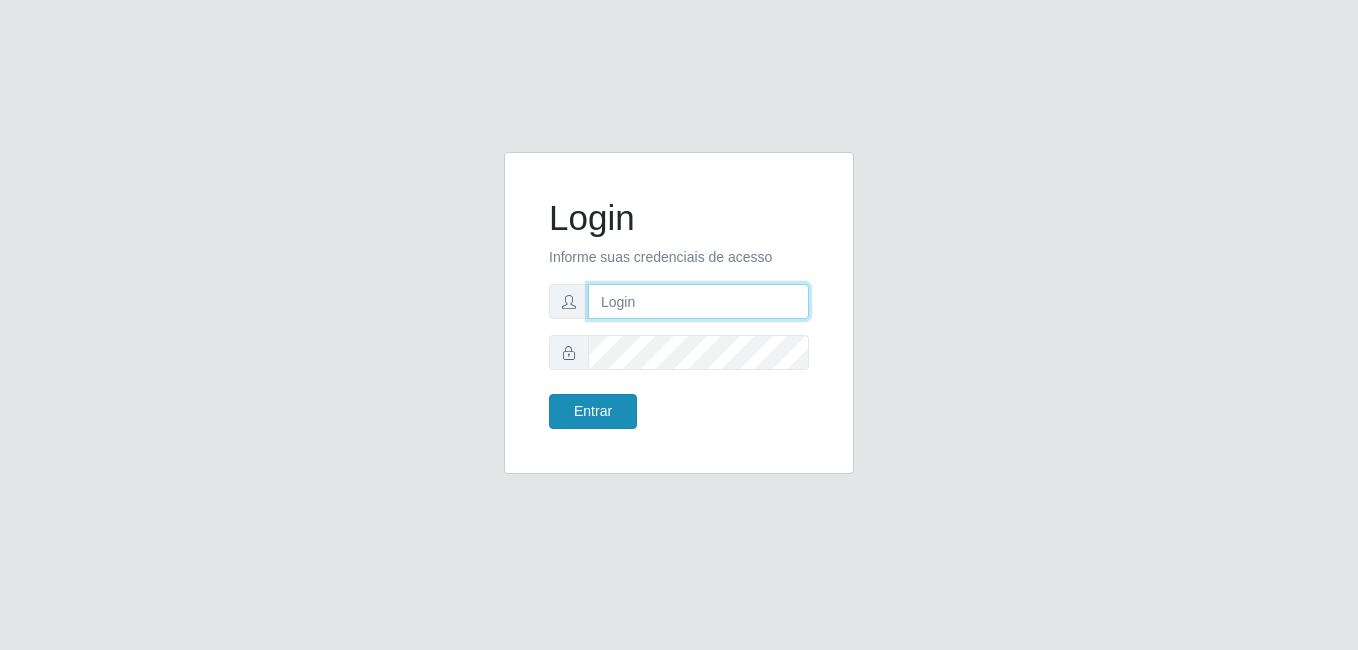 type on "karla@bemais" 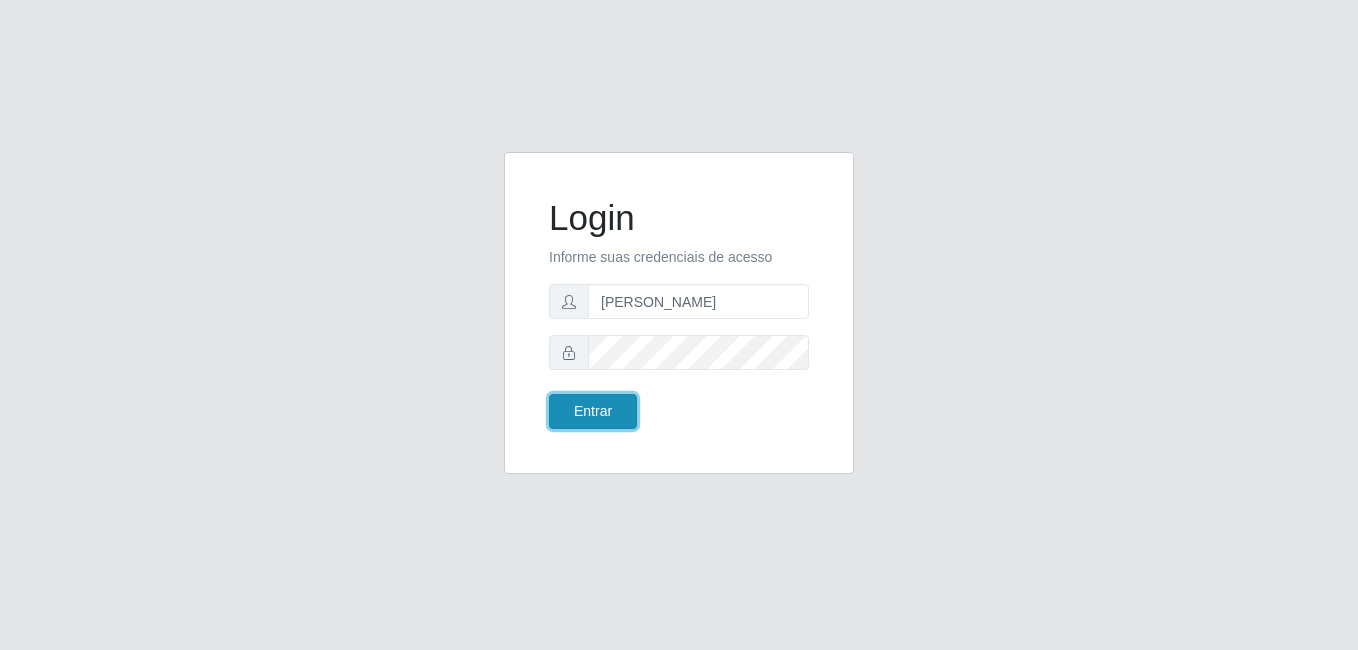 click on "Entrar" at bounding box center (593, 411) 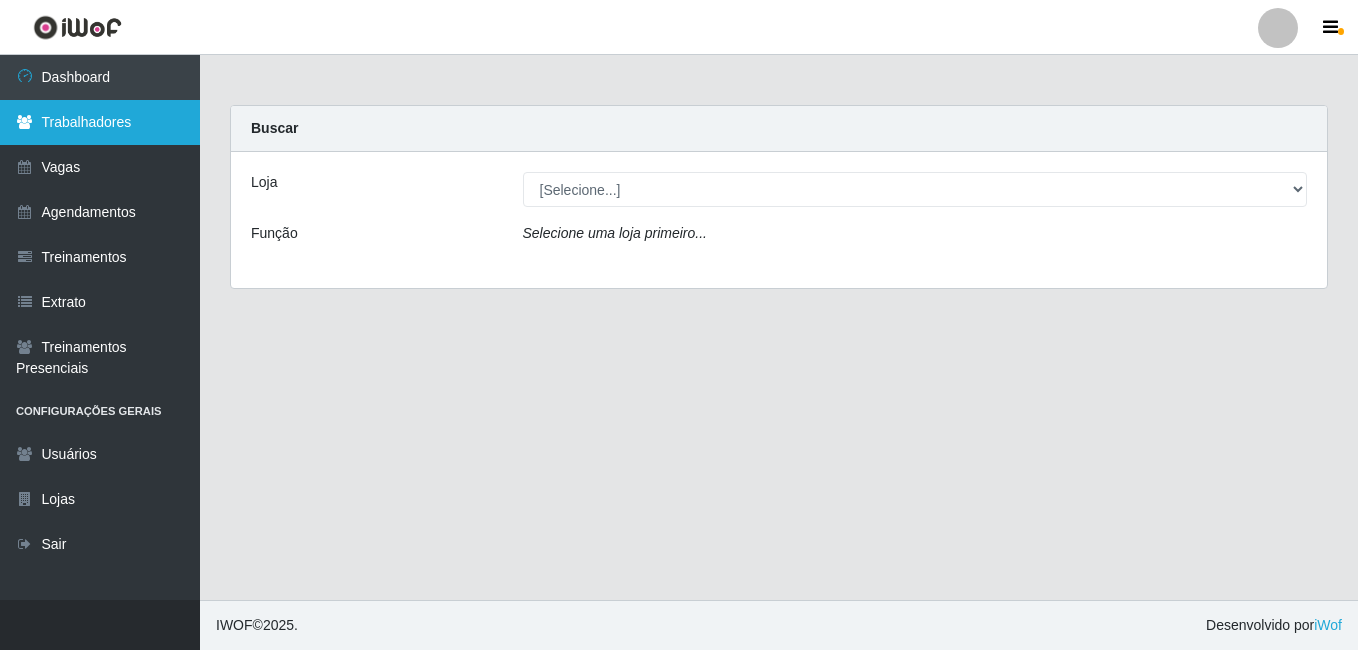 click on "Trabalhadores" at bounding box center [100, 122] 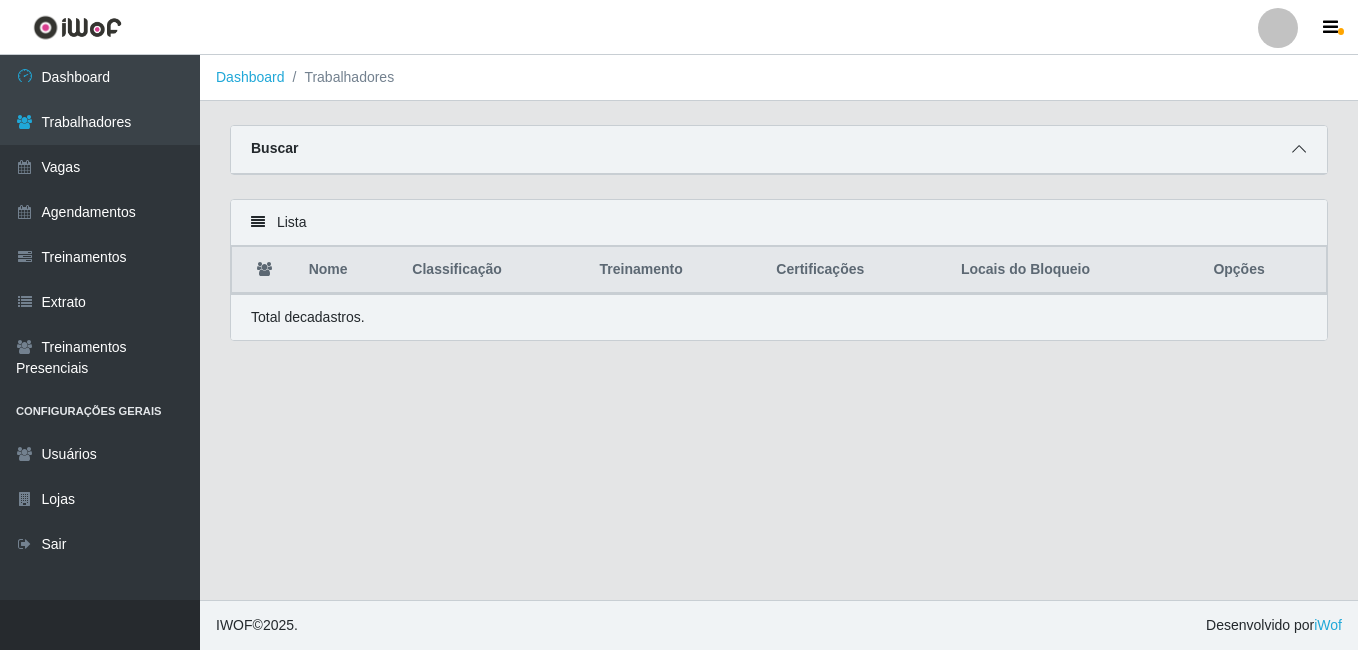 click at bounding box center [1299, 149] 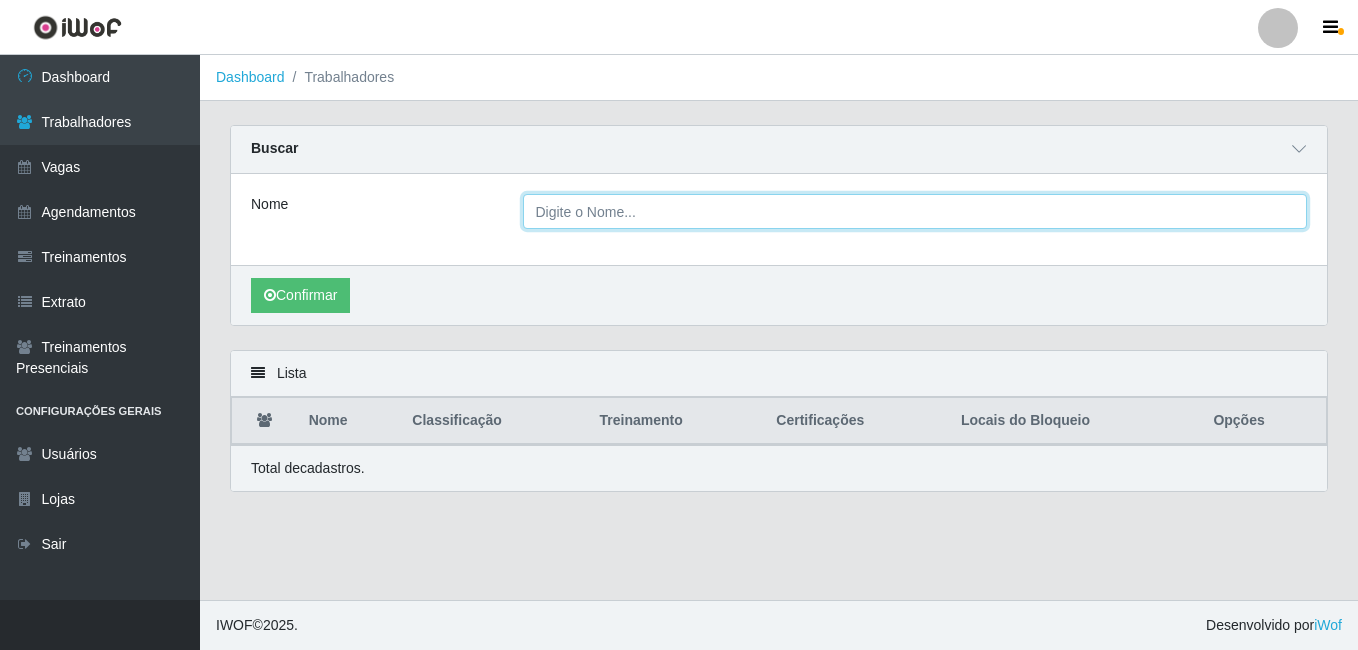click on "Nome" at bounding box center (915, 211) 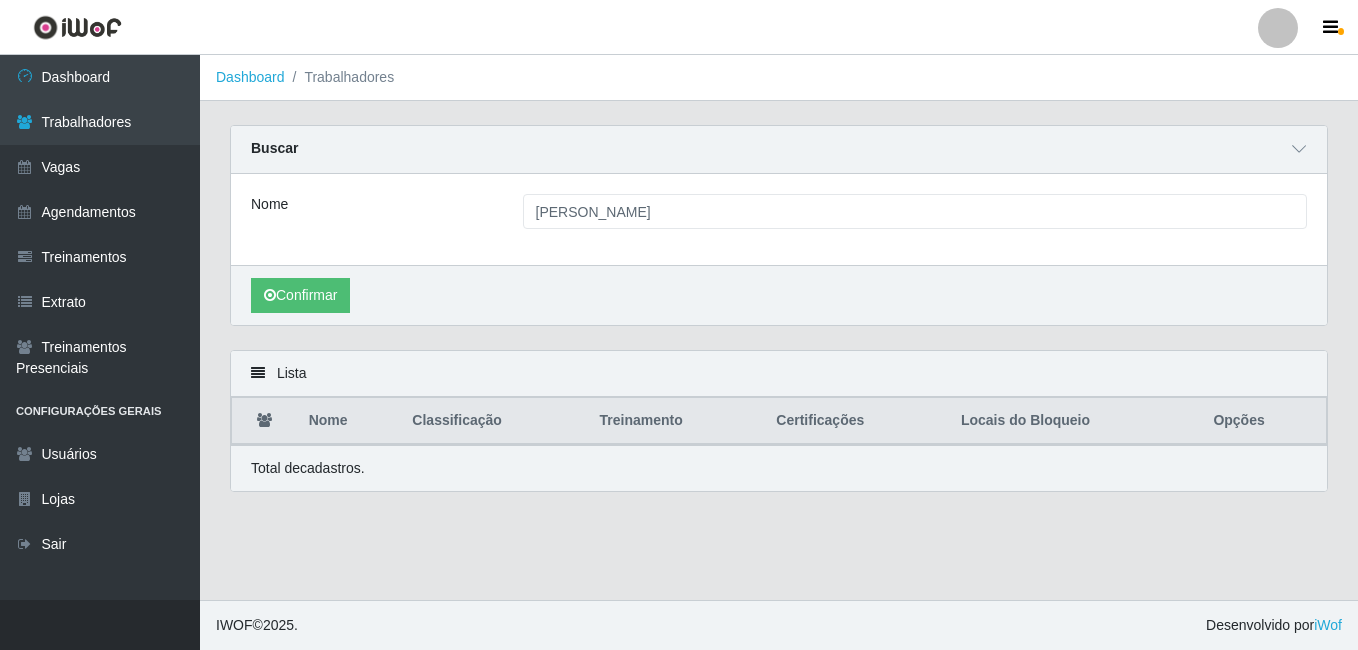 click on "Confirmar" at bounding box center [779, 295] 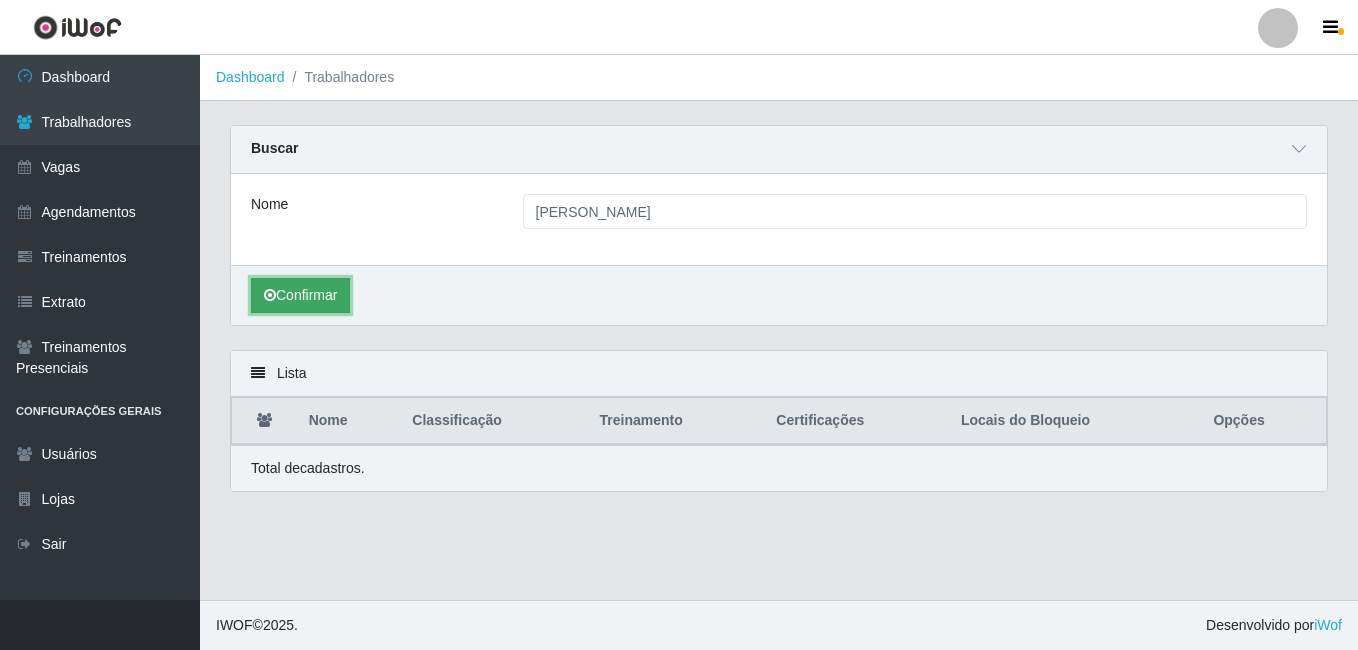 click on "Confirmar" at bounding box center (300, 295) 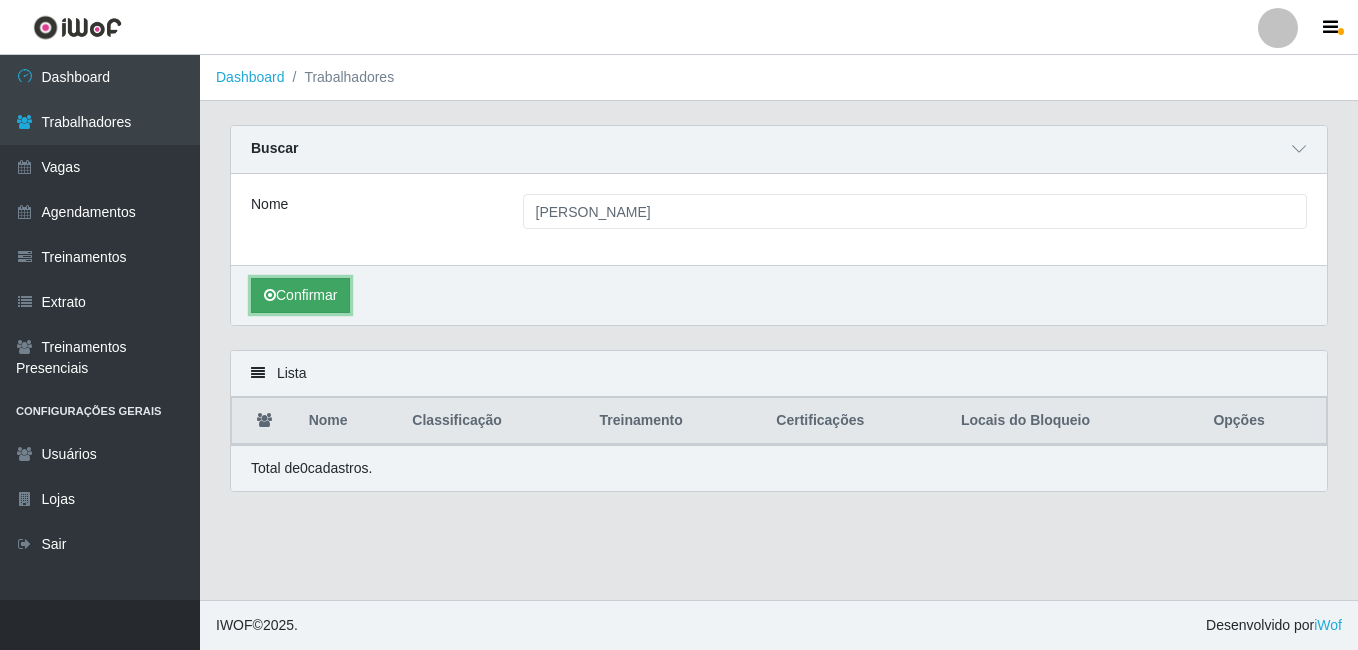 click on "Confirmar" at bounding box center [300, 295] 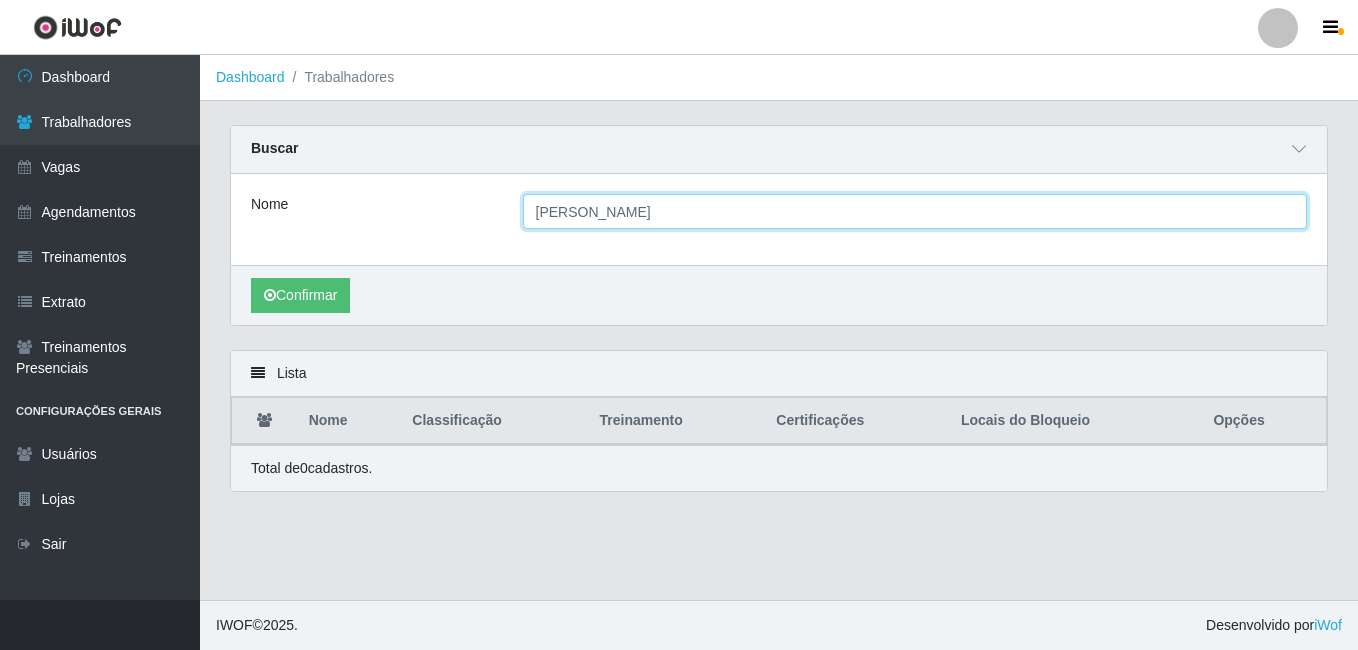 click on "[PERSON_NAME]" at bounding box center (915, 211) 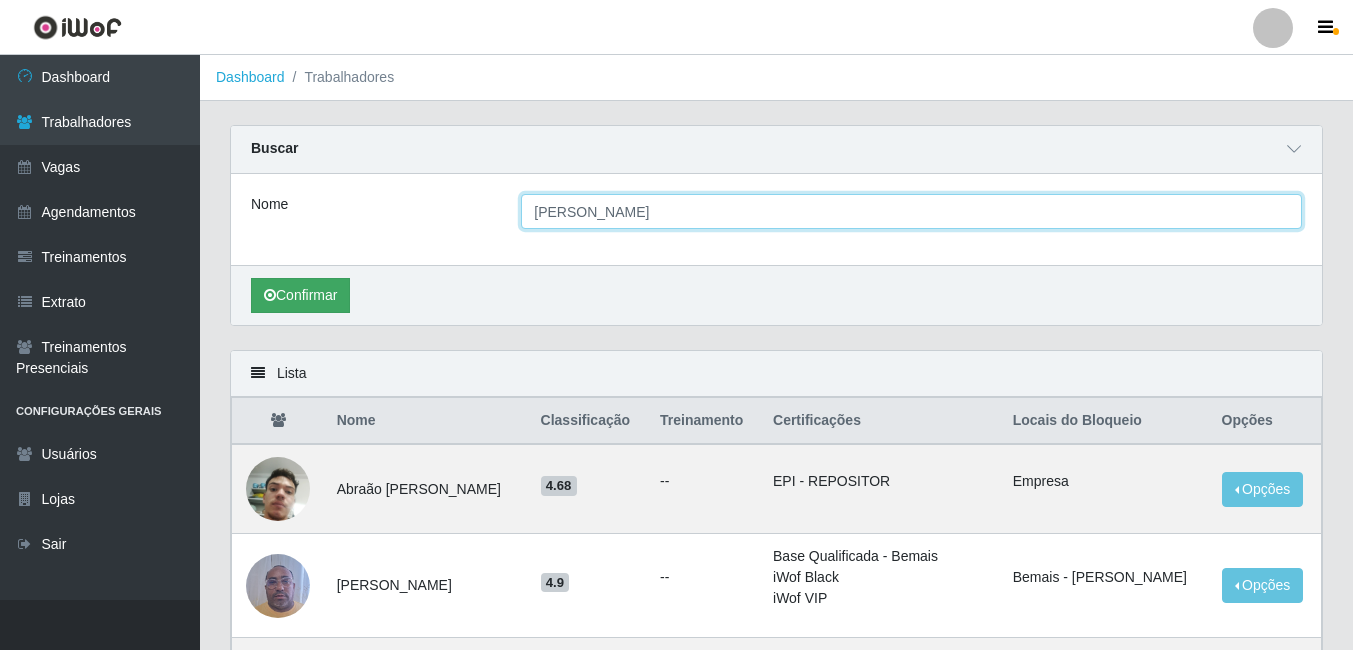 type on "[PERSON_NAME]" 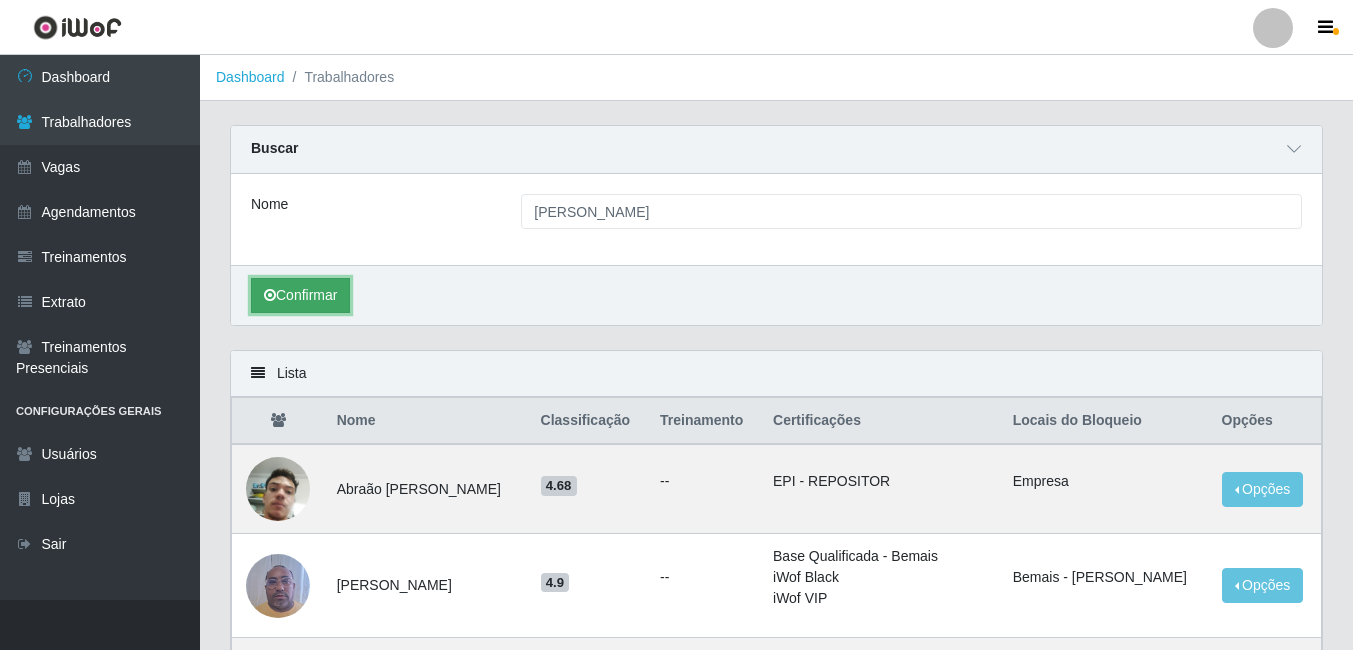 click on "Confirmar" at bounding box center (300, 295) 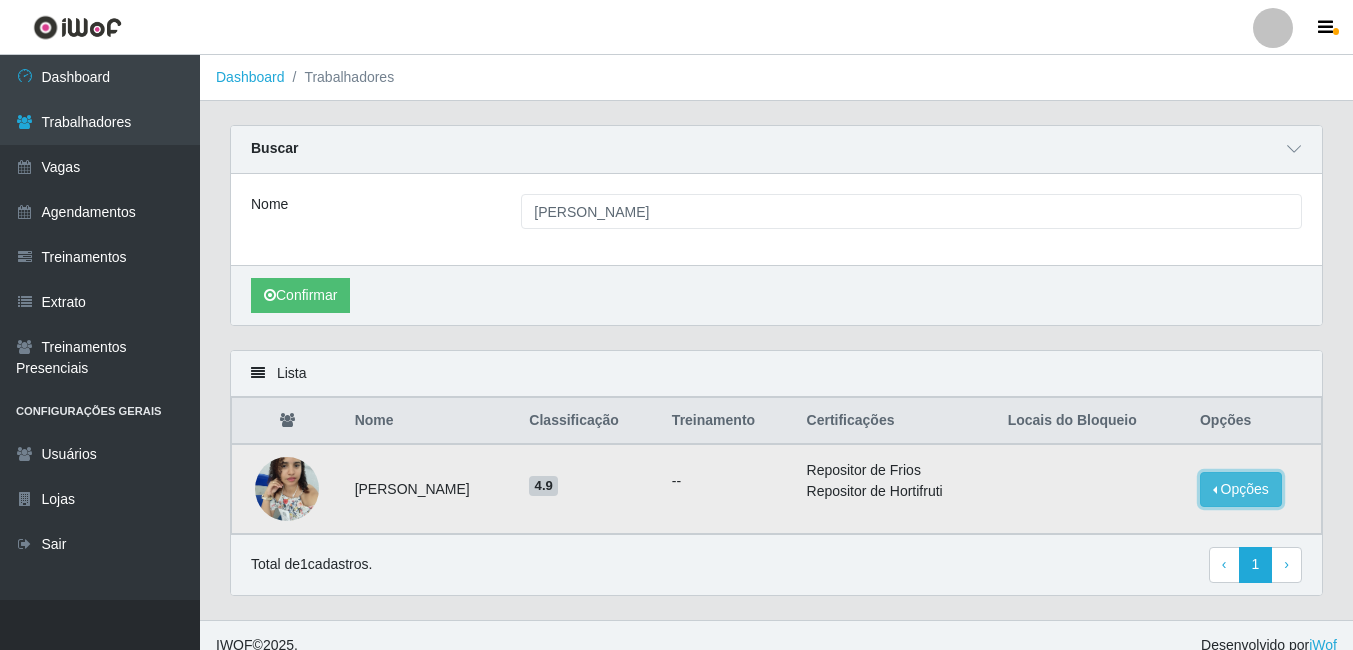 click on "Opções" at bounding box center (1241, 489) 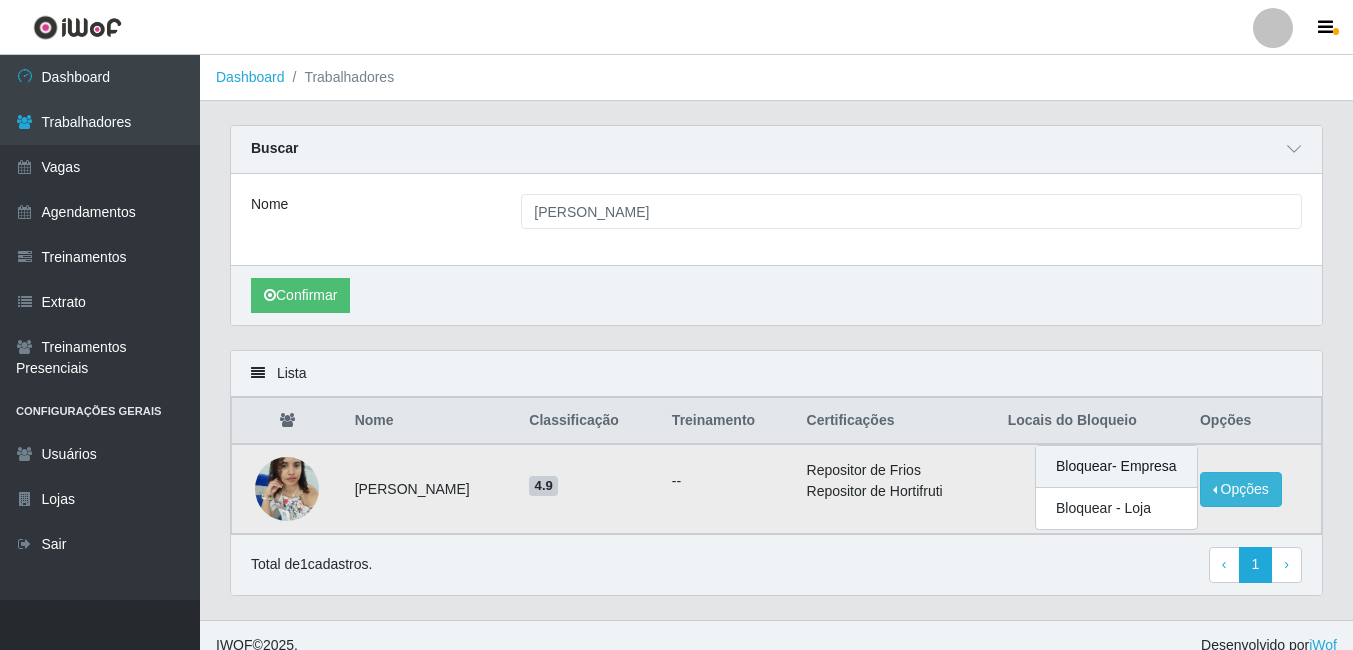 scroll, scrollTop: 0, scrollLeft: 0, axis: both 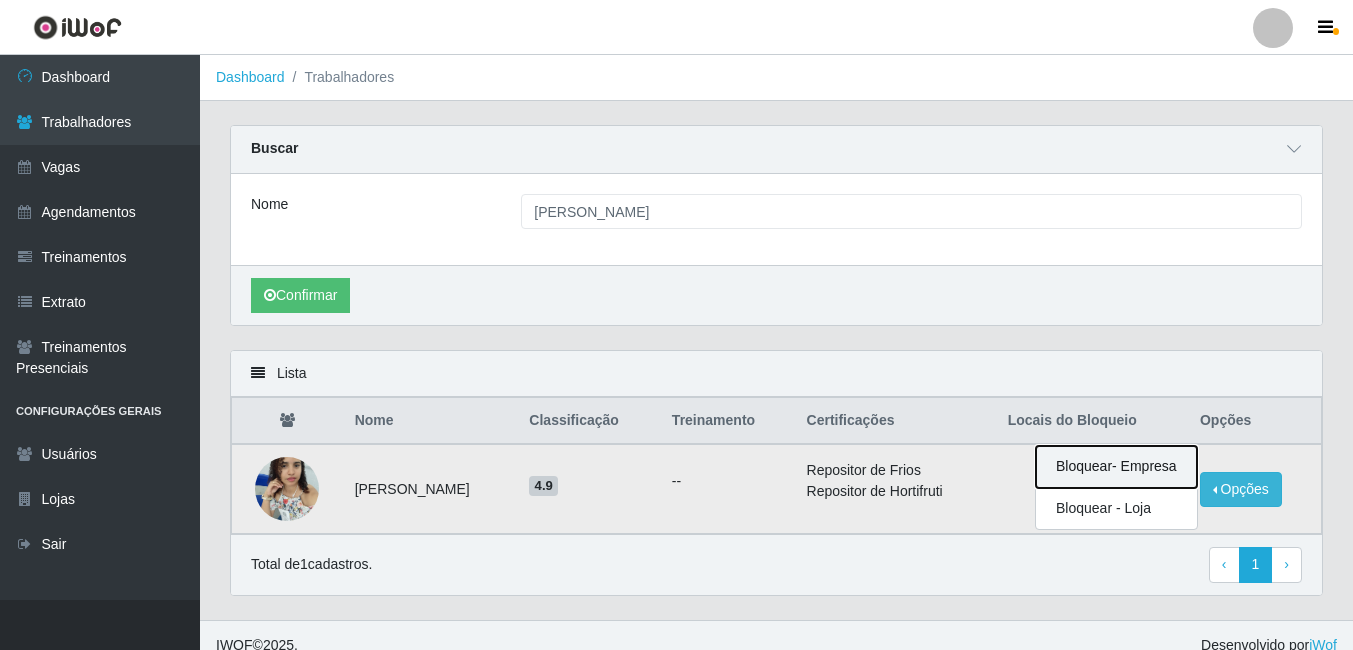 click on "Bloquear  - Empresa" at bounding box center (1116, 467) 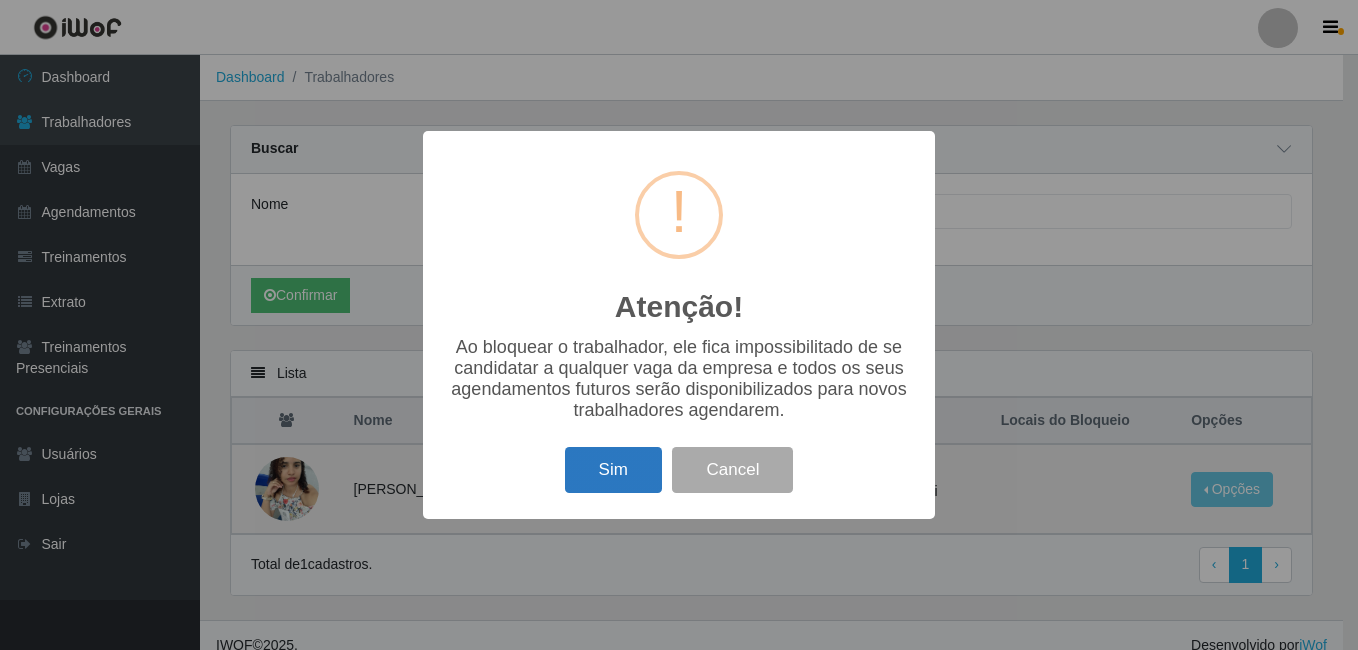 click on "Sim" at bounding box center [613, 470] 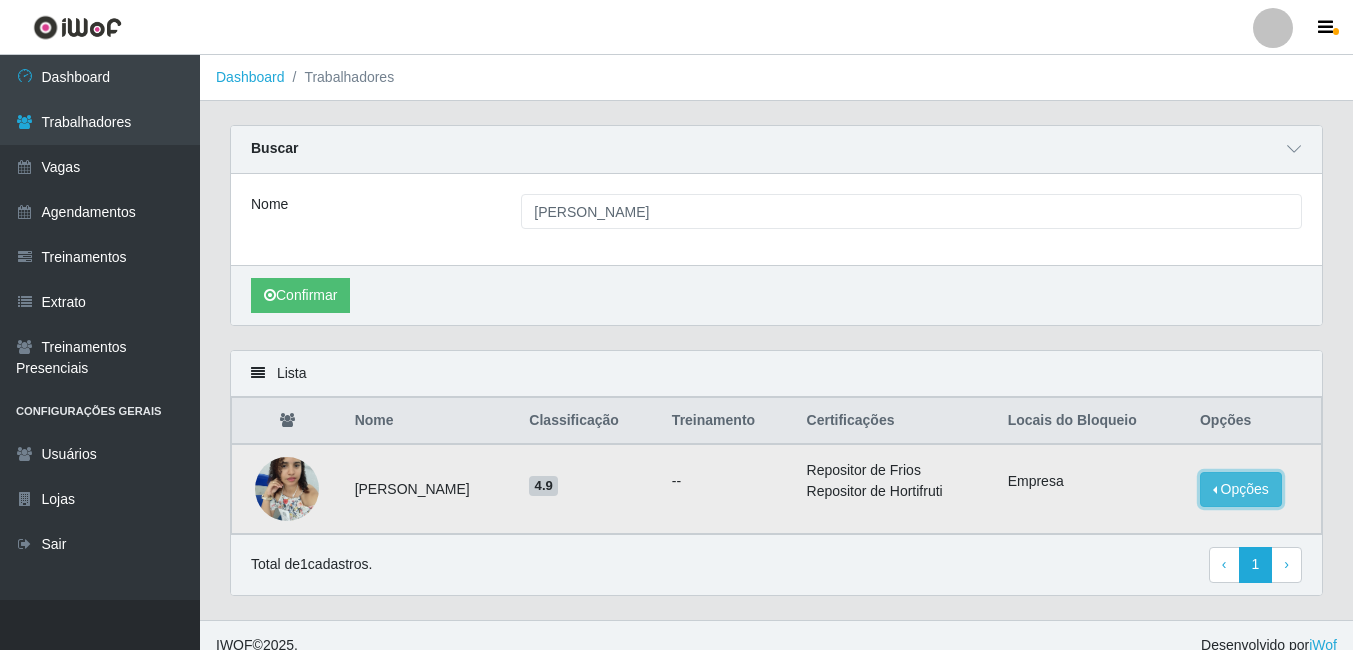 click on "Opções" at bounding box center (1241, 489) 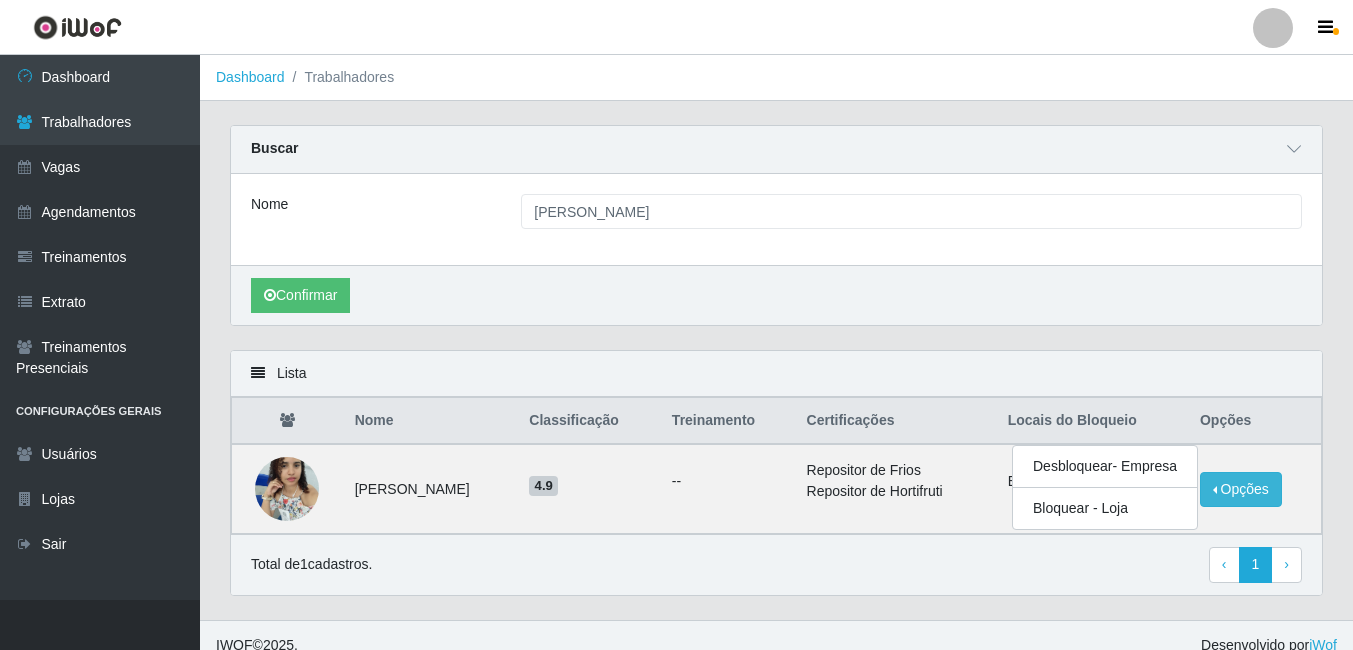 click on "Total de  1  cadastros. ‹ Previous 1 › Next" at bounding box center (776, 565) 